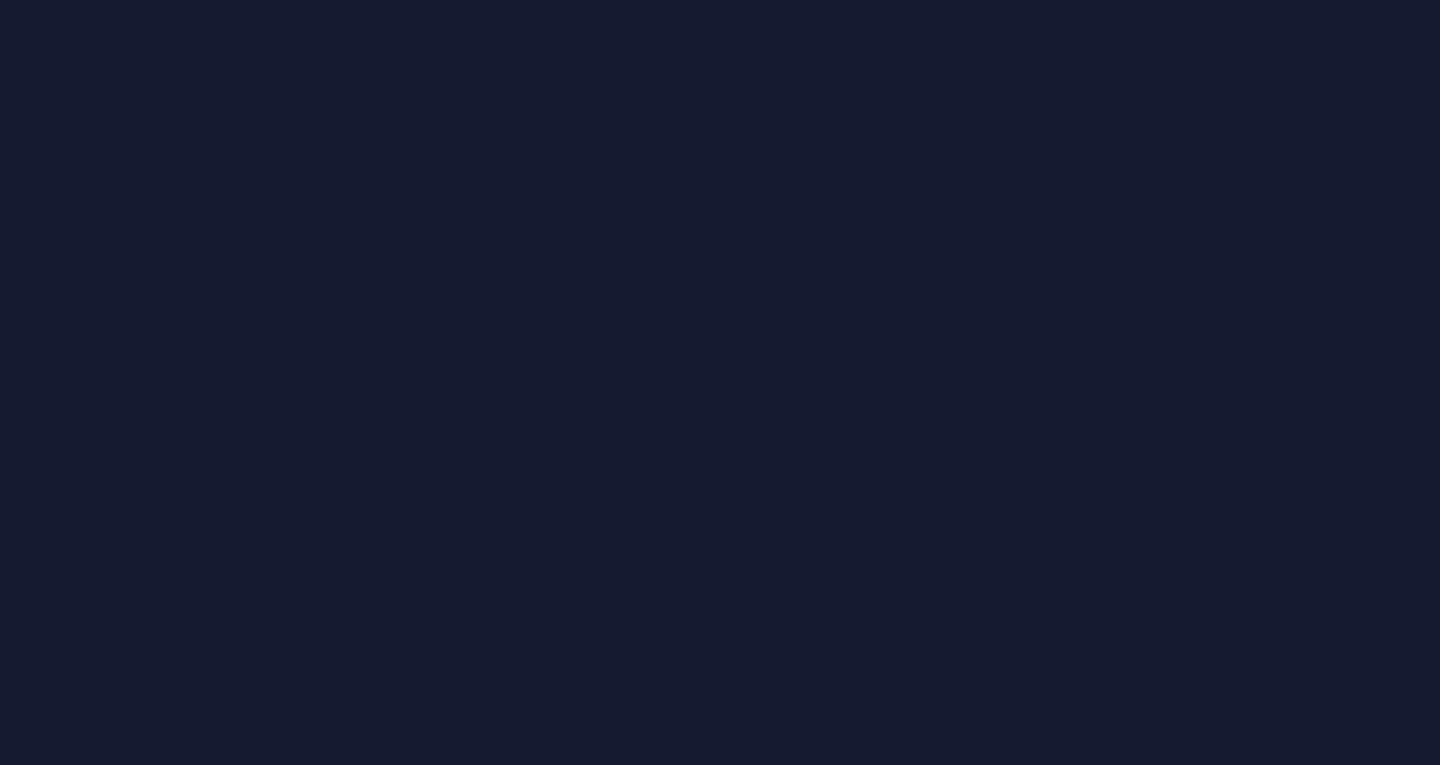 scroll, scrollTop: 0, scrollLeft: 0, axis: both 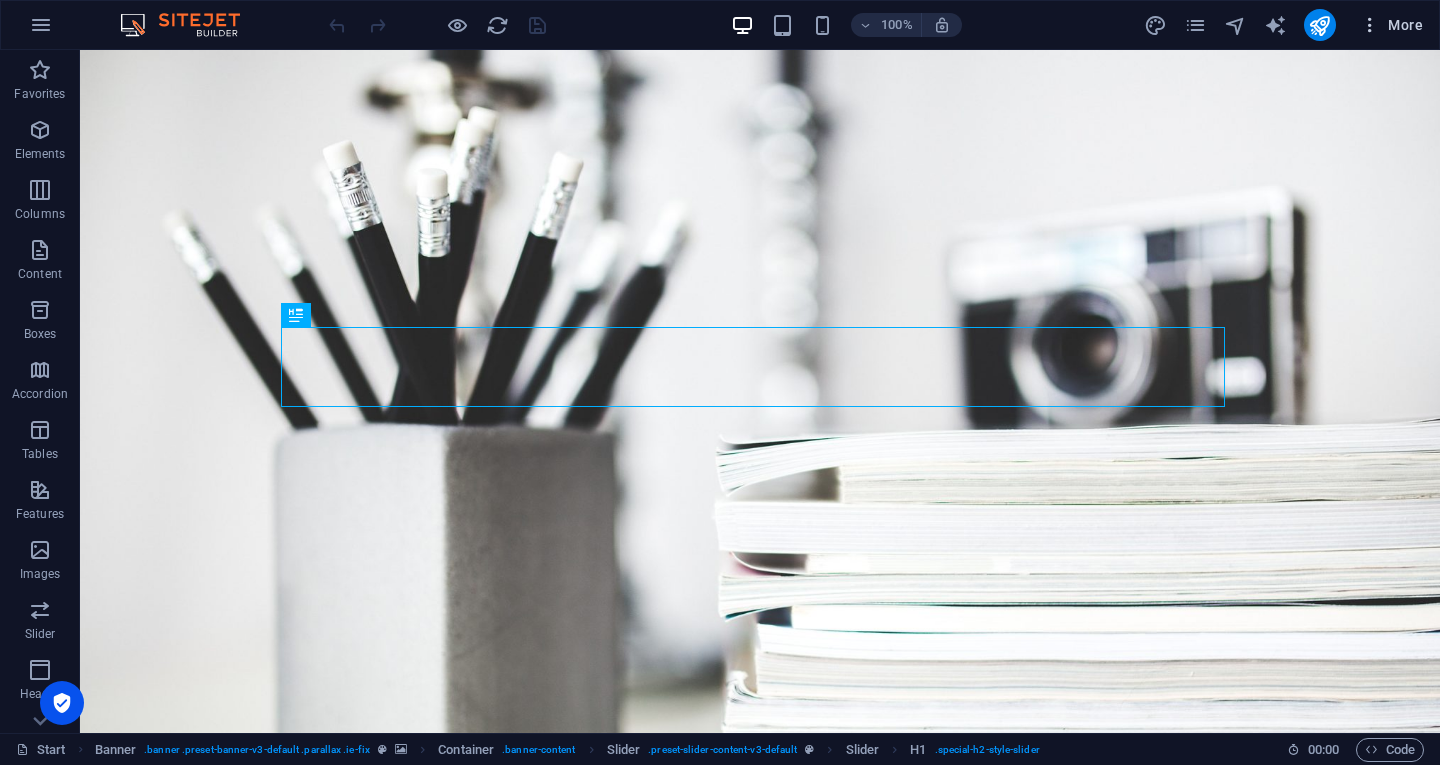click on "More" at bounding box center (1391, 25) 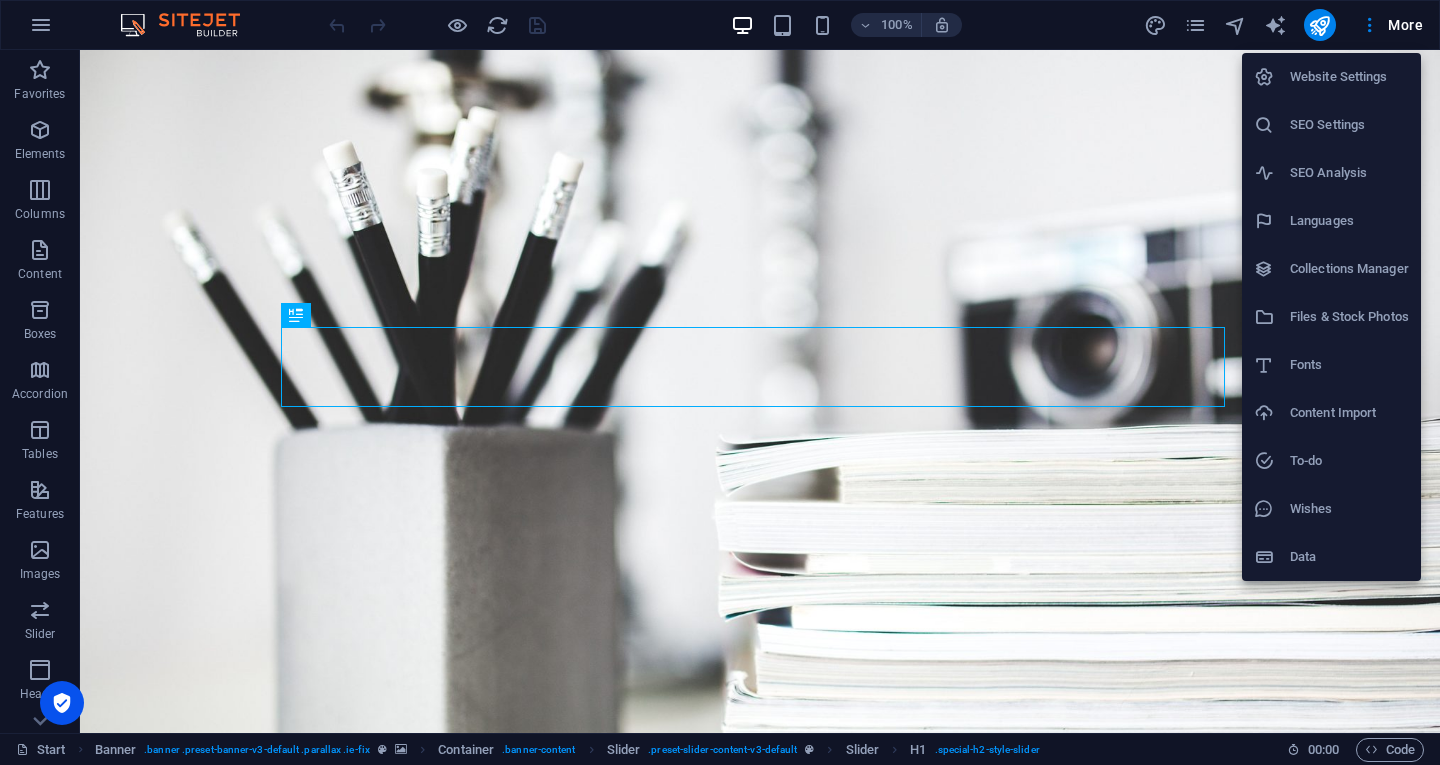 click at bounding box center [720, 382] 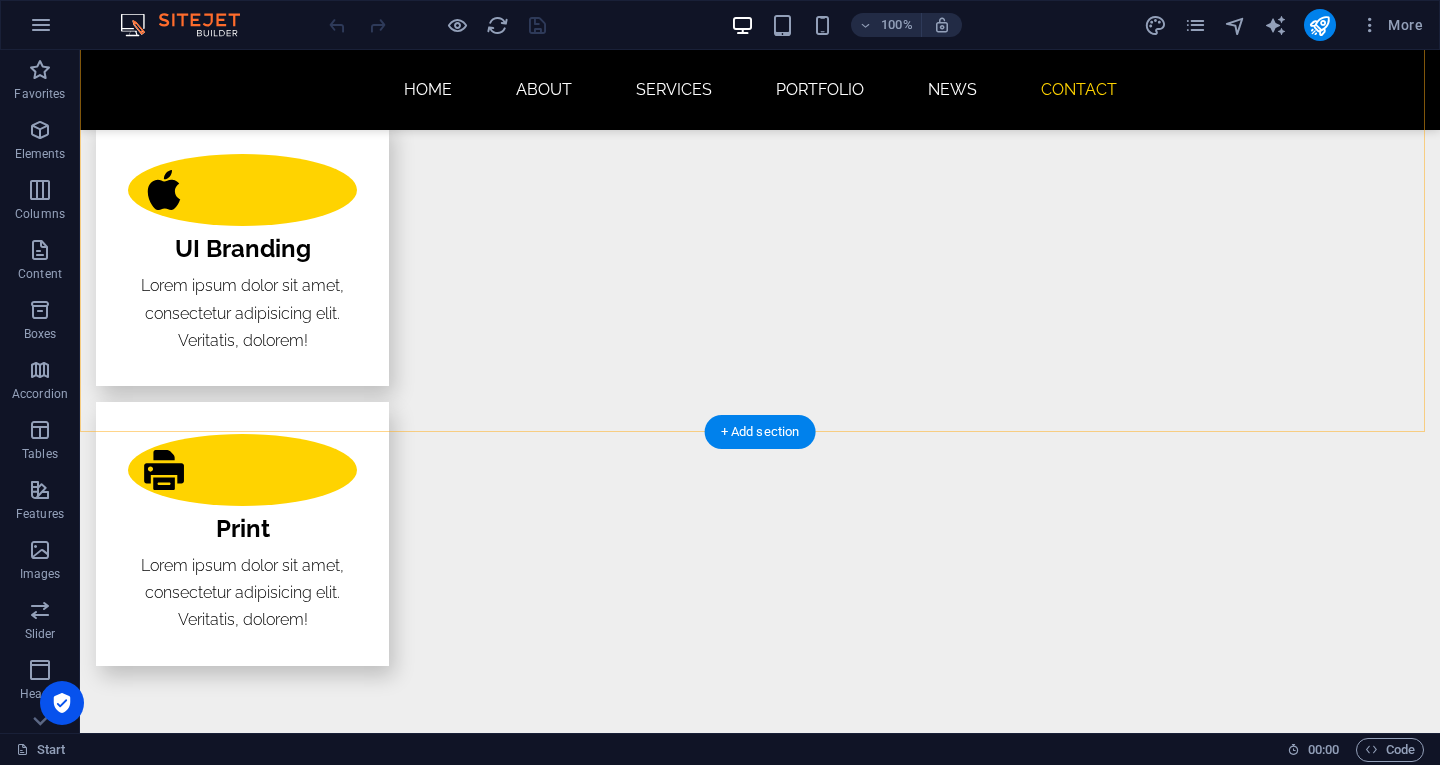 scroll, scrollTop: 4208, scrollLeft: 0, axis: vertical 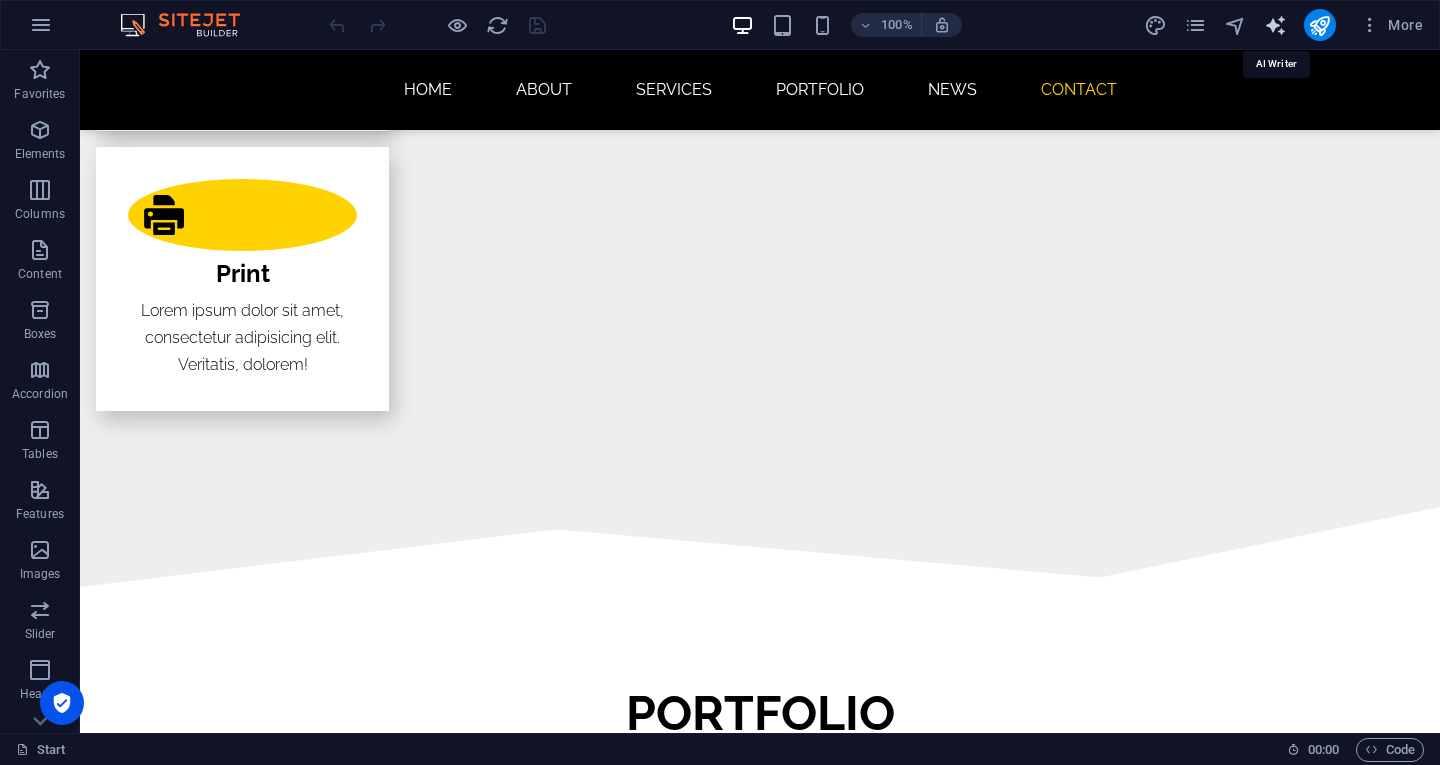 click at bounding box center [1275, 25] 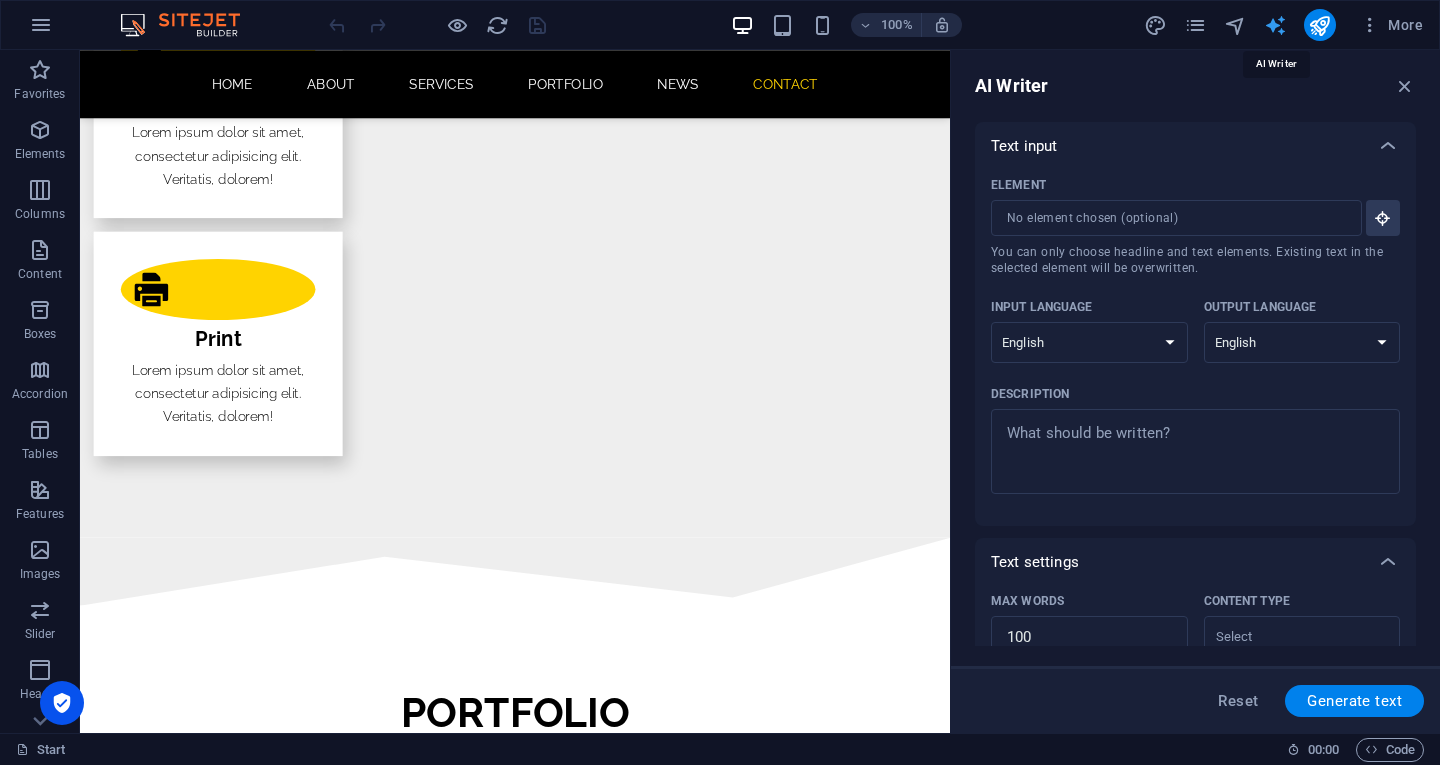 scroll, scrollTop: 4196, scrollLeft: 0, axis: vertical 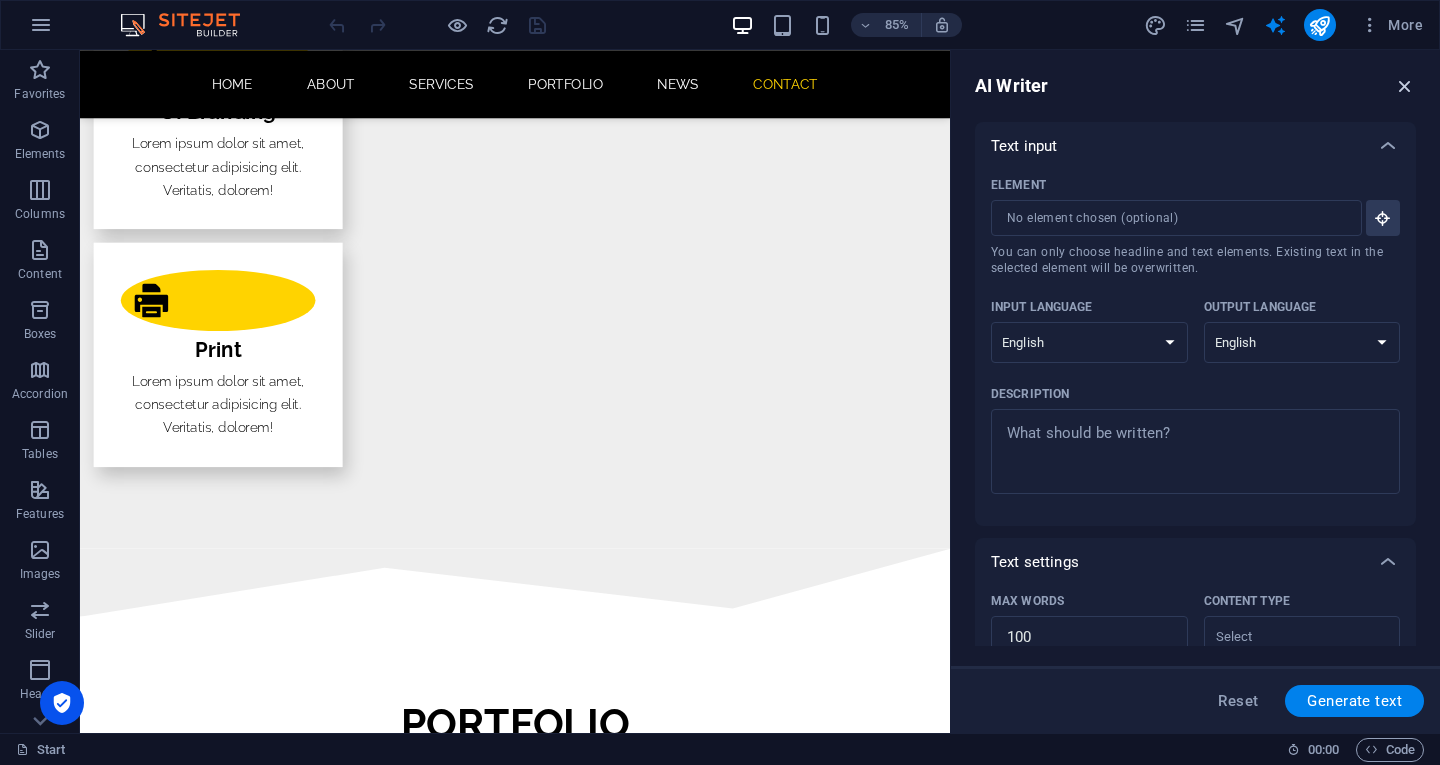 click at bounding box center (1405, 86) 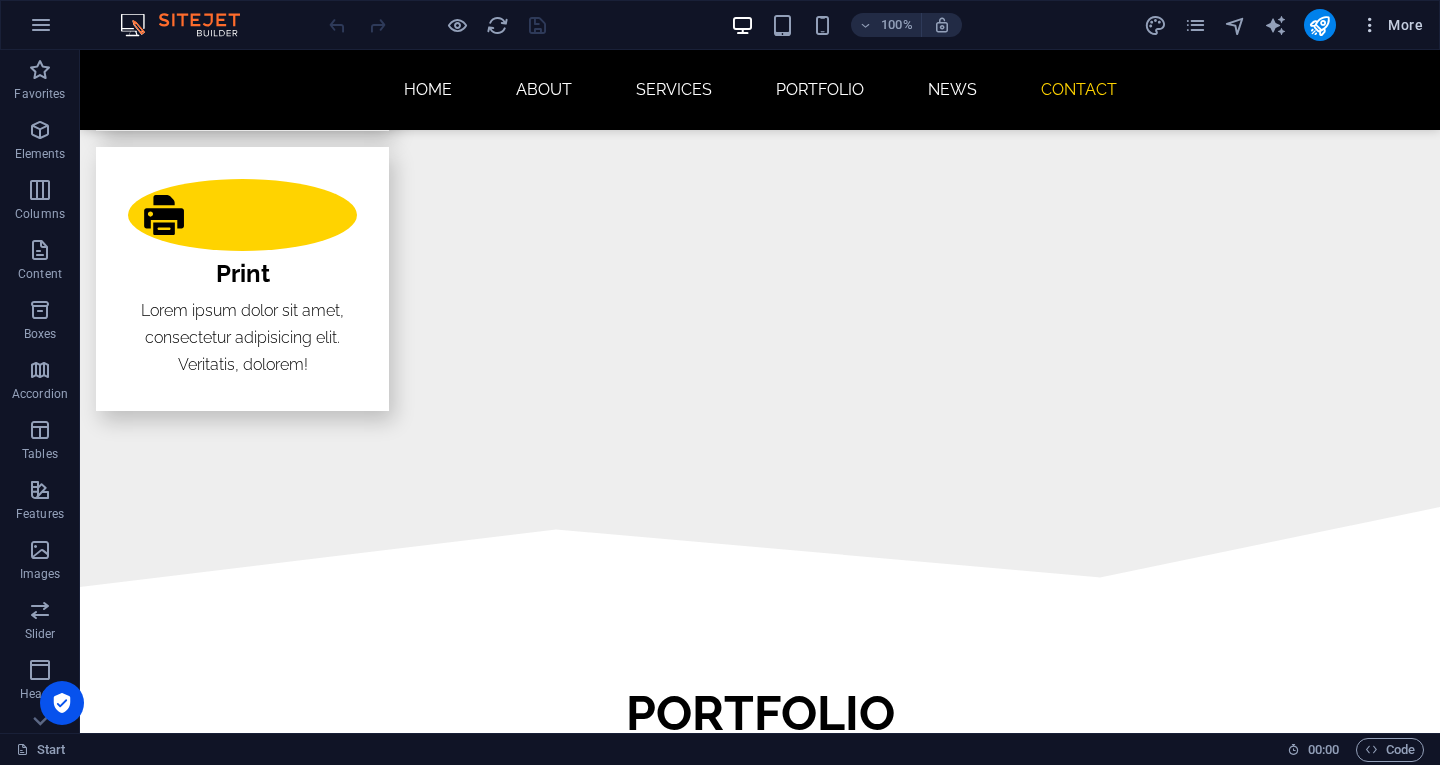 click on "More" at bounding box center [1391, 25] 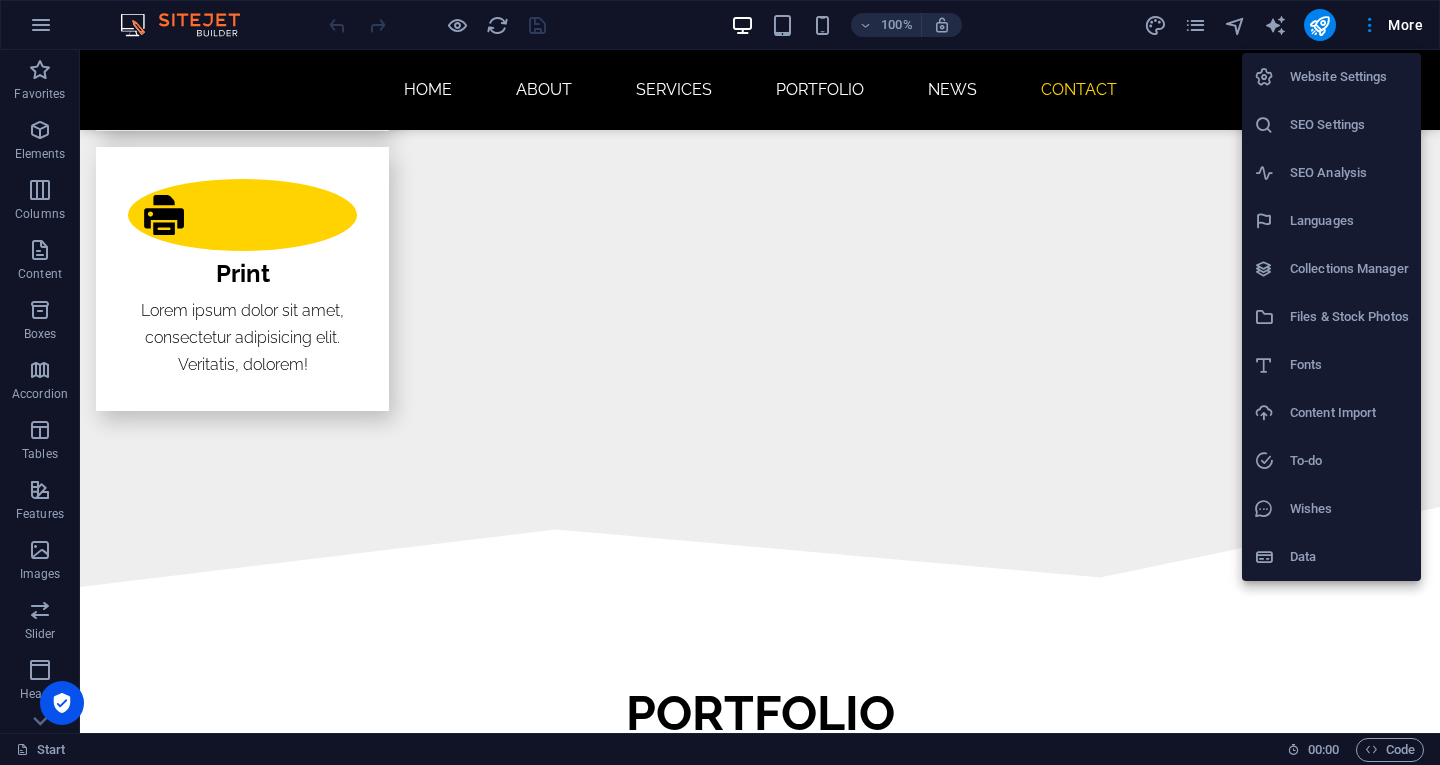 click at bounding box center [720, 382] 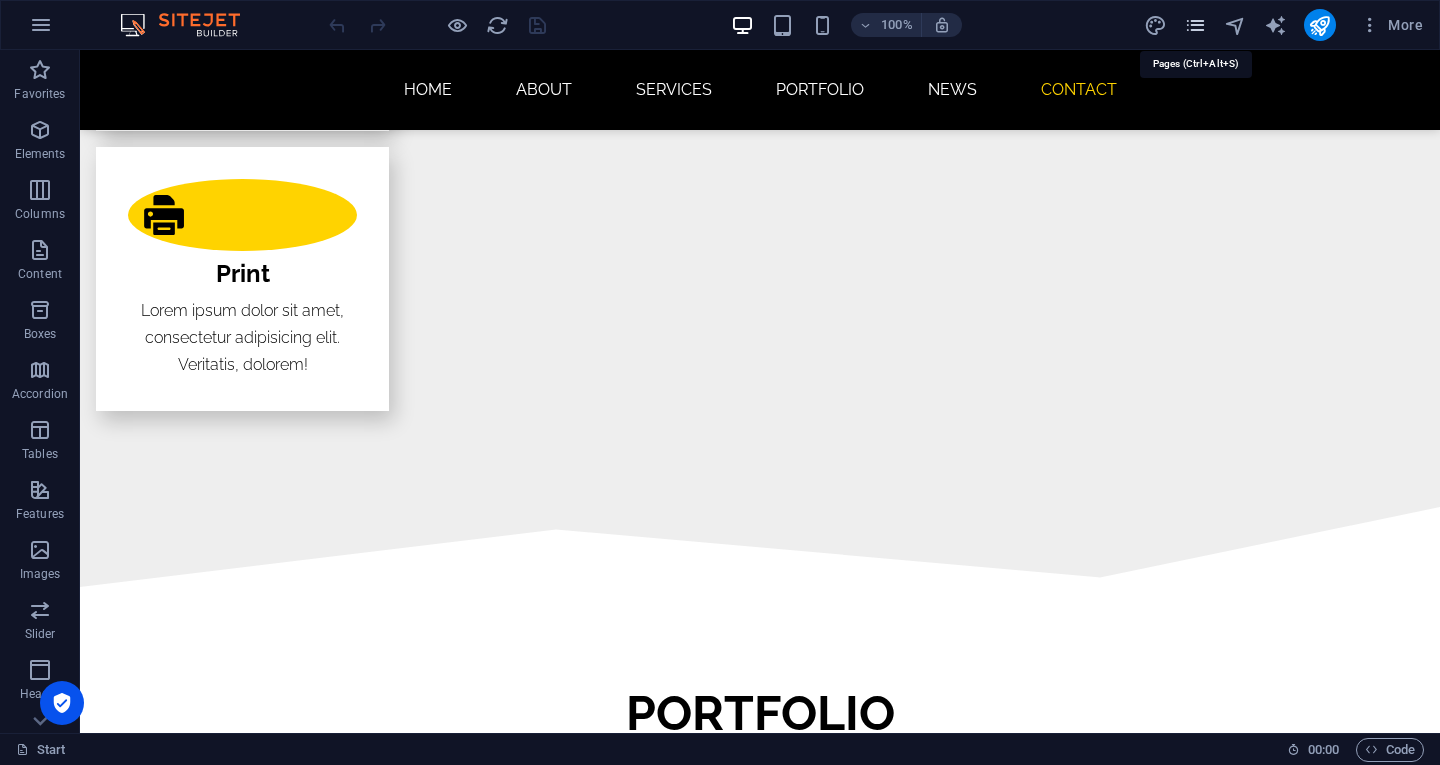 click at bounding box center (1195, 25) 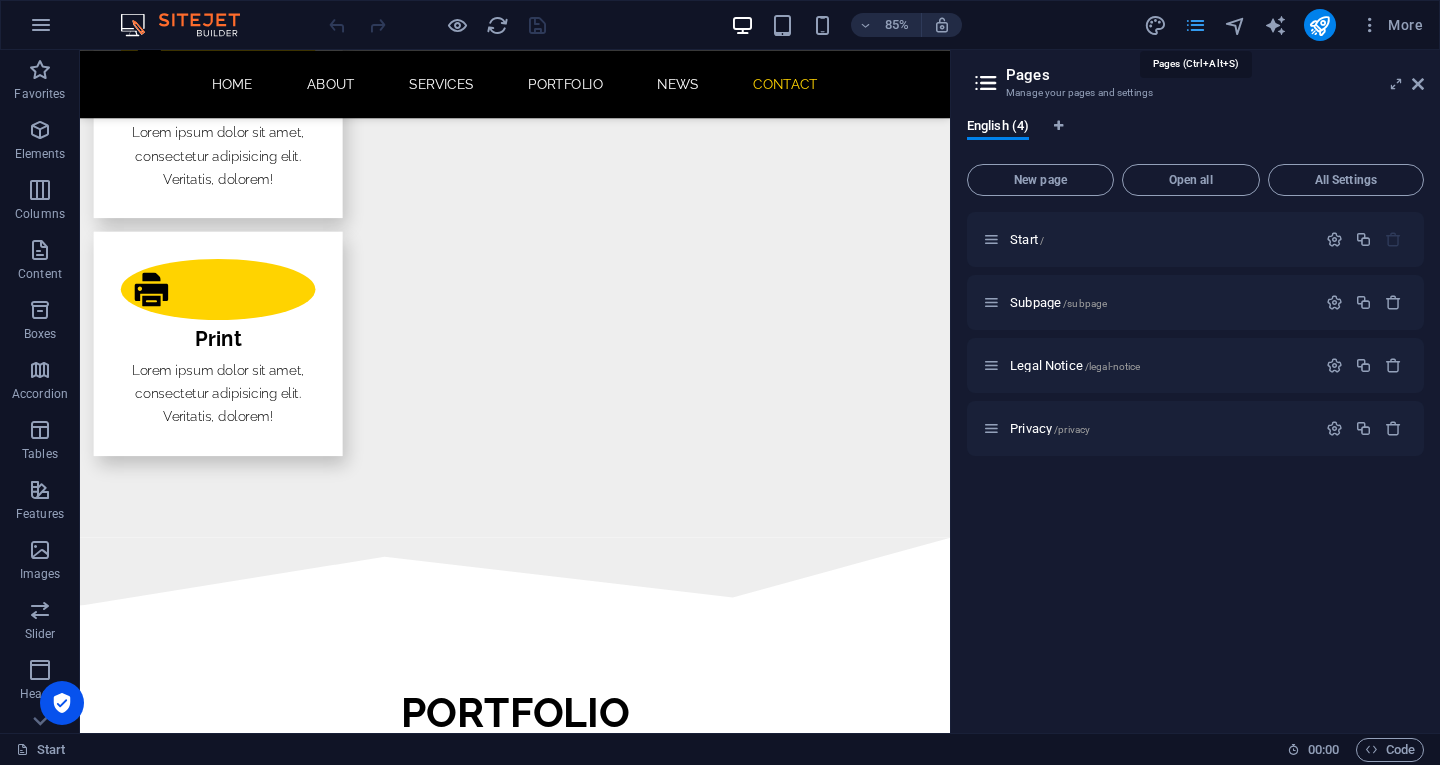 scroll, scrollTop: 4196, scrollLeft: 0, axis: vertical 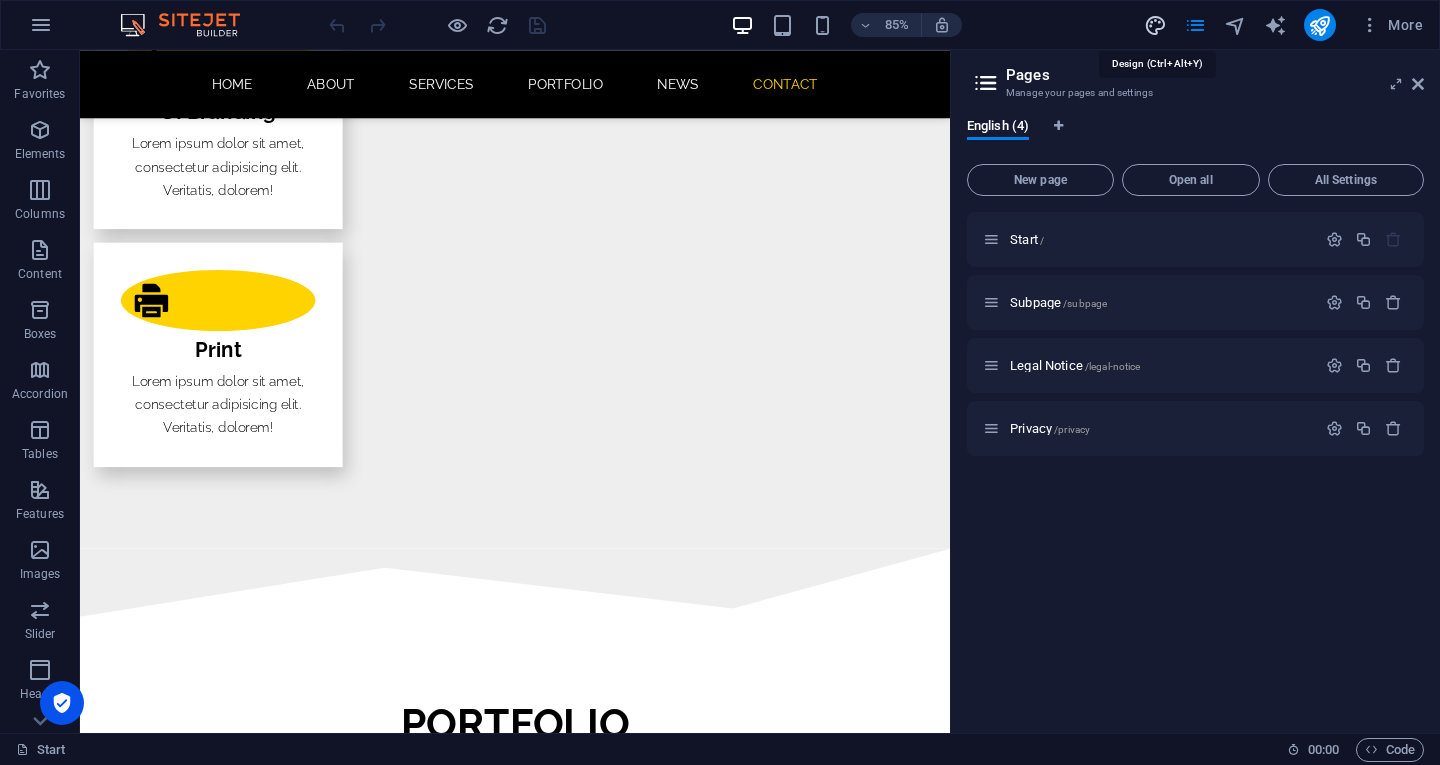 click at bounding box center (1155, 25) 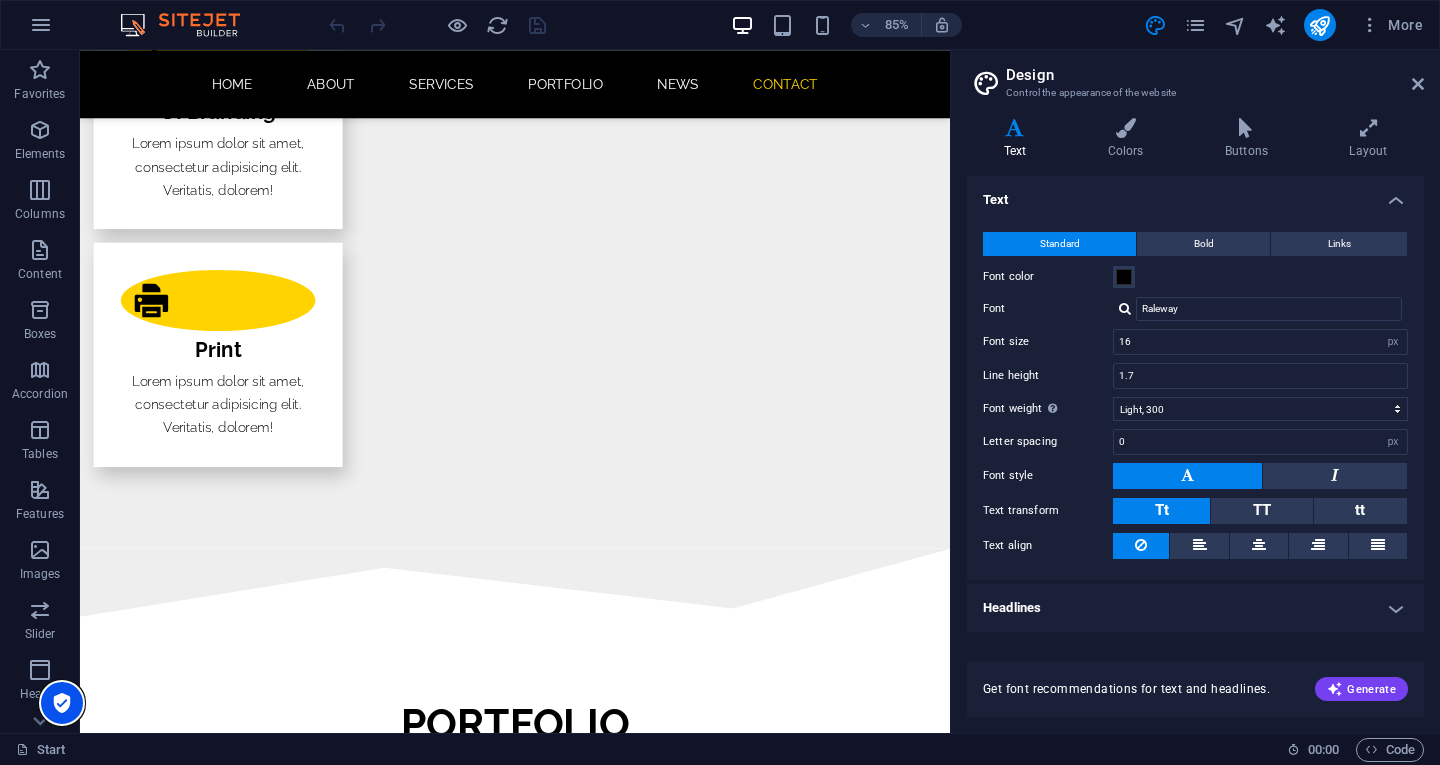 click at bounding box center [62, 703] 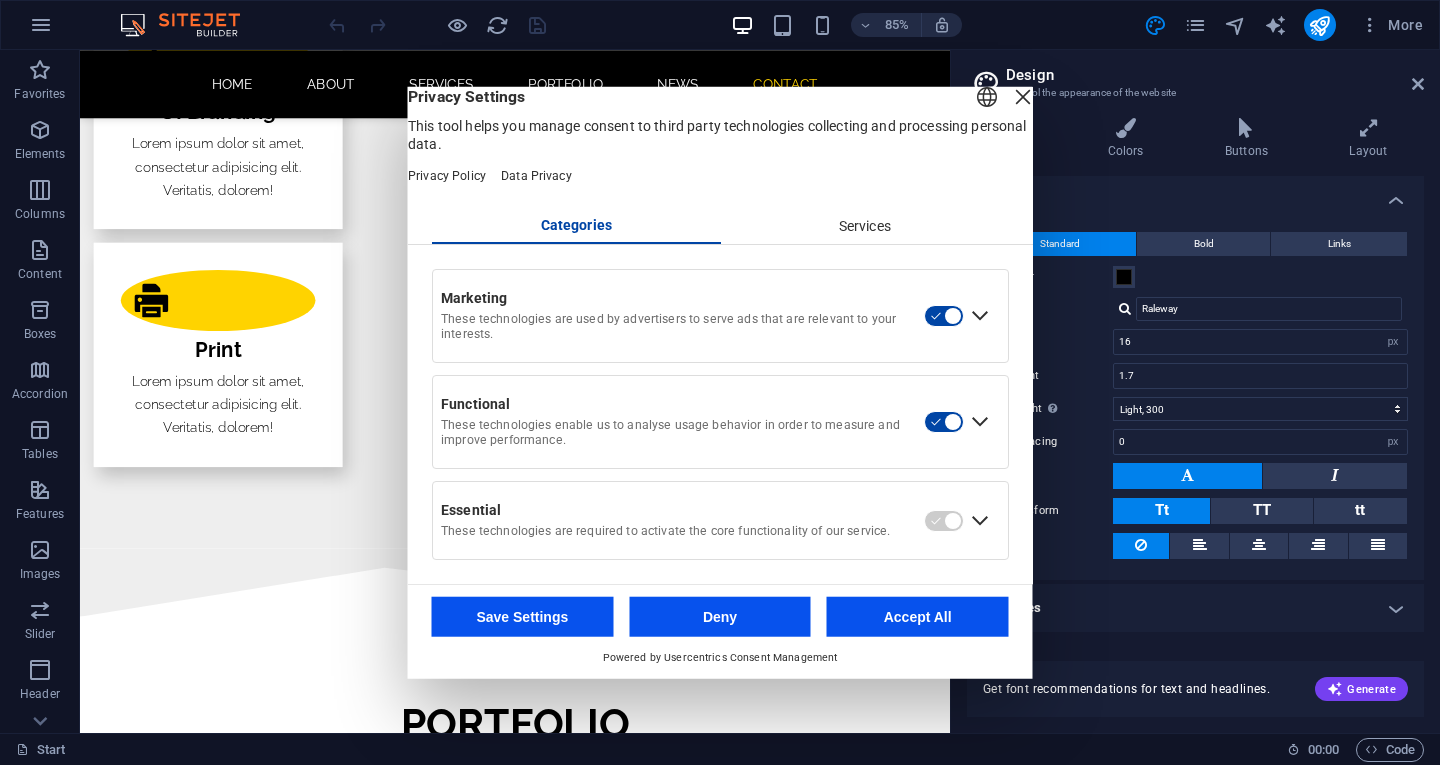 click at bounding box center (1023, 96) 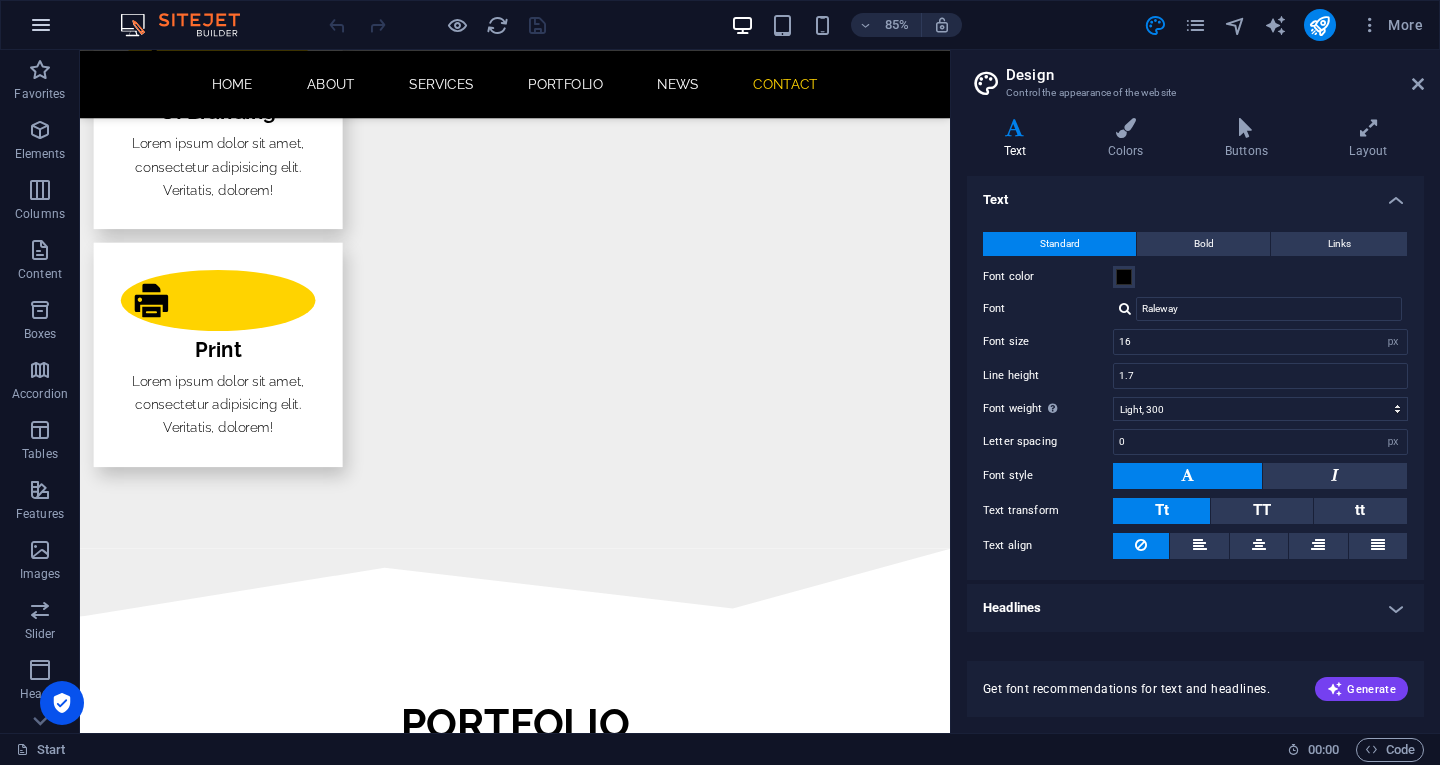 click at bounding box center (41, 25) 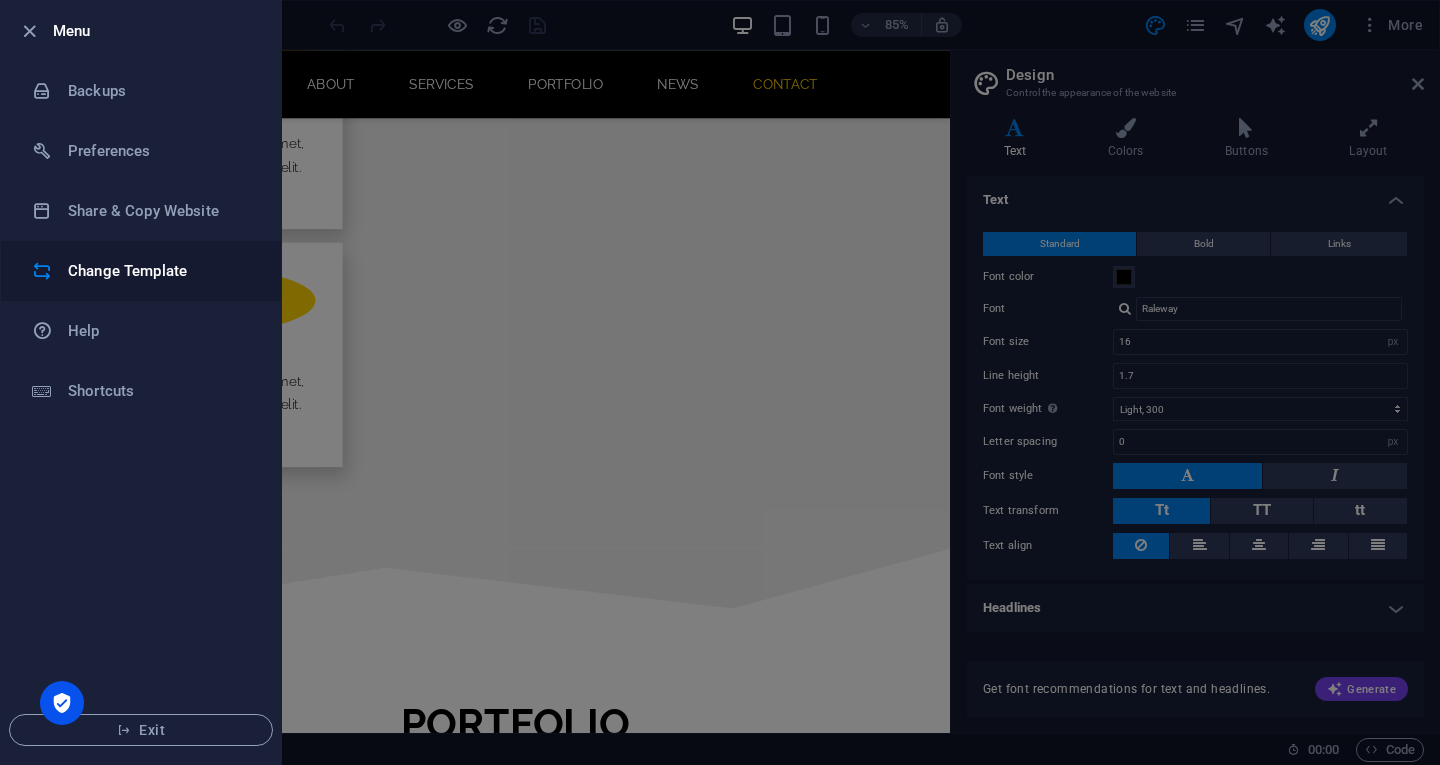 click on "Change Template" at bounding box center [141, 271] 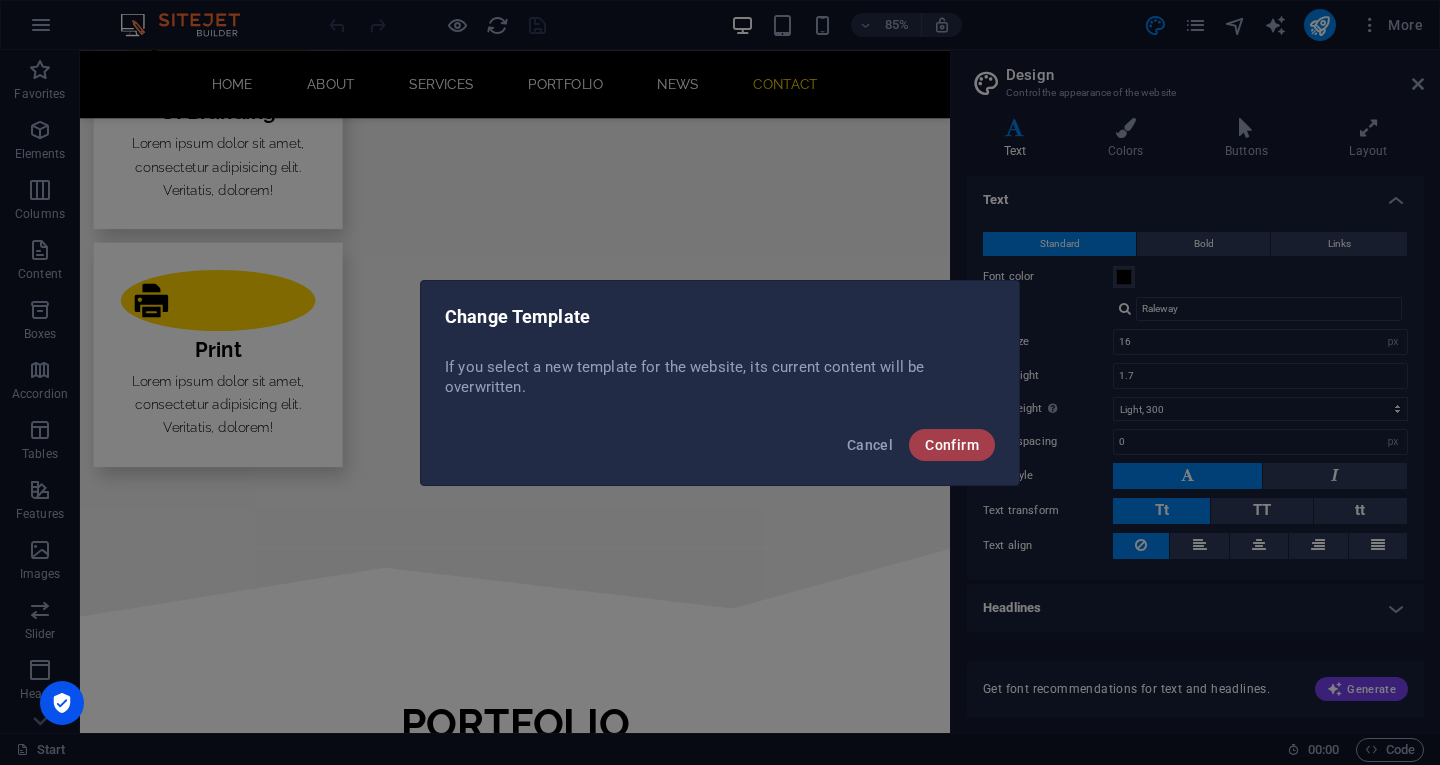 click on "Confirm" at bounding box center [952, 445] 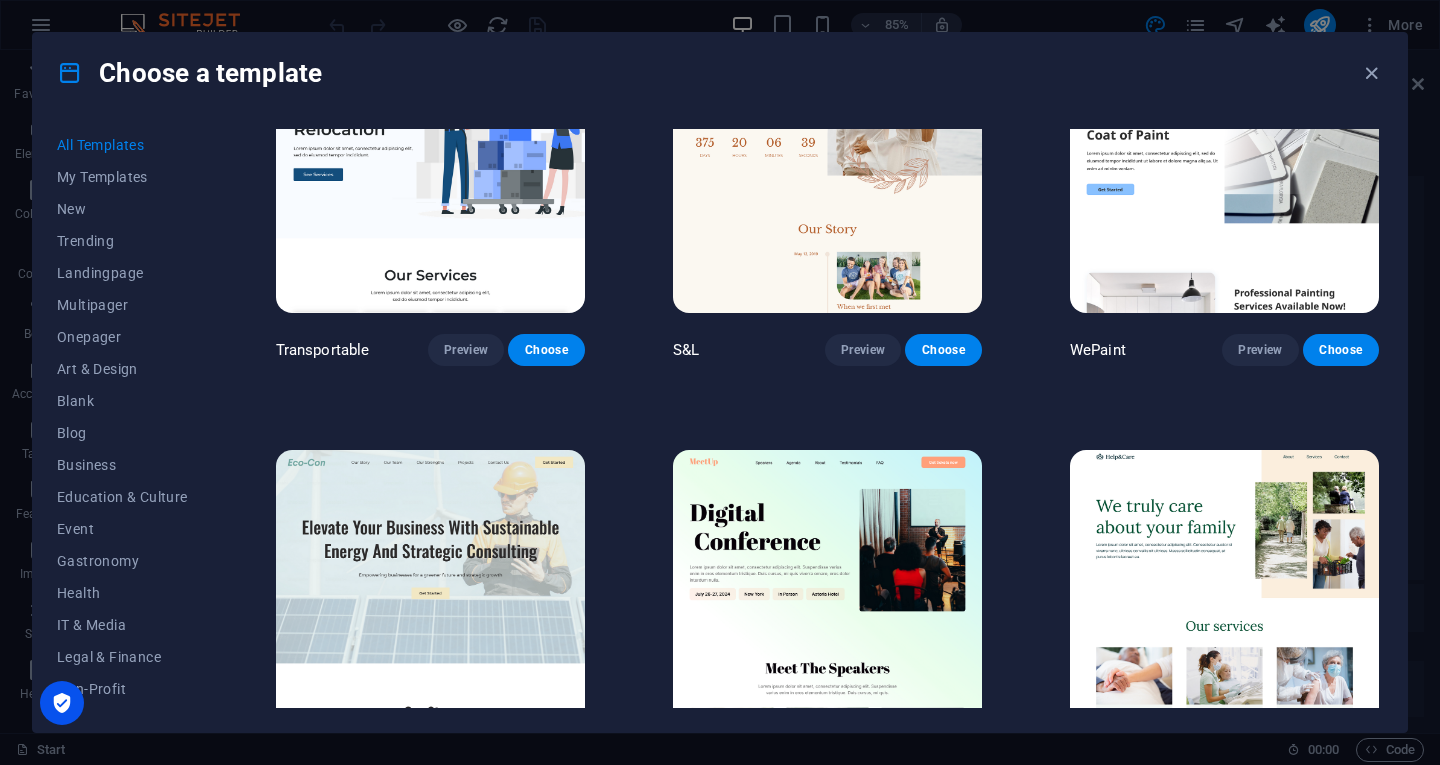 scroll, scrollTop: 605, scrollLeft: 0, axis: vertical 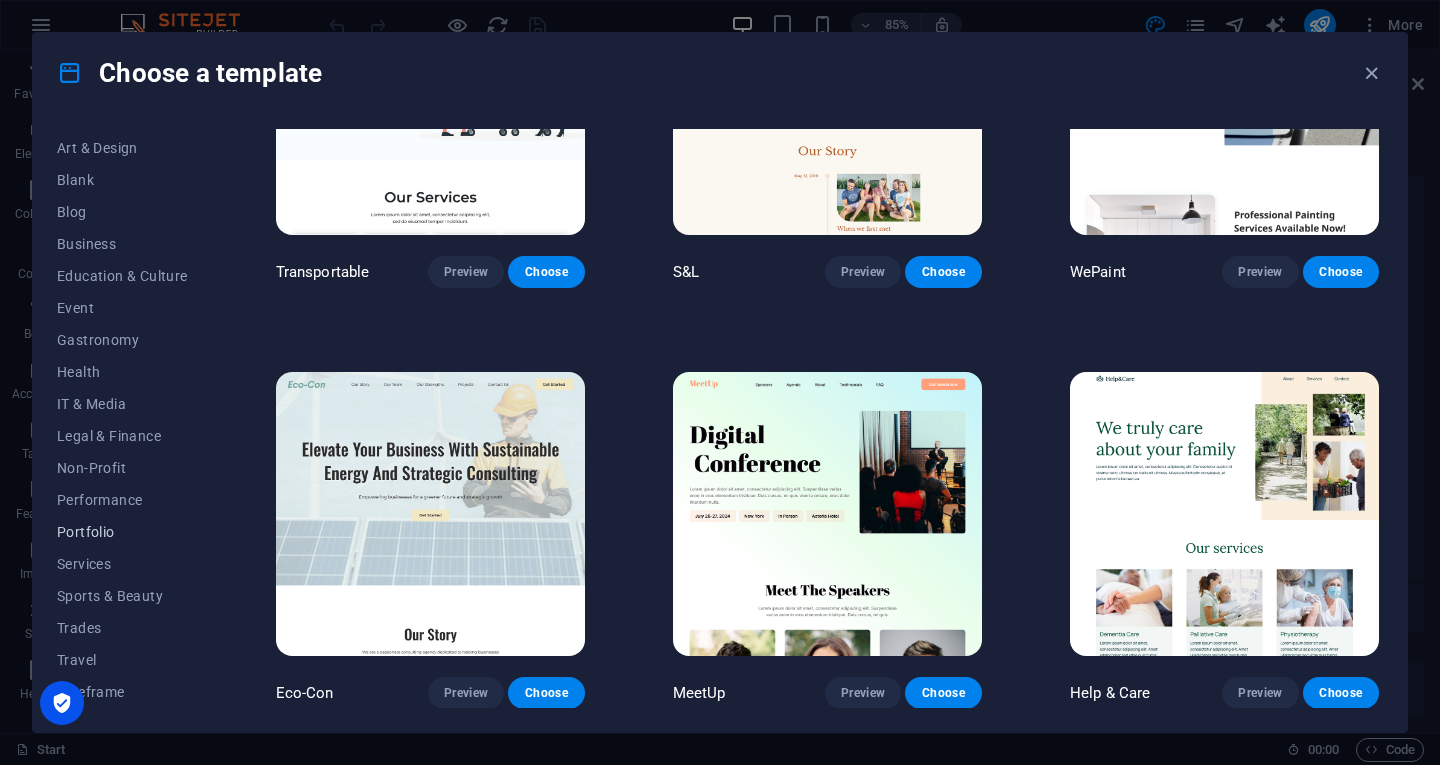click on "Portfolio" at bounding box center [122, 532] 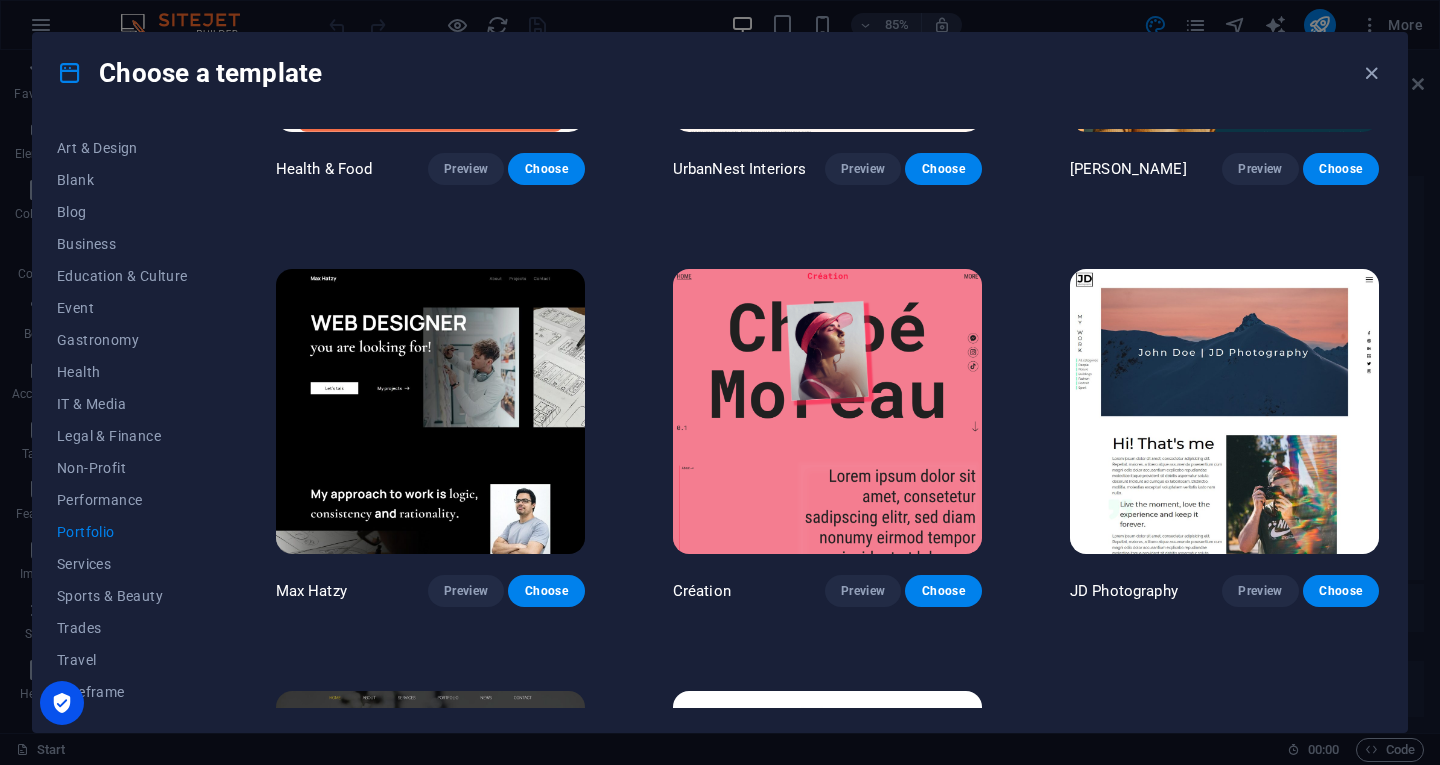 scroll, scrollTop: 0, scrollLeft: 0, axis: both 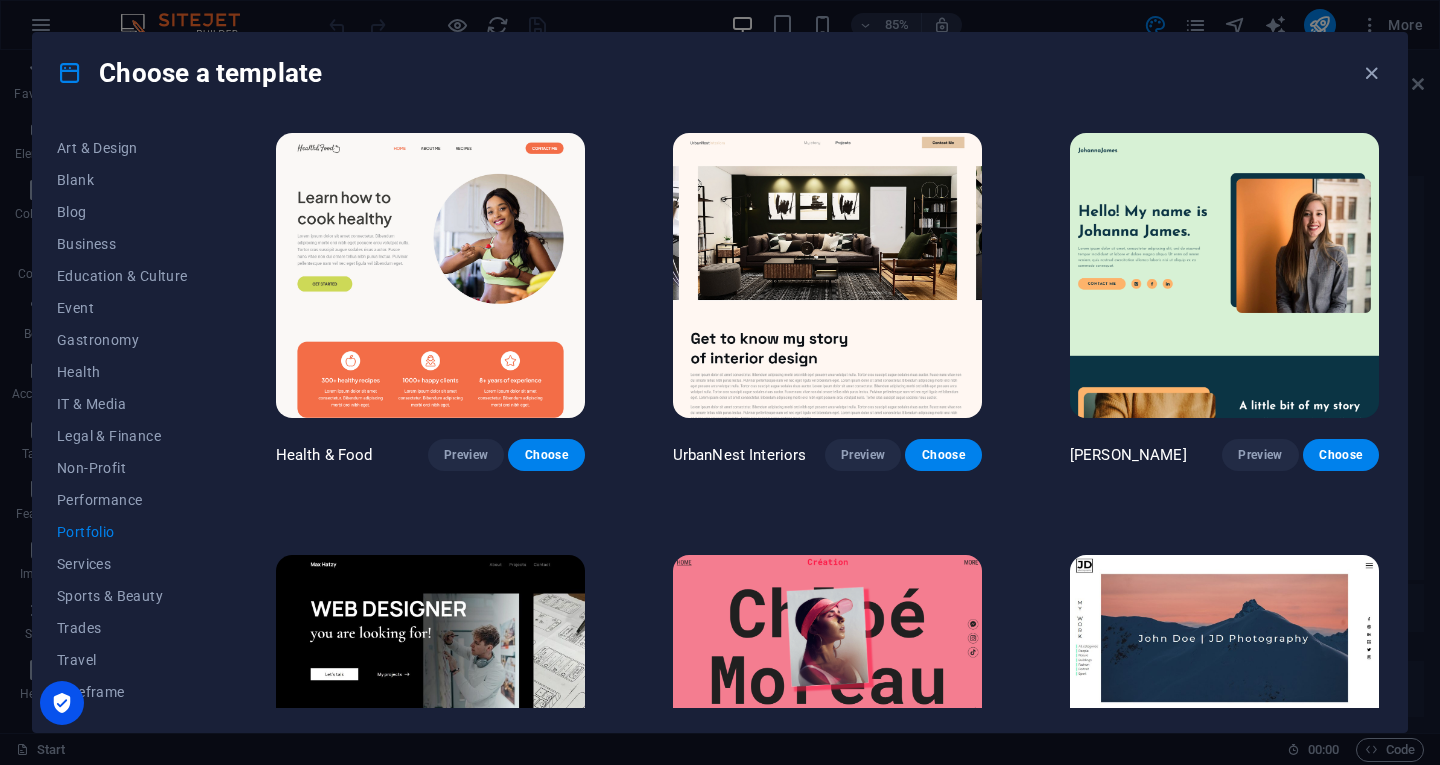 click at bounding box center (1224, 275) 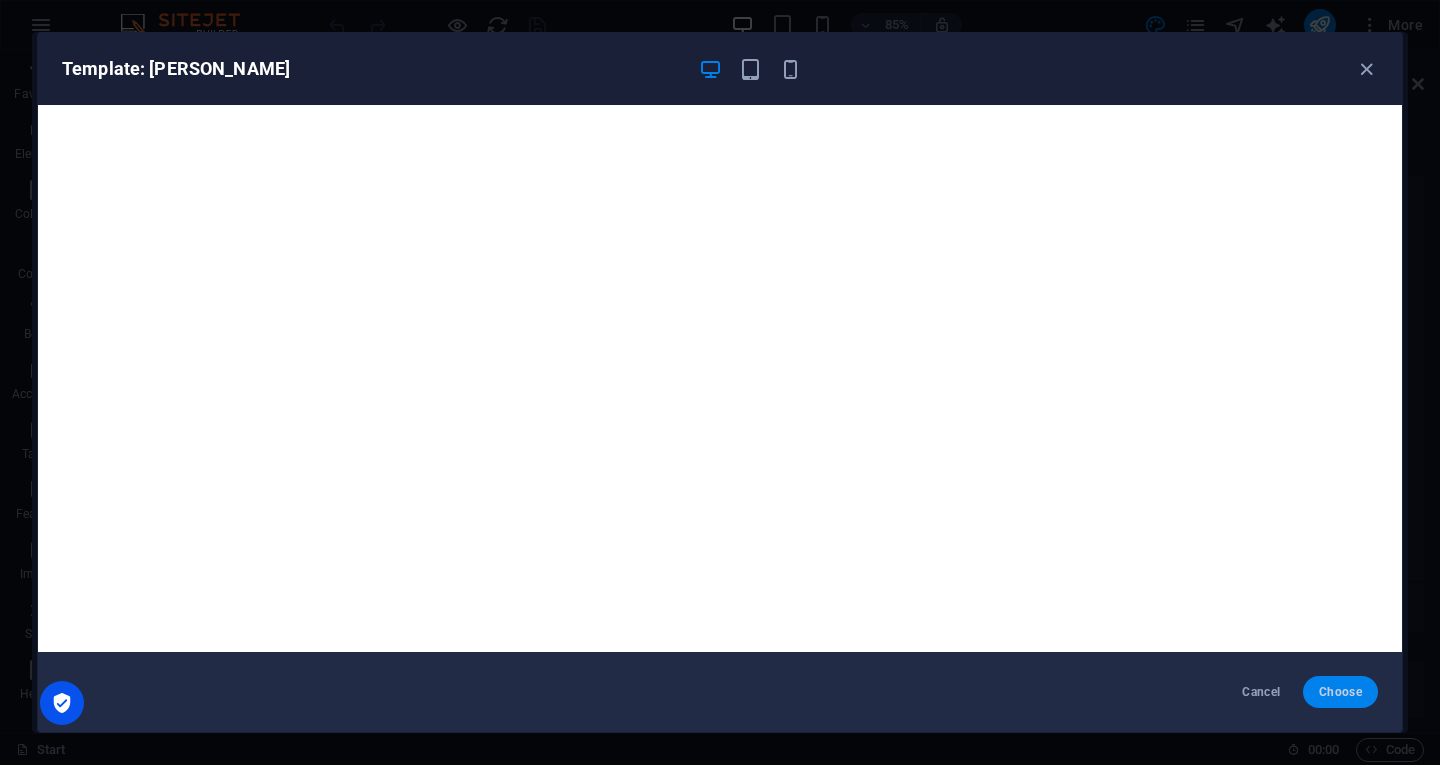 click on "Choose" at bounding box center (1340, 692) 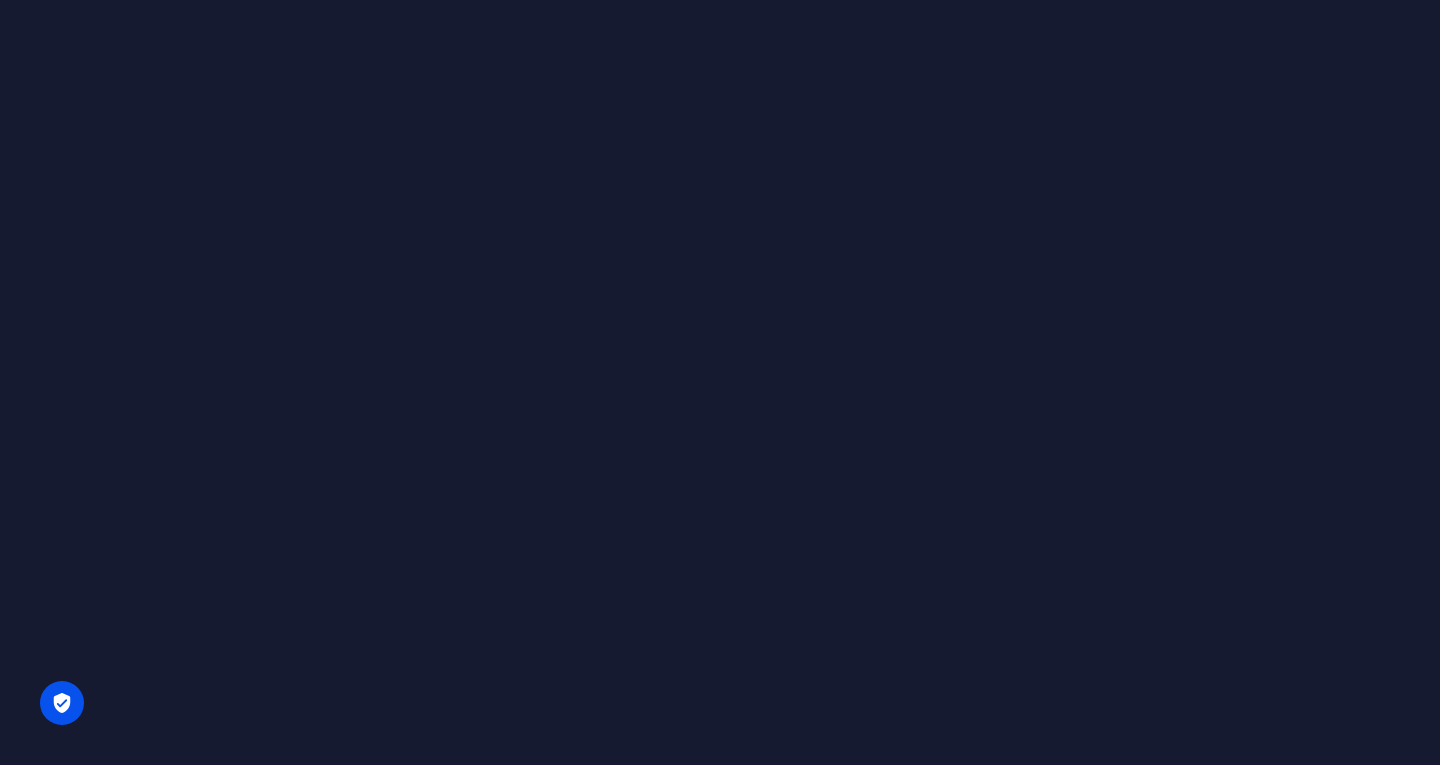 scroll, scrollTop: 0, scrollLeft: 0, axis: both 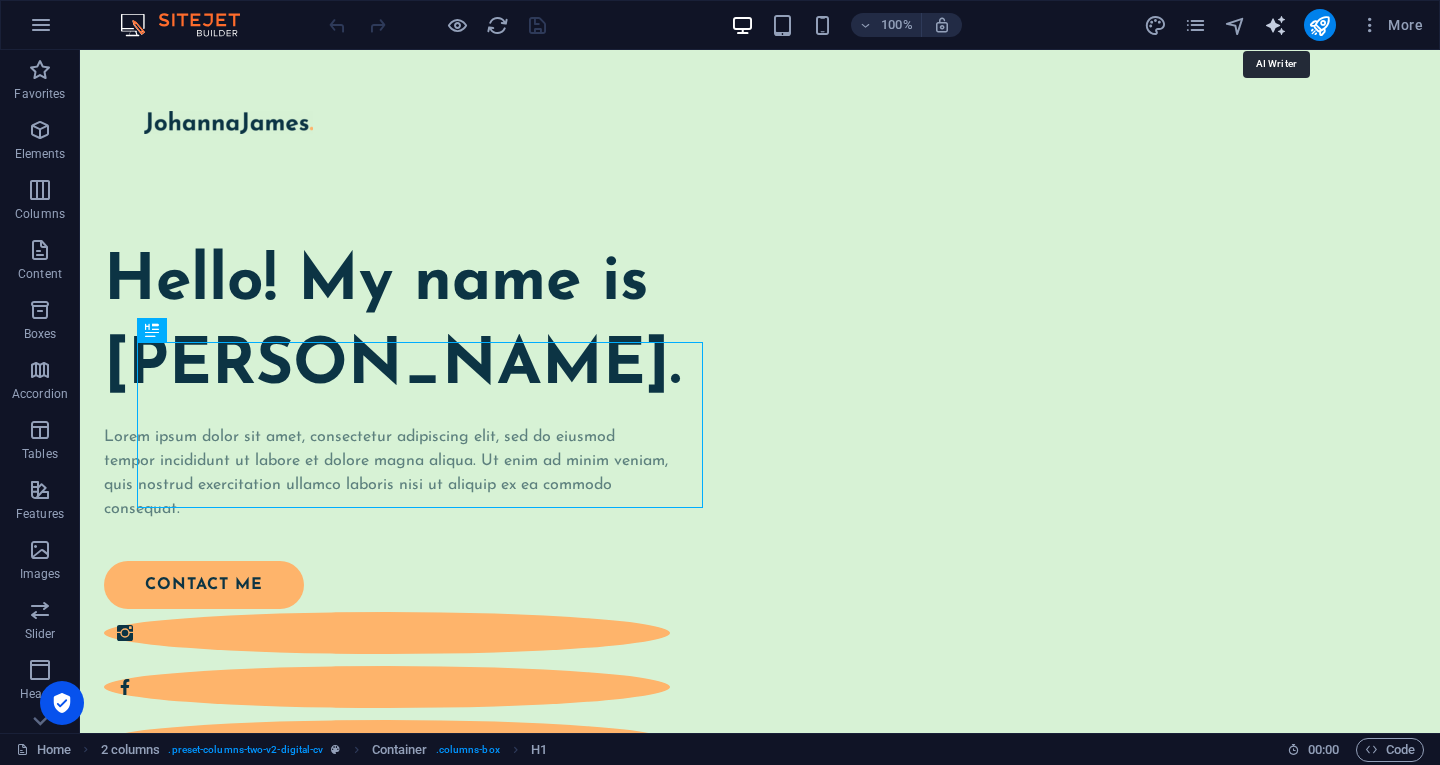 click at bounding box center (1275, 25) 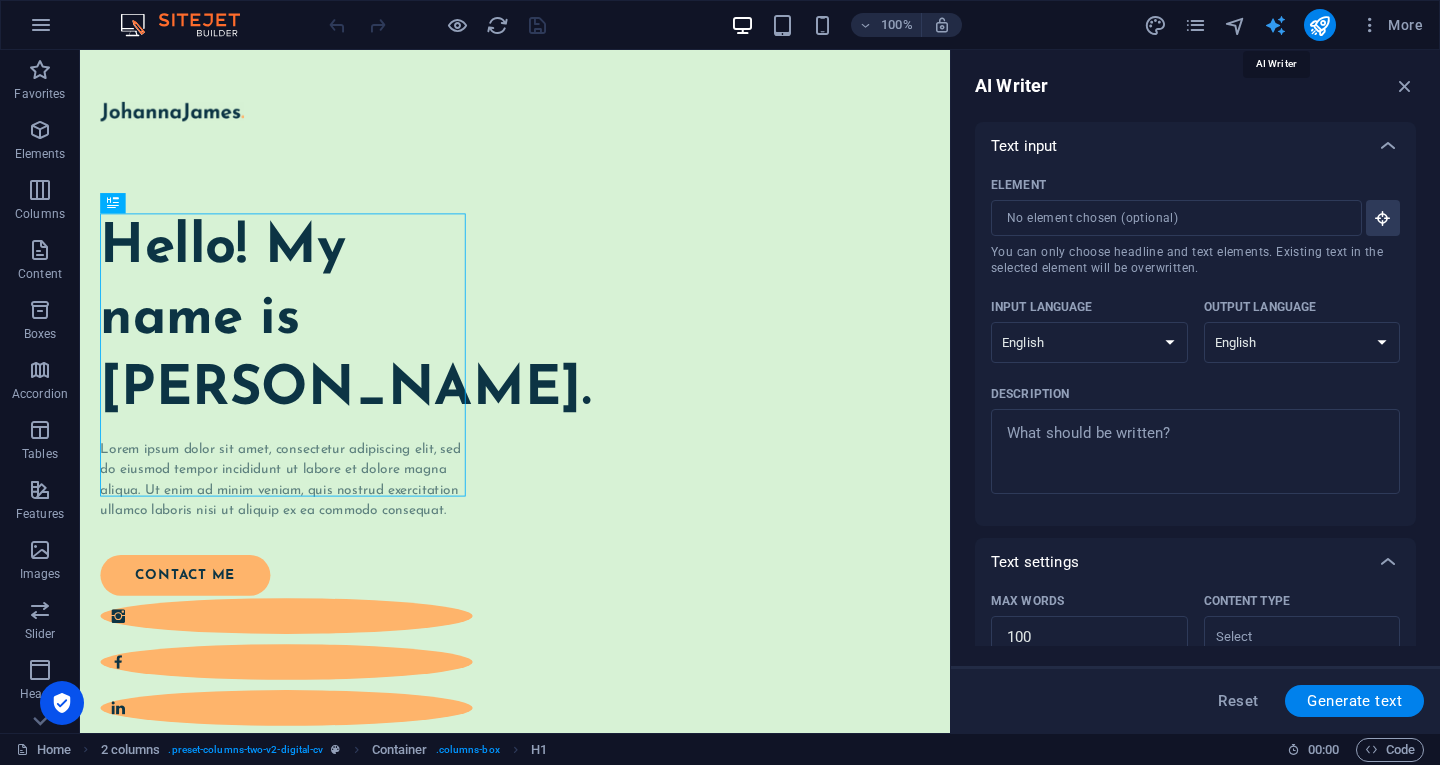 scroll, scrollTop: 0, scrollLeft: 0, axis: both 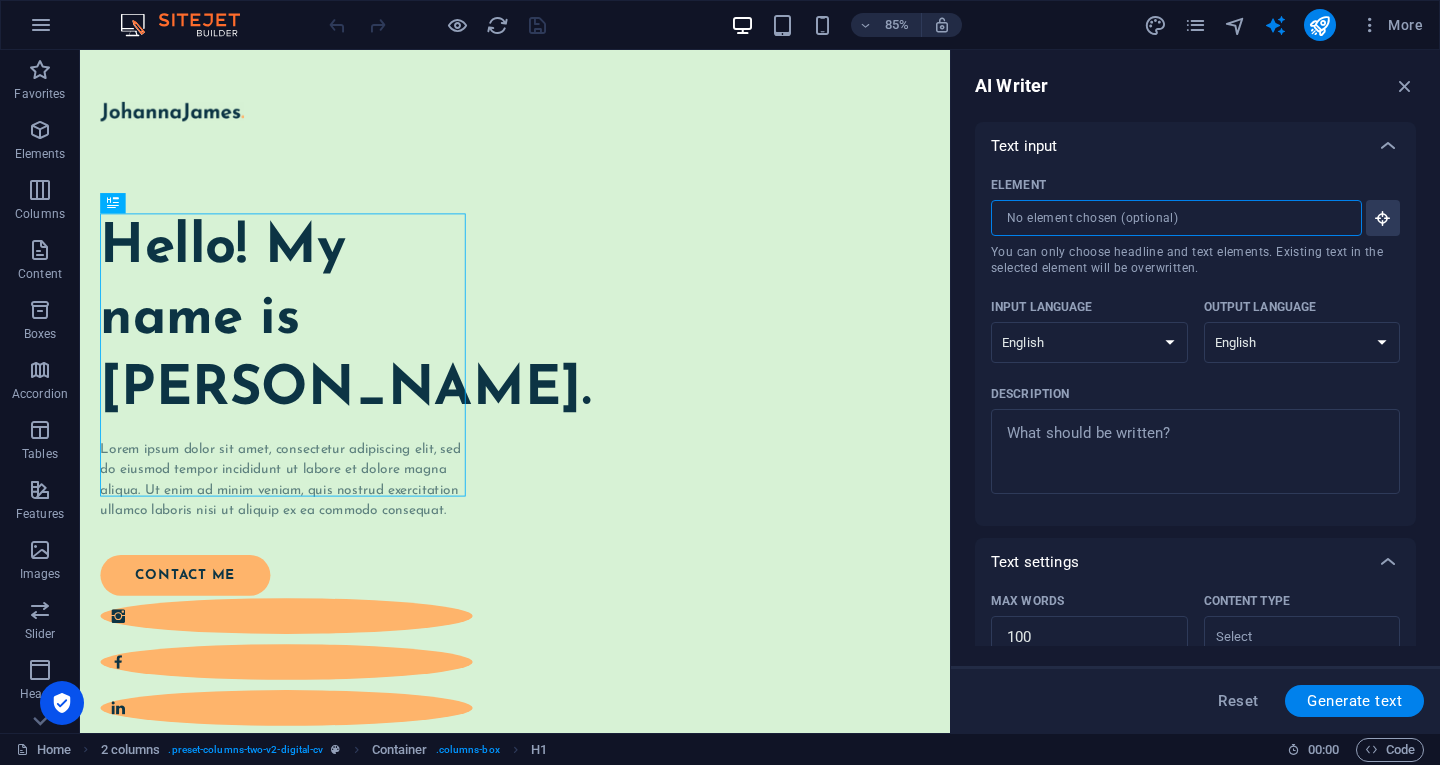 click on "Element ​ You can only choose headline and text elements. Existing text in the selected element will be overwritten." at bounding box center (1169, 218) 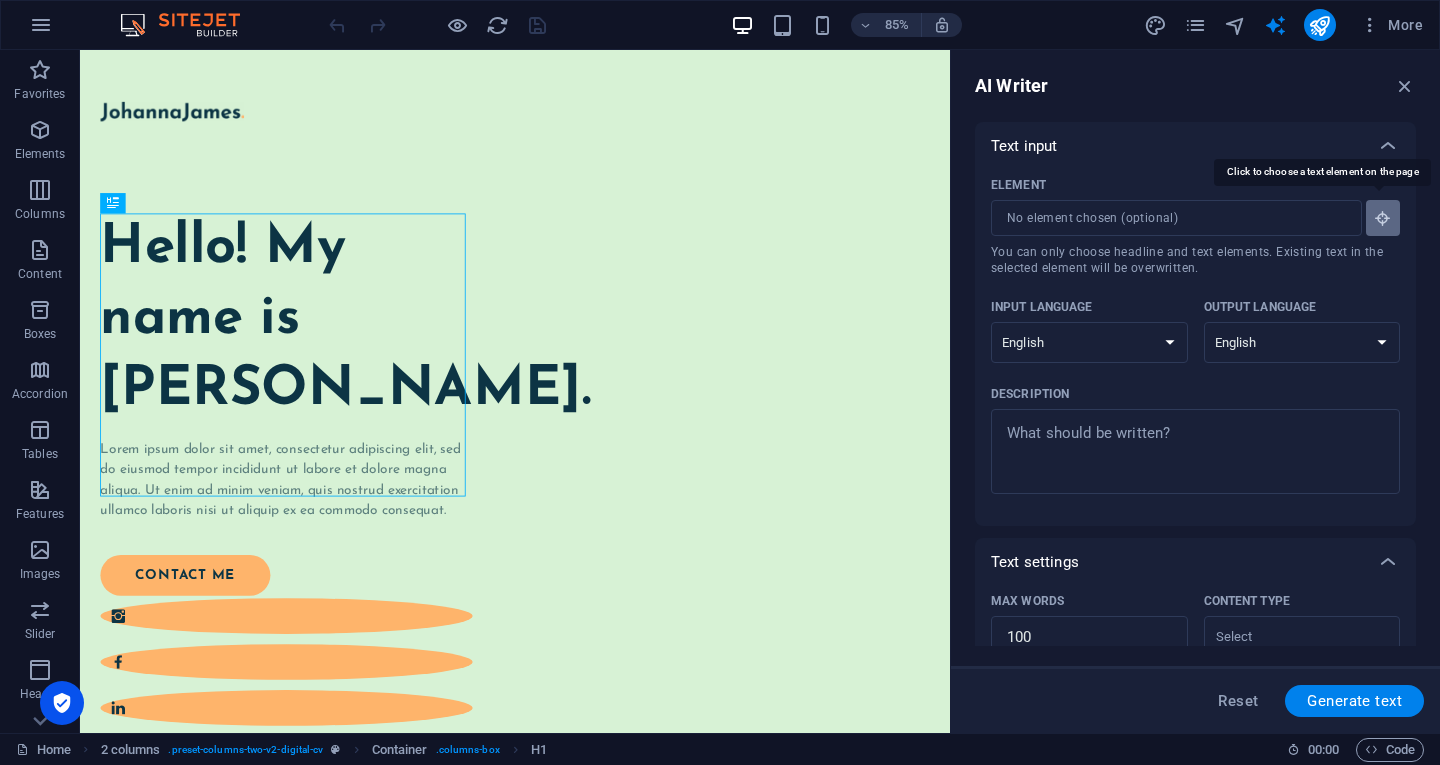 click at bounding box center [1383, 218] 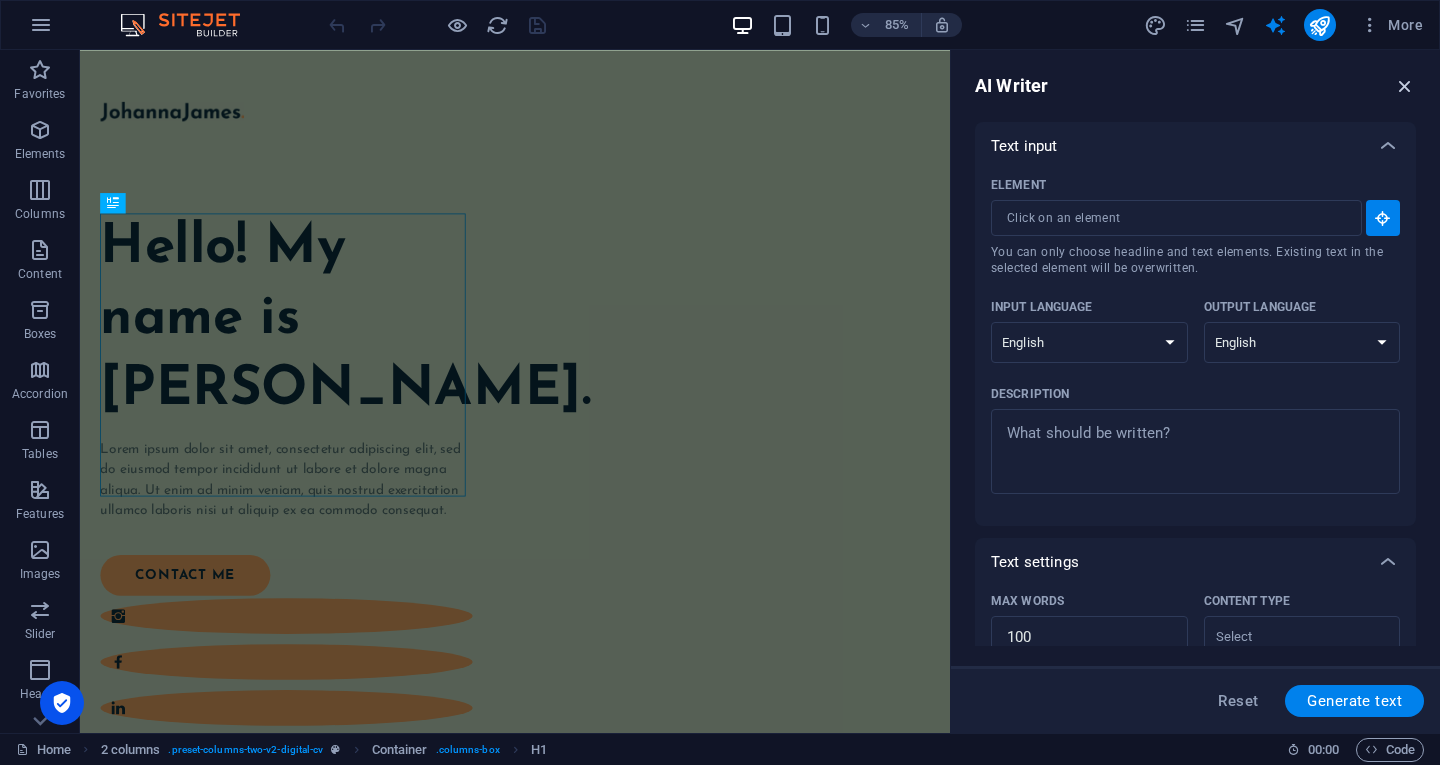 click at bounding box center [1405, 86] 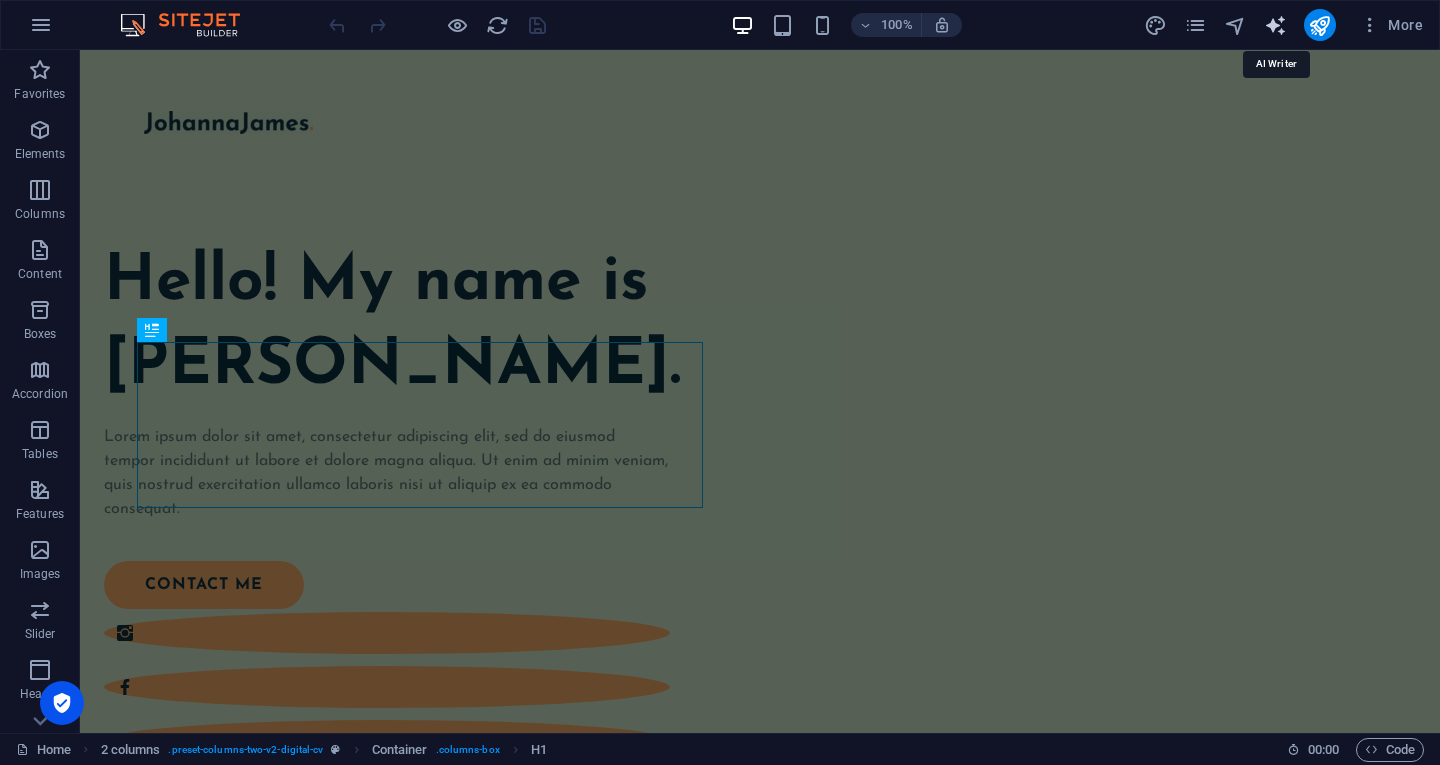 click at bounding box center [1275, 25] 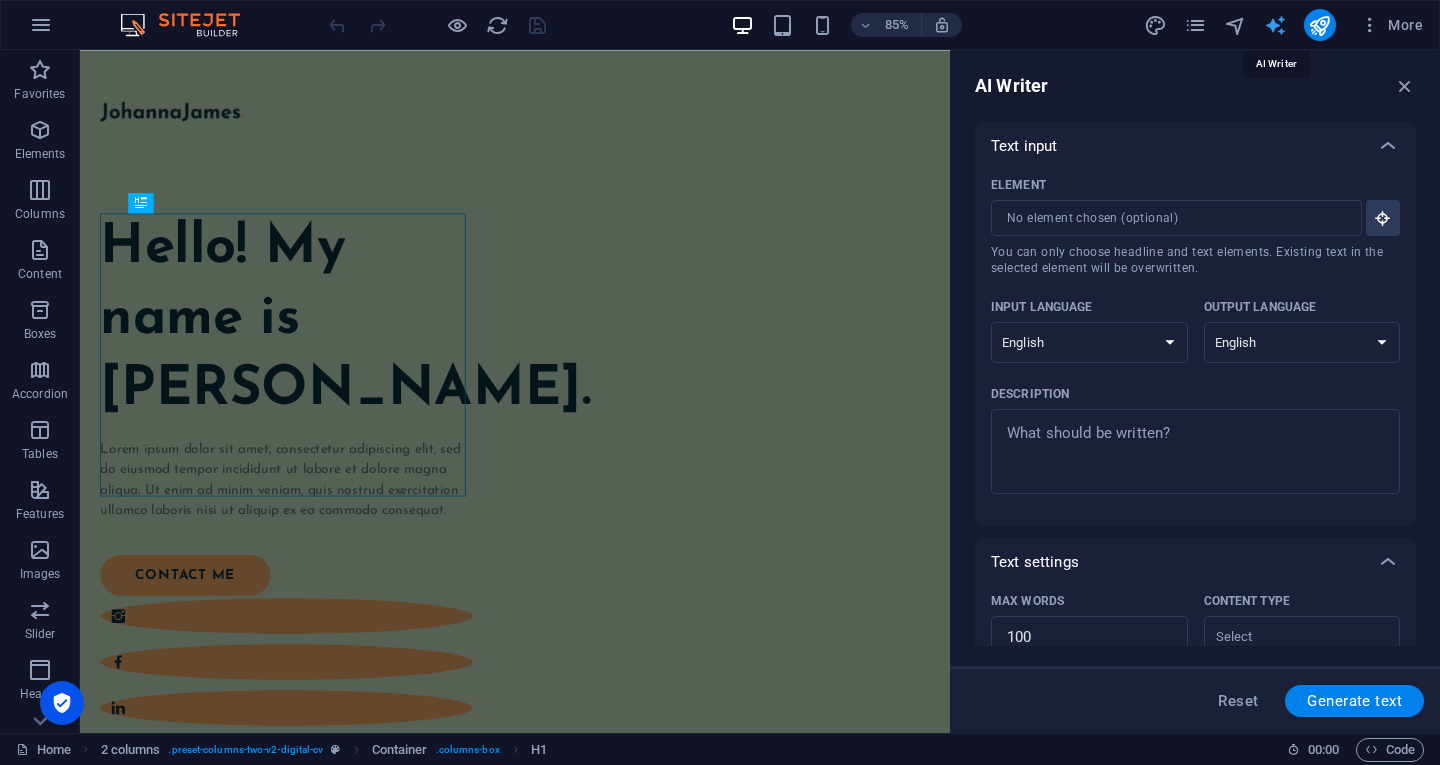 click at bounding box center [1275, 25] 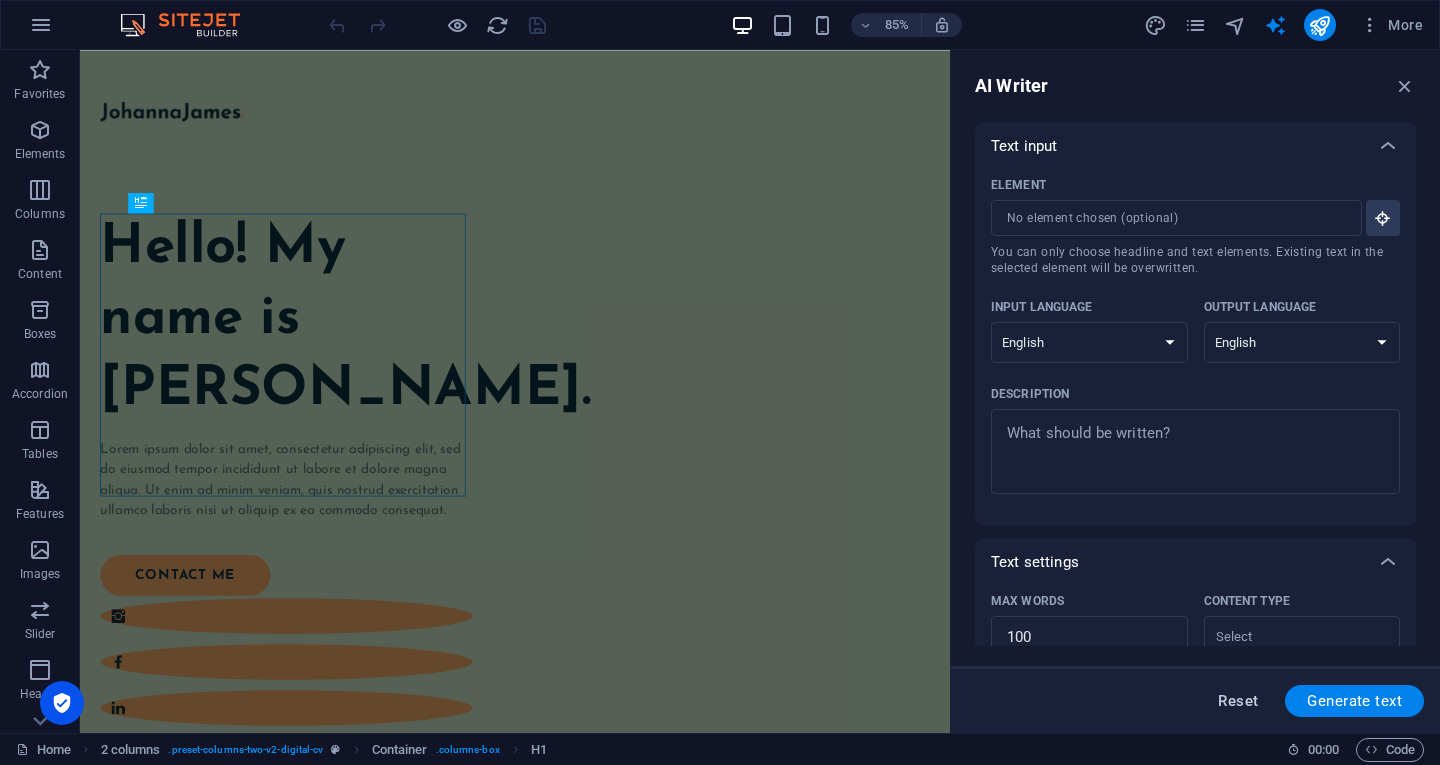 click on "Reset" at bounding box center (1238, 701) 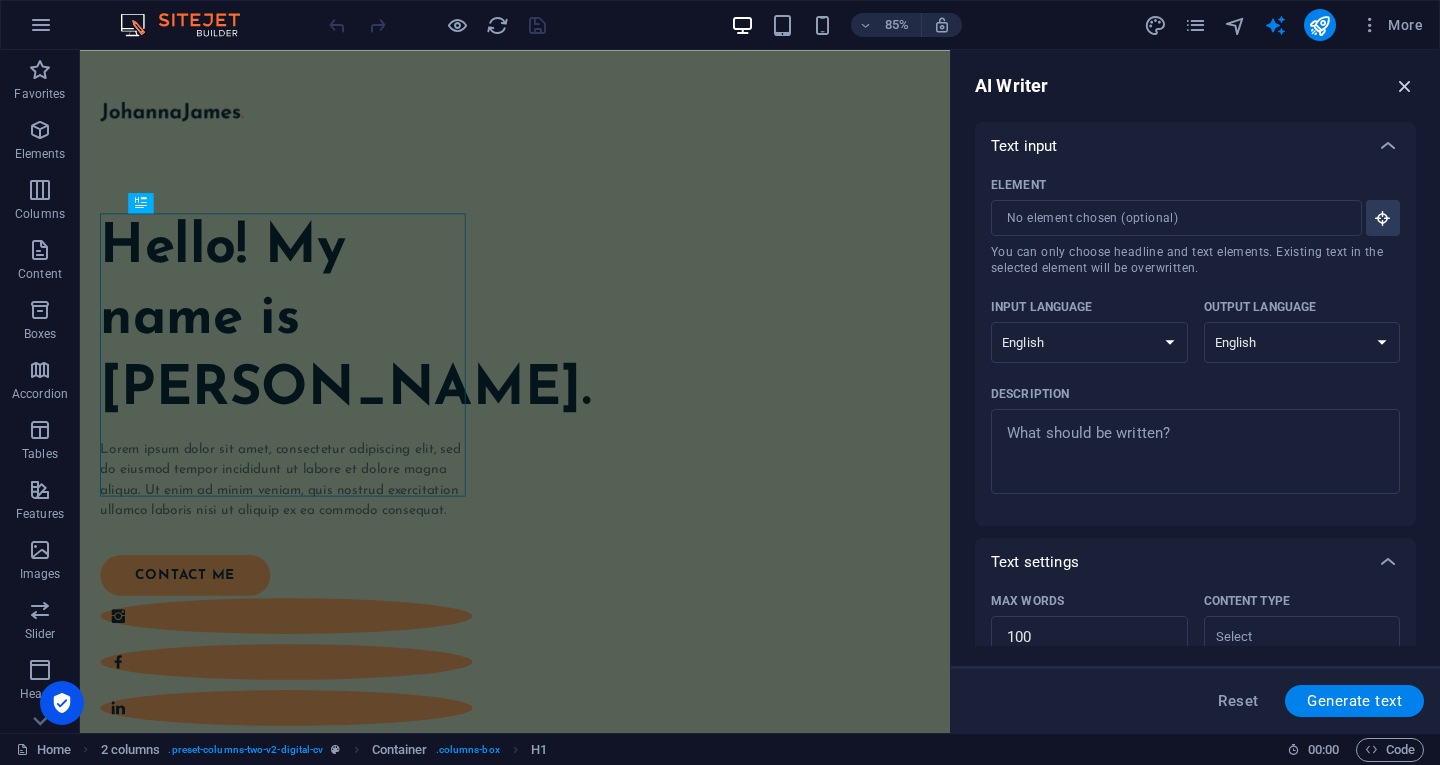 click at bounding box center (1405, 86) 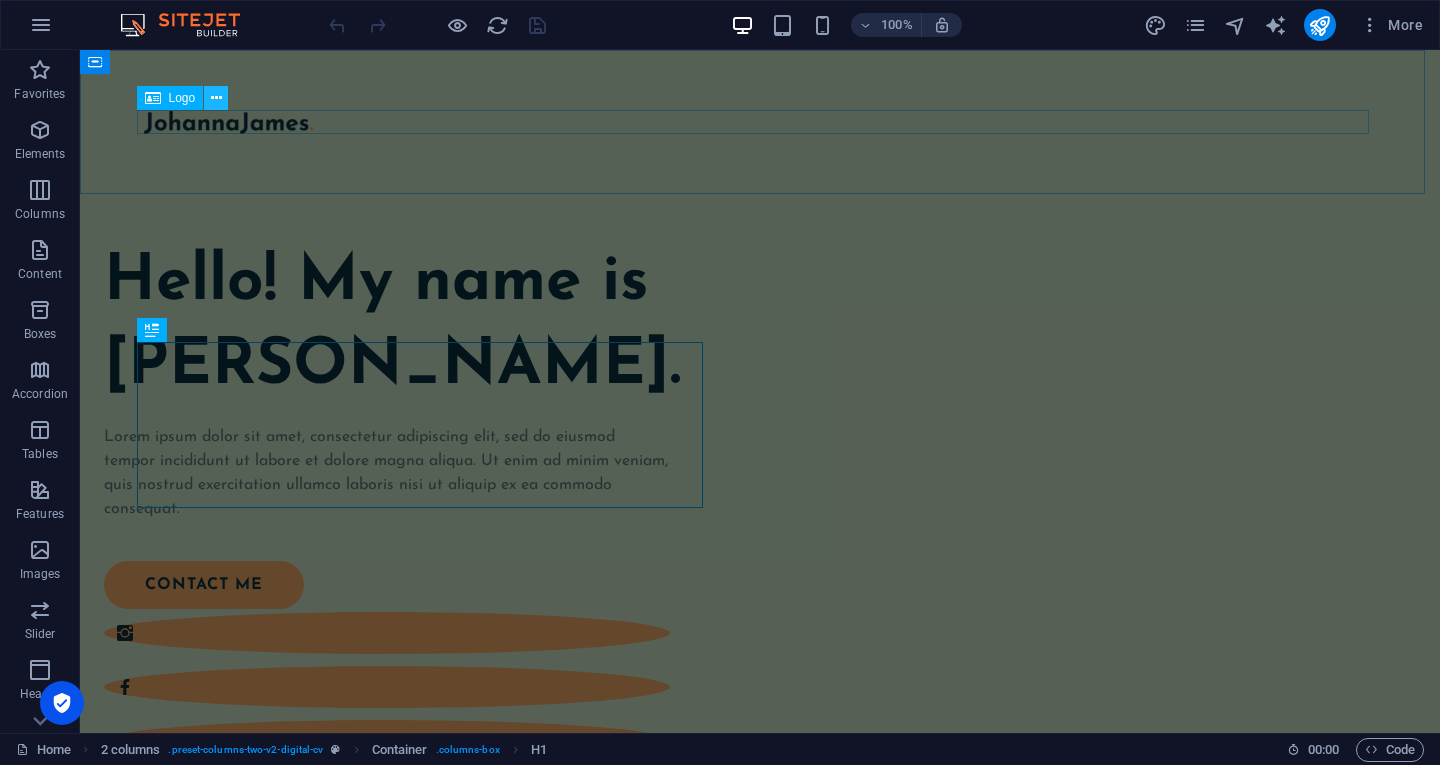 click at bounding box center [216, 98] 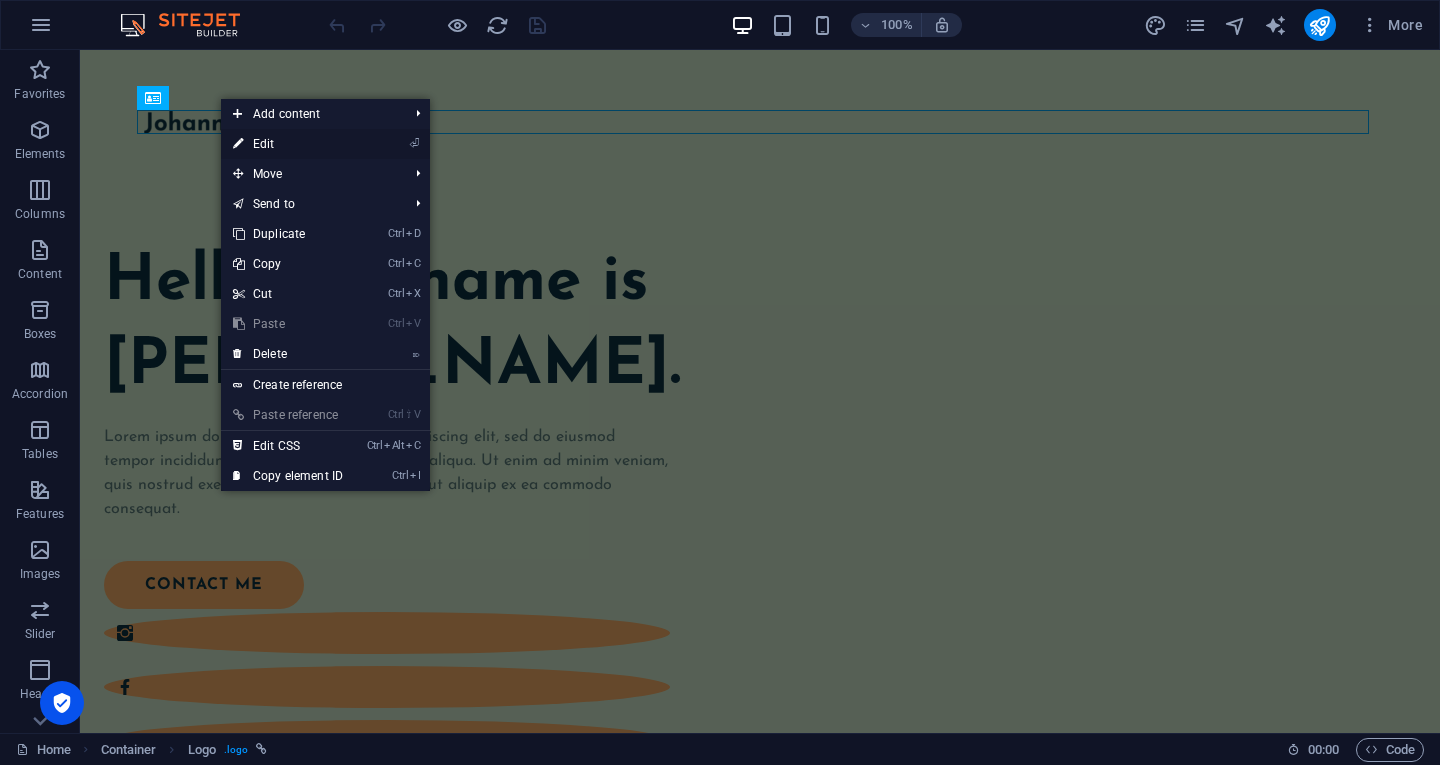 click on "⏎  Edit" at bounding box center (288, 144) 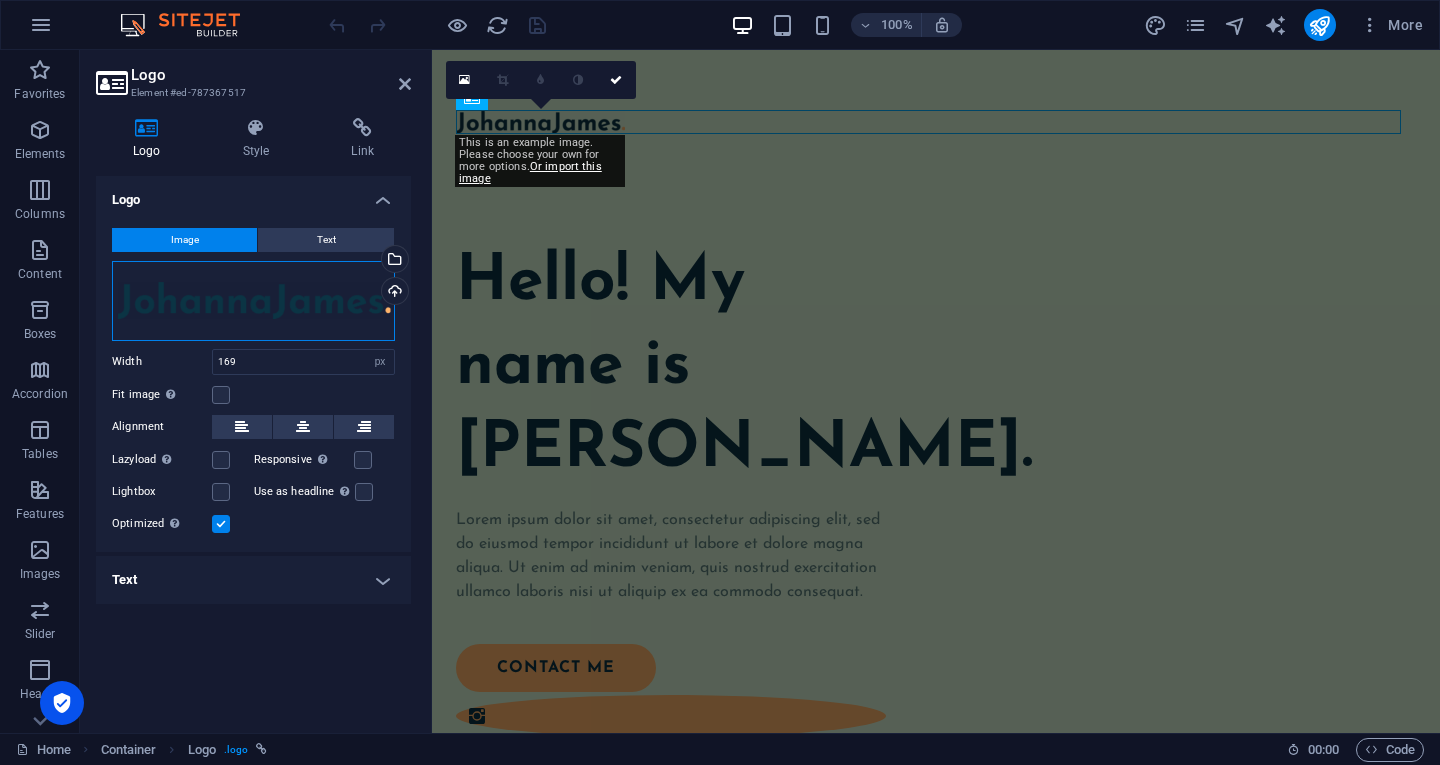 click on "Drag files here, click to choose files or select files from Files or our free stock photos & videos" at bounding box center (253, 301) 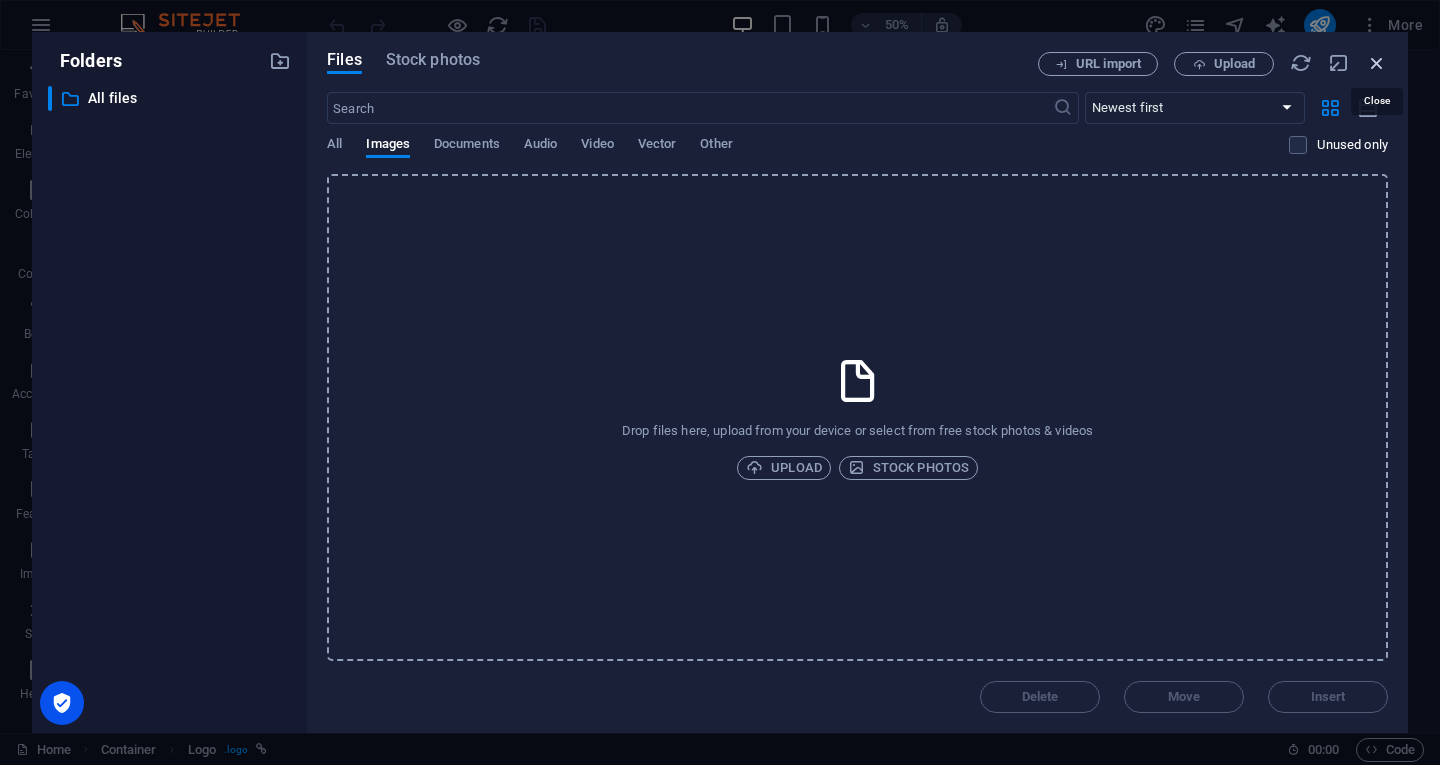 click at bounding box center (1377, 63) 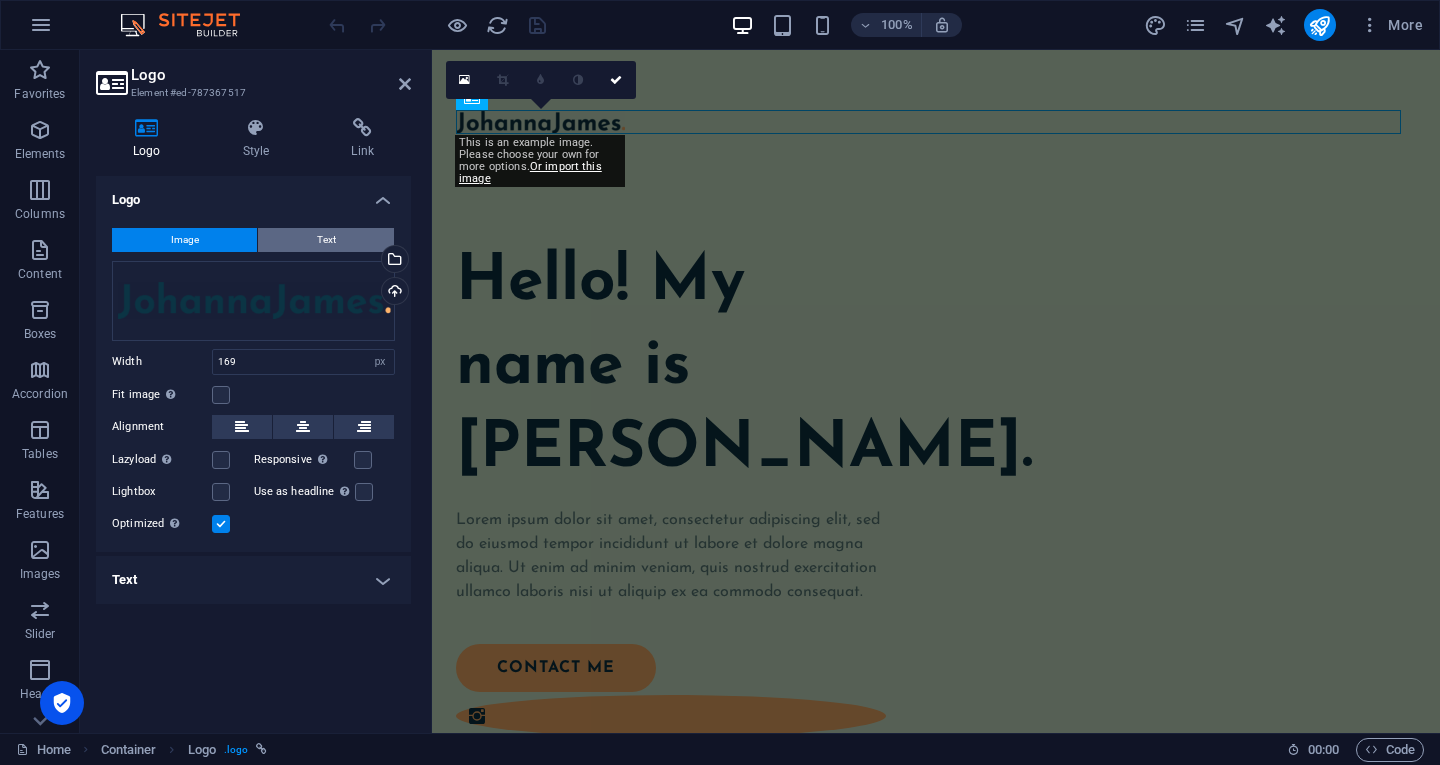 click on "Text" at bounding box center (326, 240) 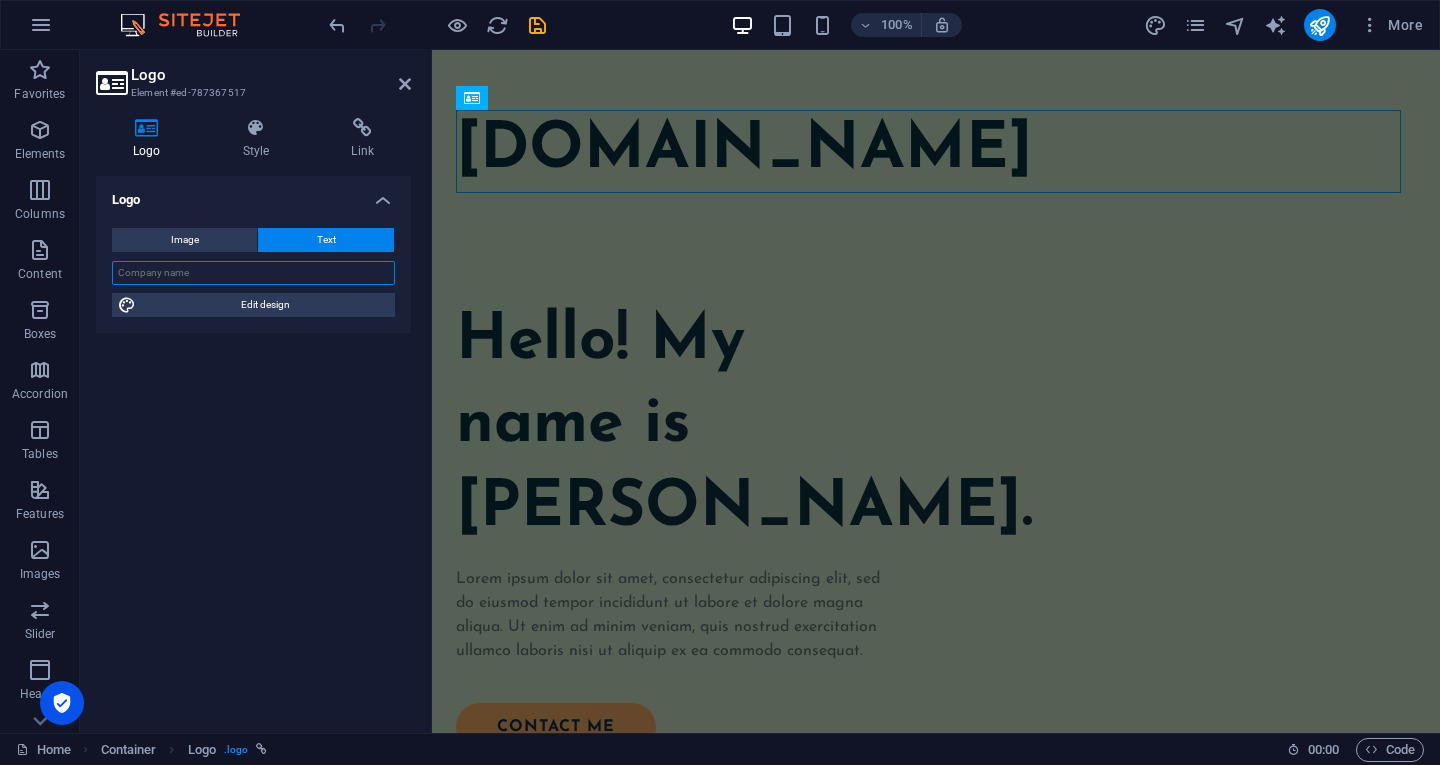 click at bounding box center [253, 273] 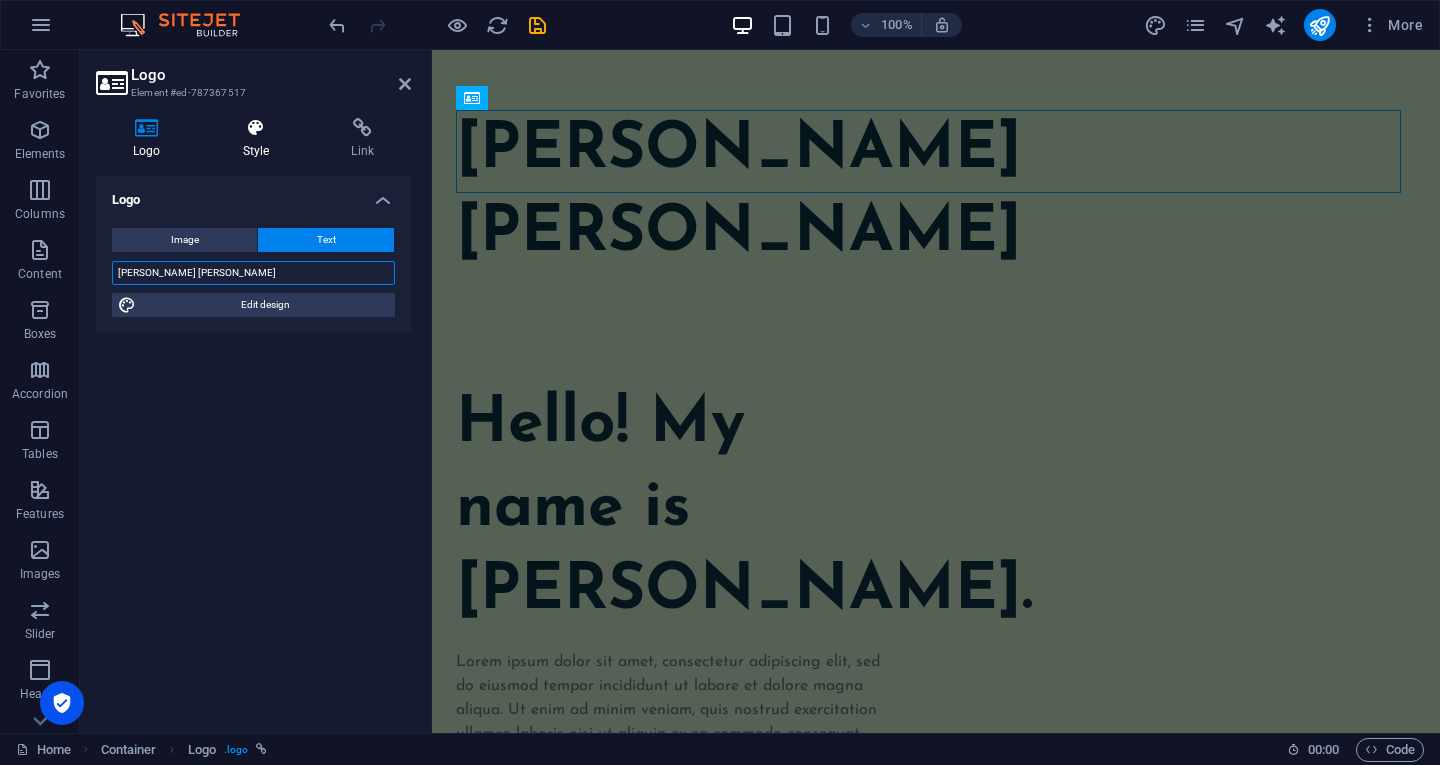type on "Janak Kumar Thapa" 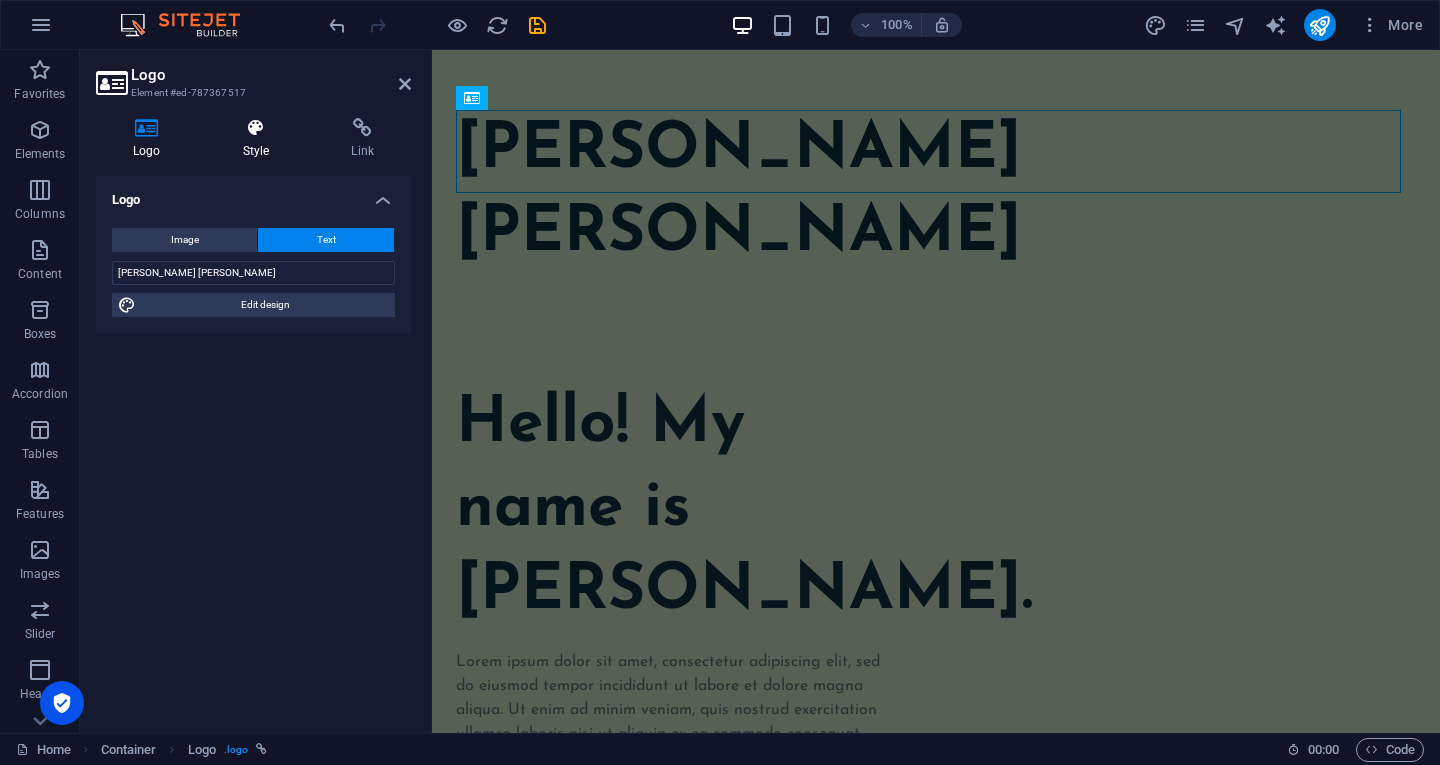 click on "Style" at bounding box center (260, 139) 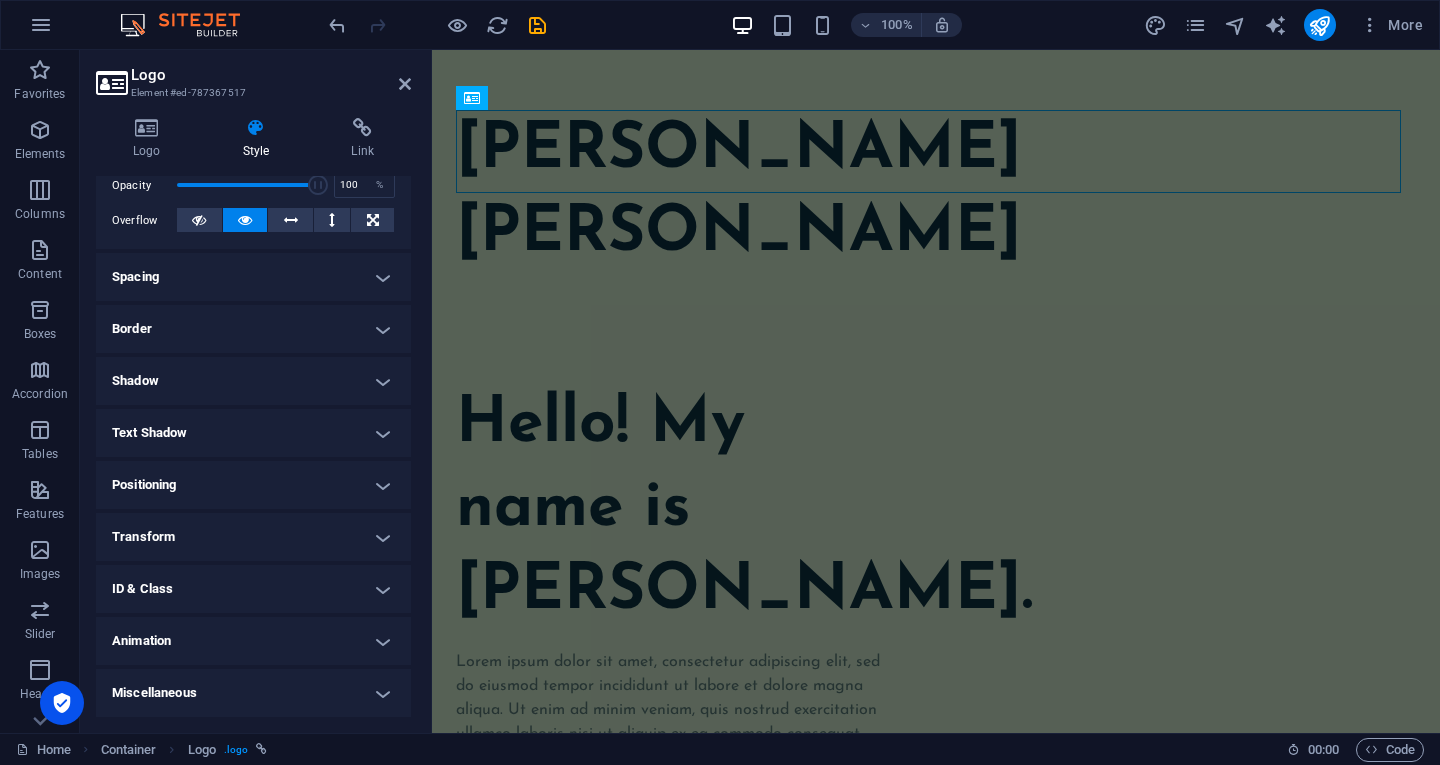 scroll, scrollTop: 0, scrollLeft: 0, axis: both 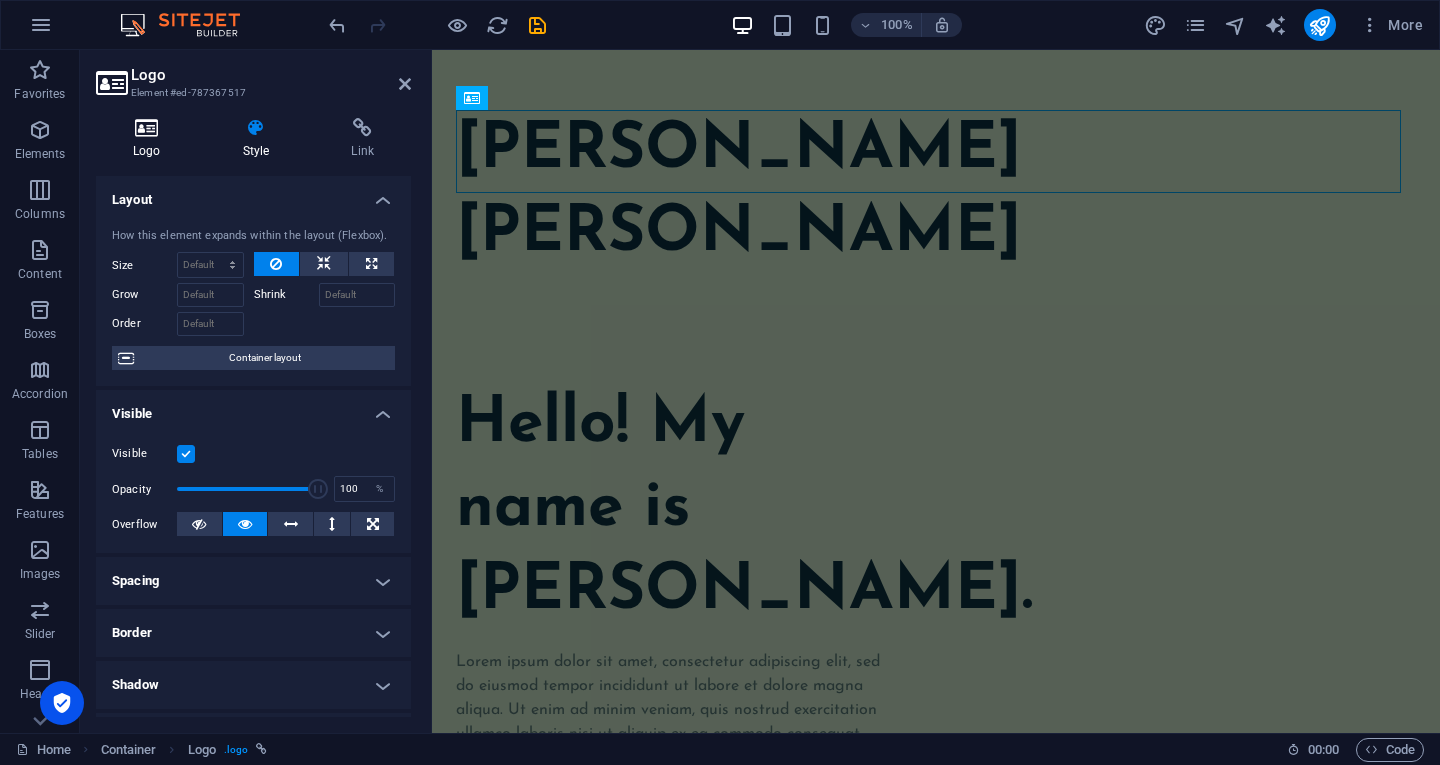 click at bounding box center [147, 128] 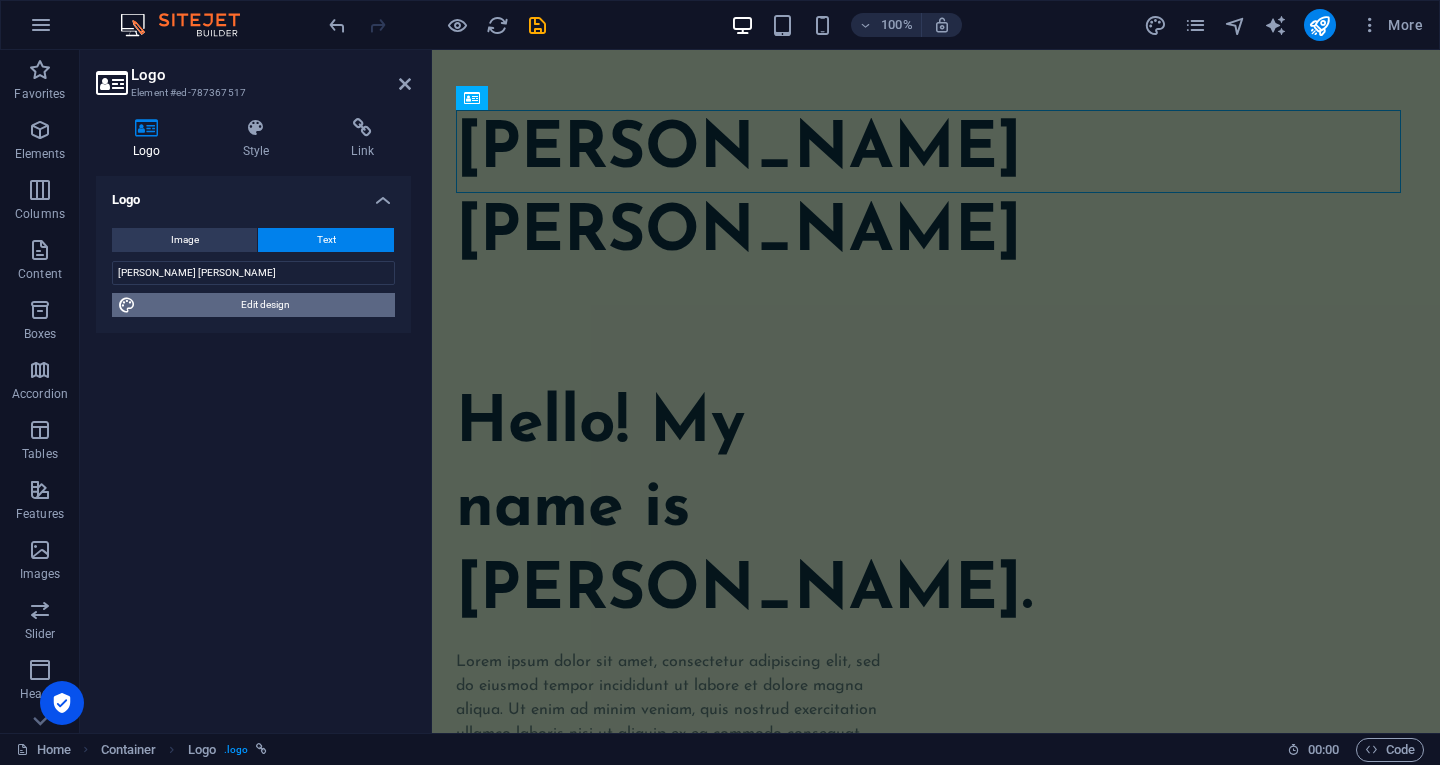 click at bounding box center [127, 305] 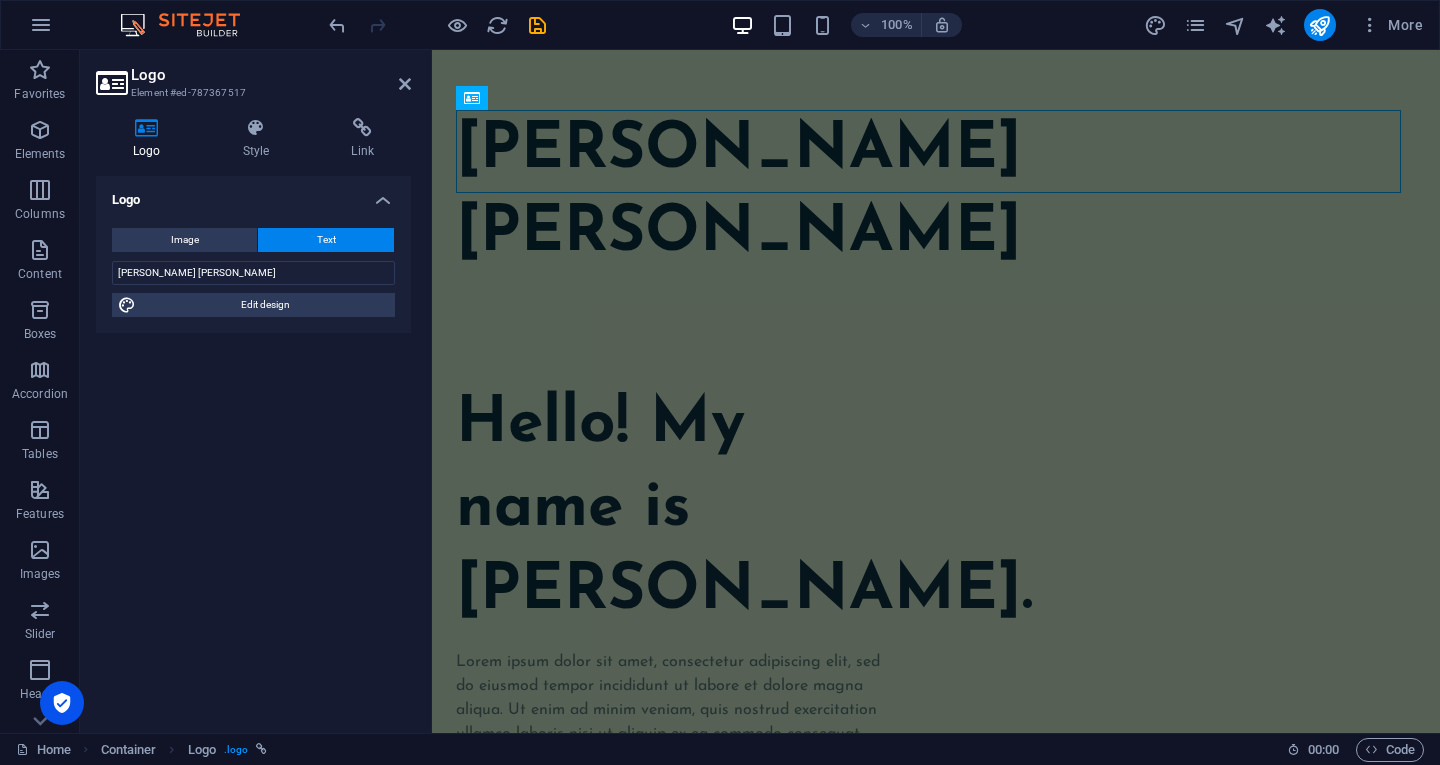 select on "px" 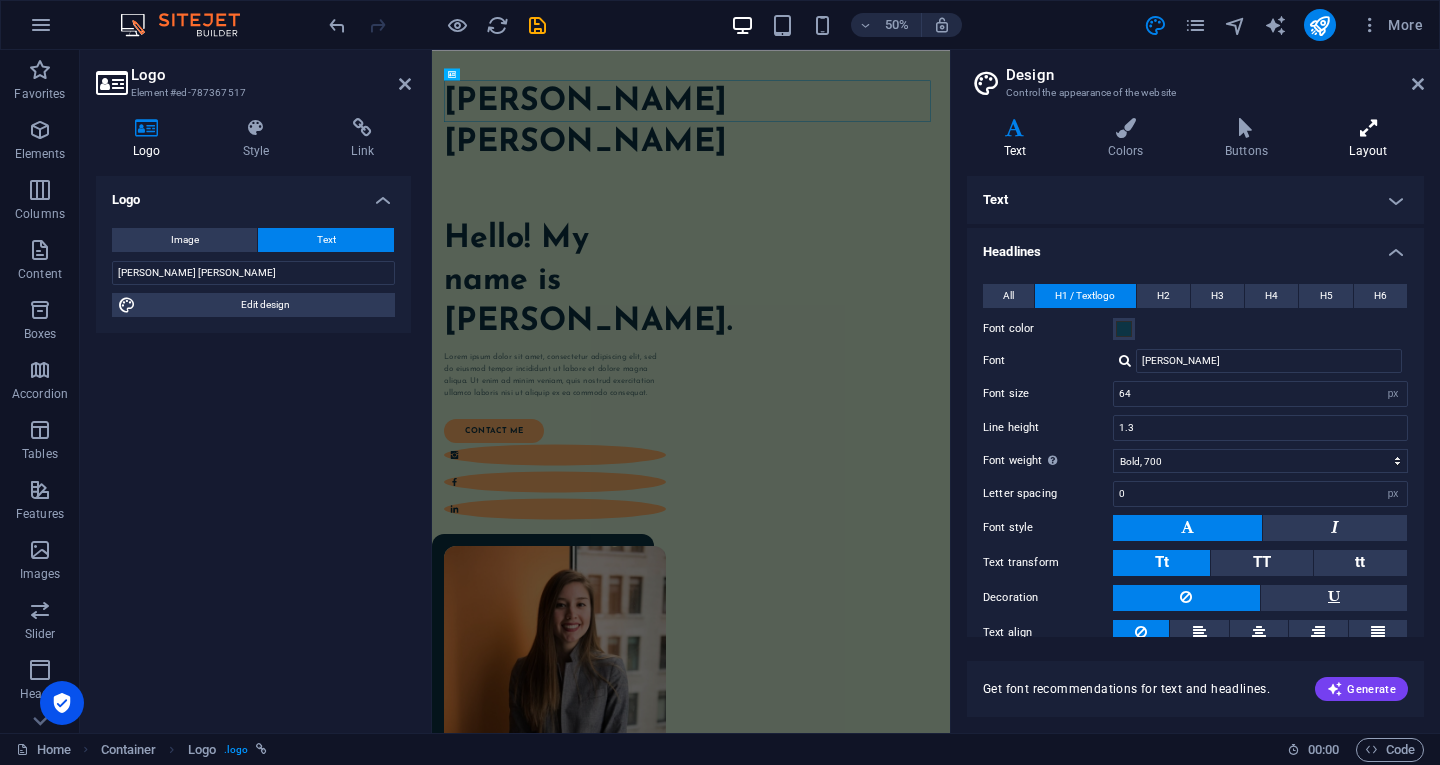 click on "Layout" at bounding box center (1368, 139) 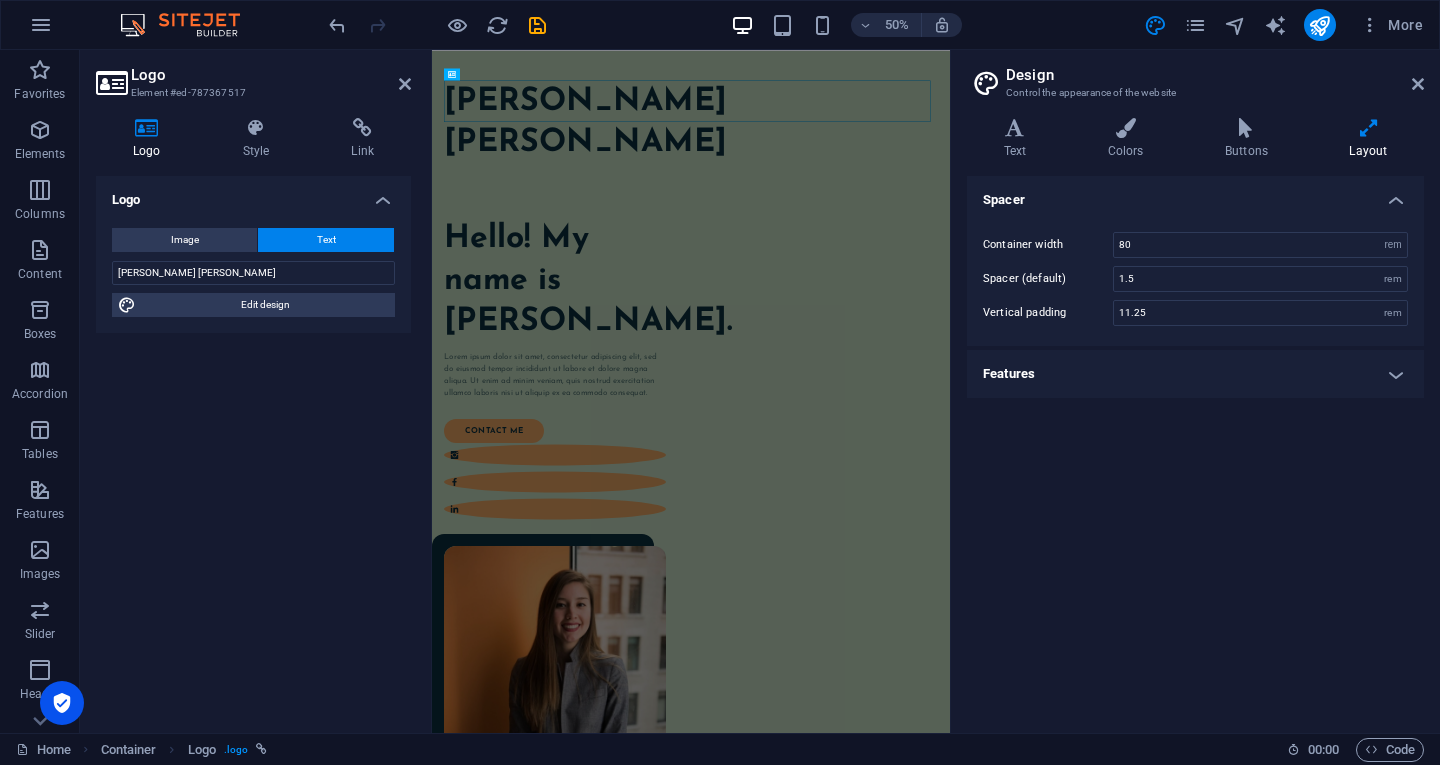 click on "Features" at bounding box center [1195, 374] 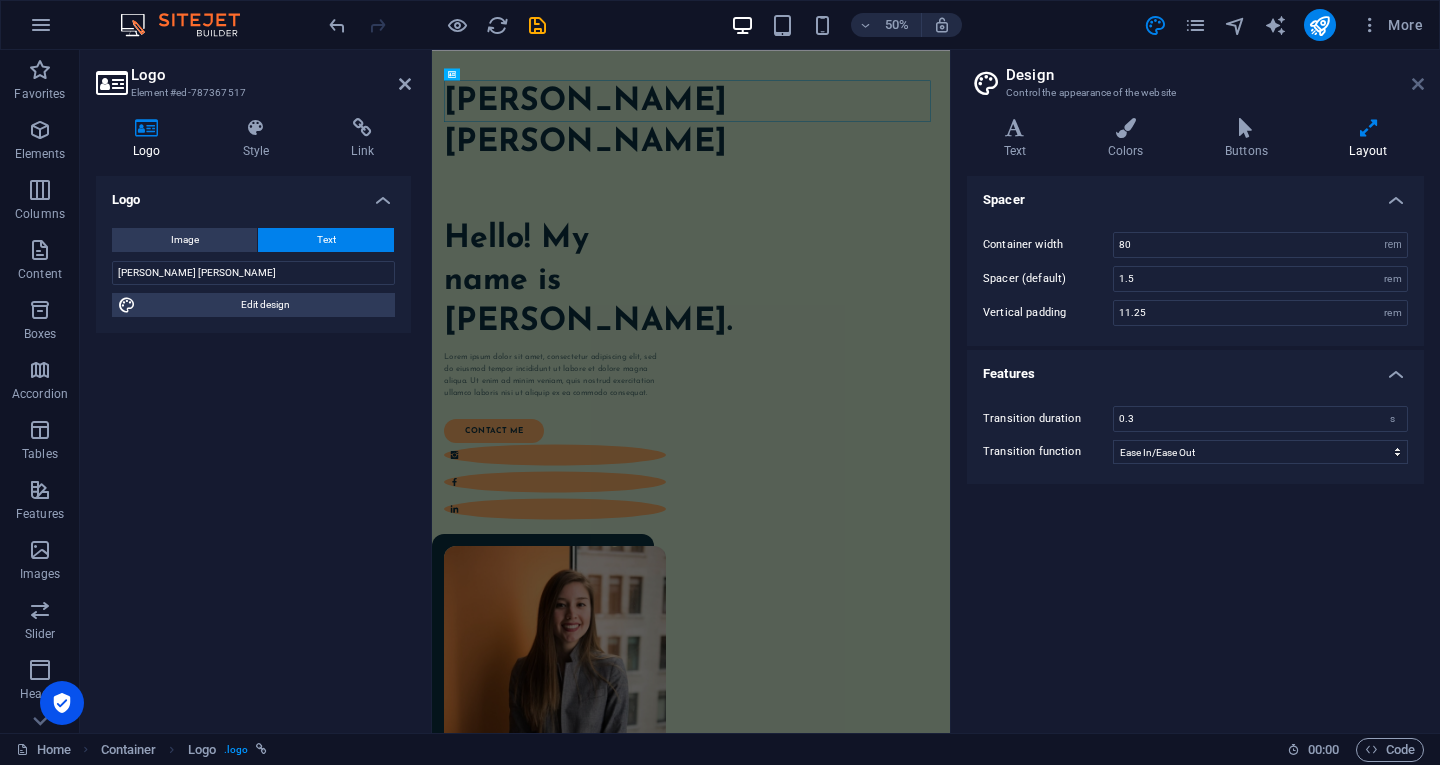 click at bounding box center [1418, 84] 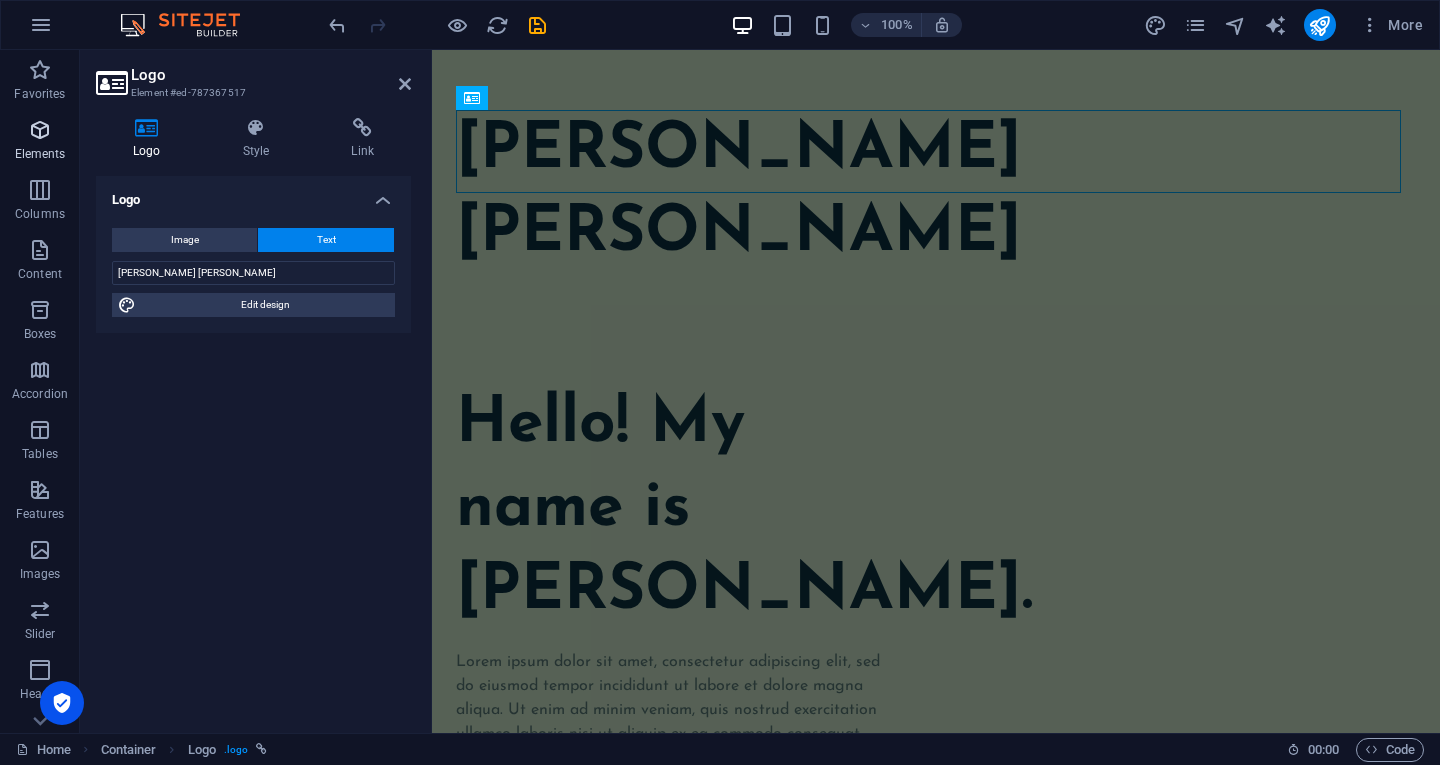 click at bounding box center [40, 130] 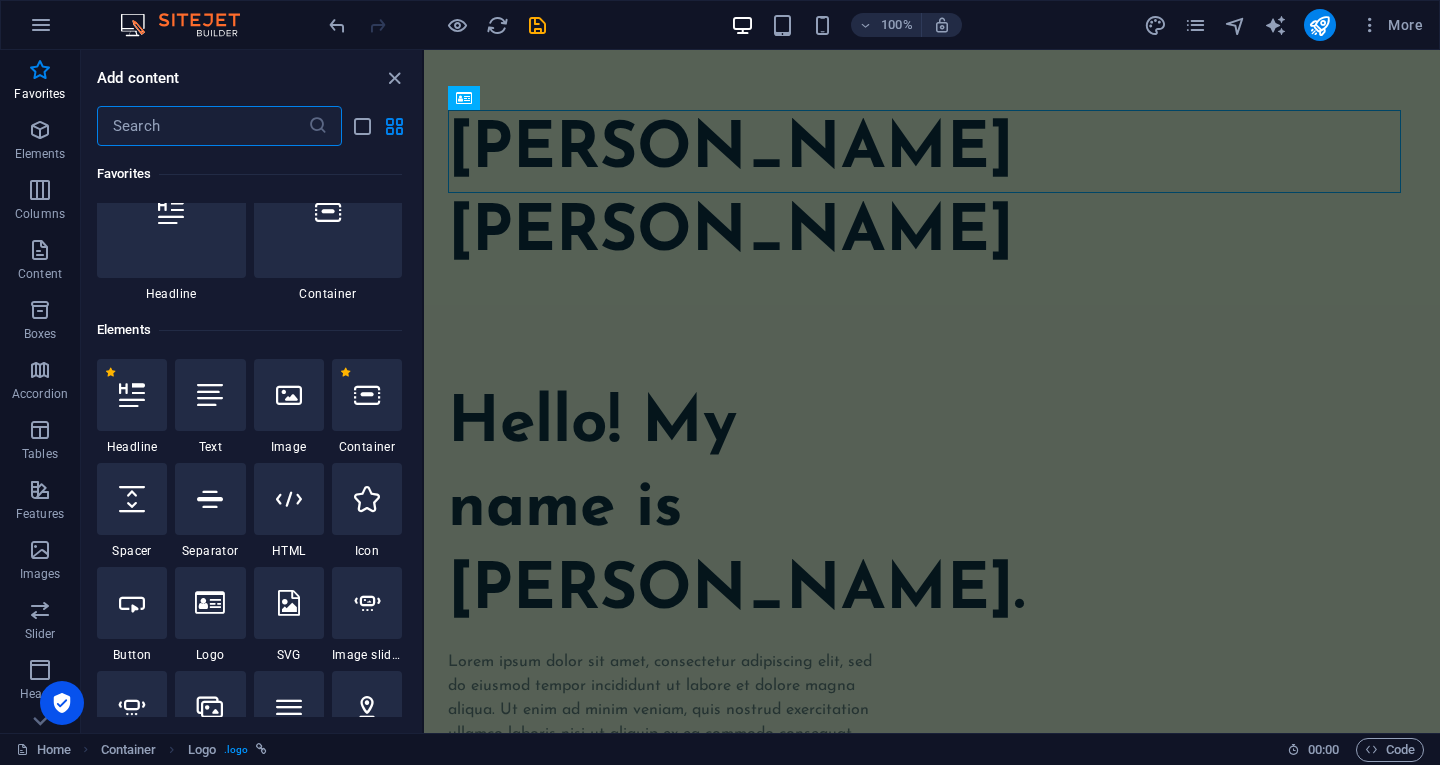 scroll, scrollTop: 0, scrollLeft: 0, axis: both 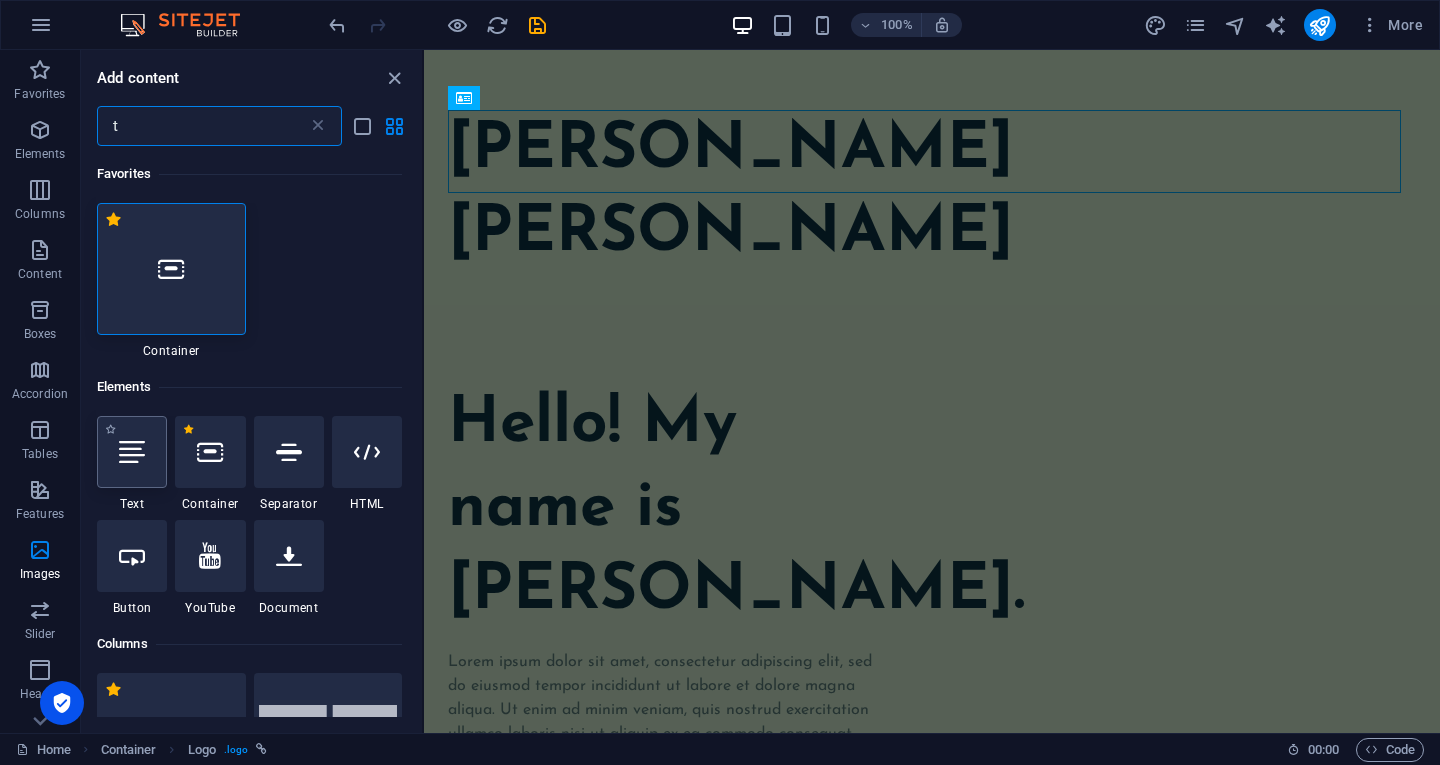 type on "t" 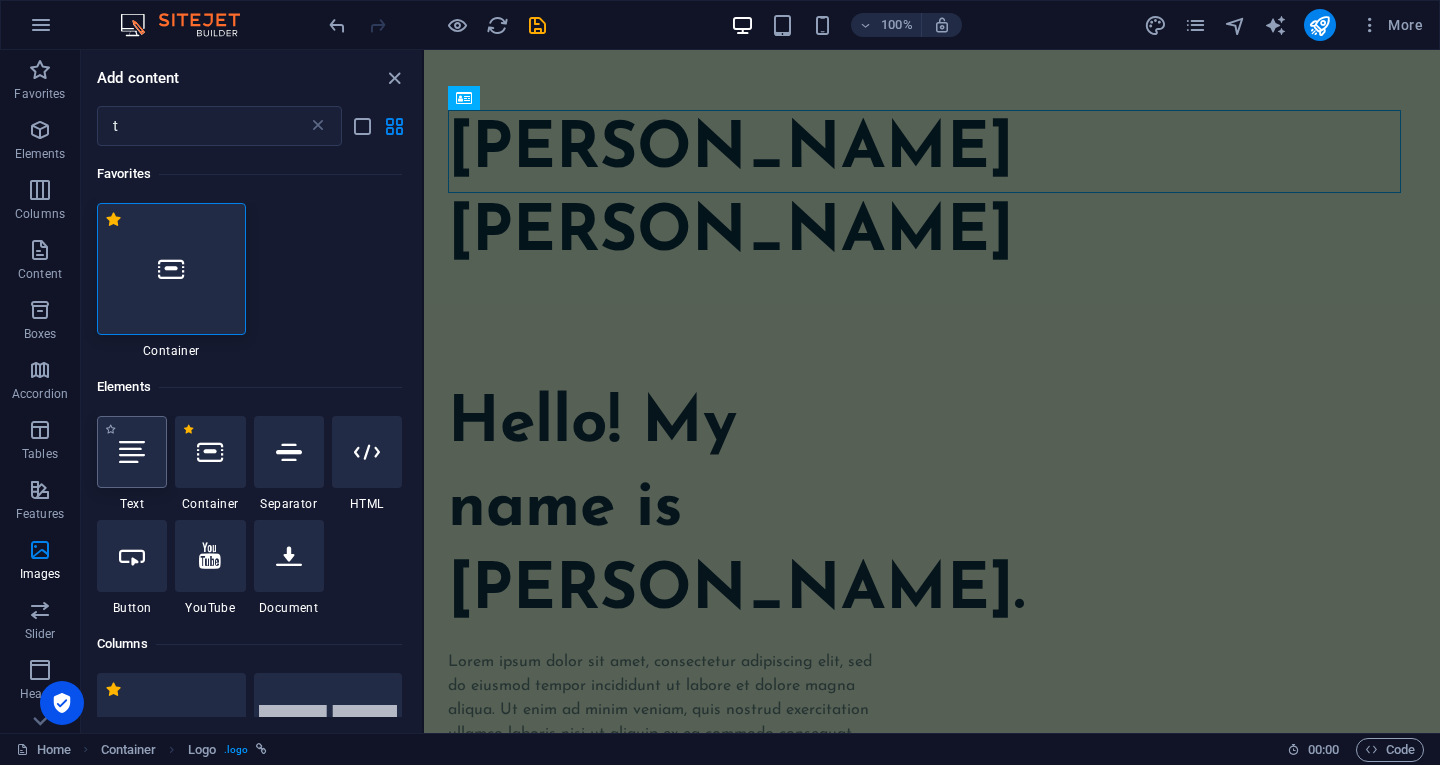 click at bounding box center (132, 452) 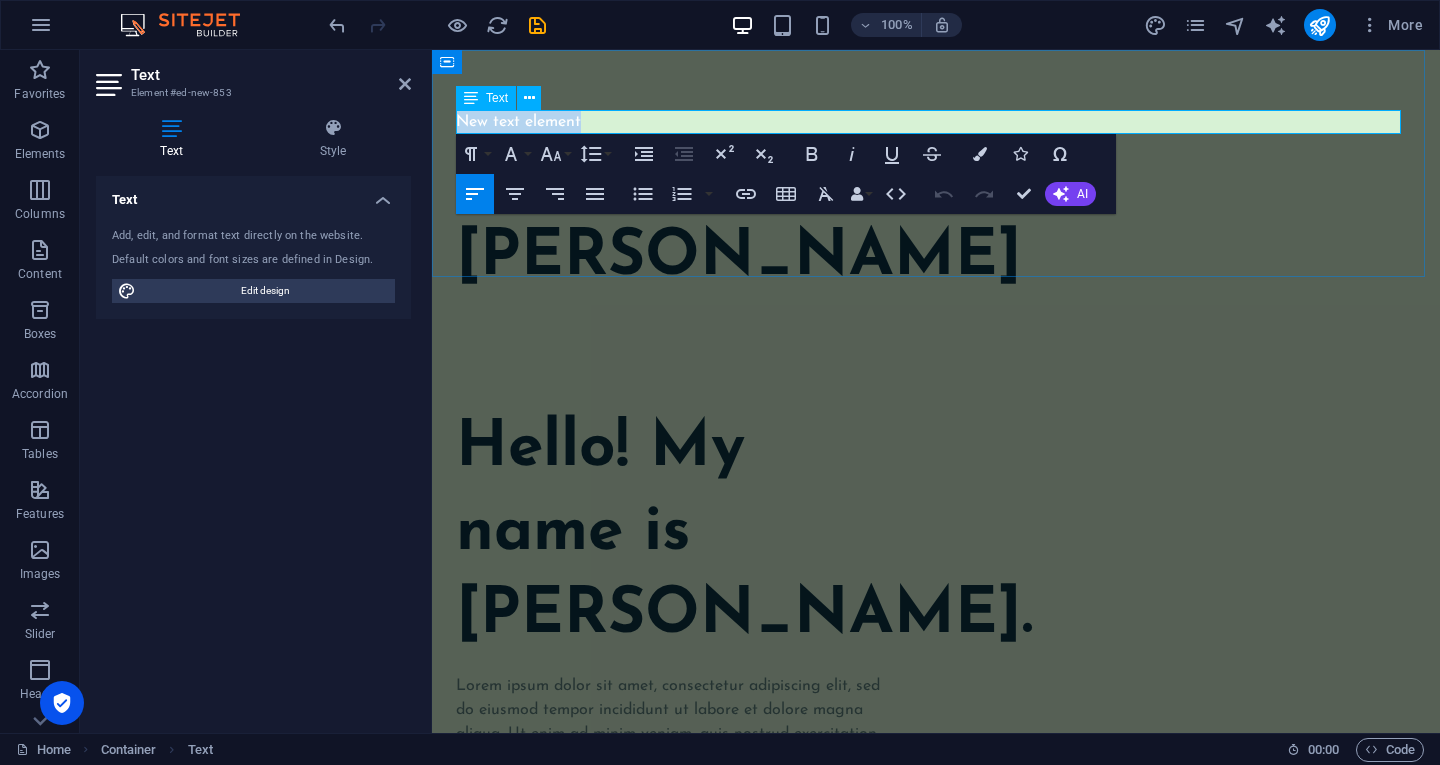 type 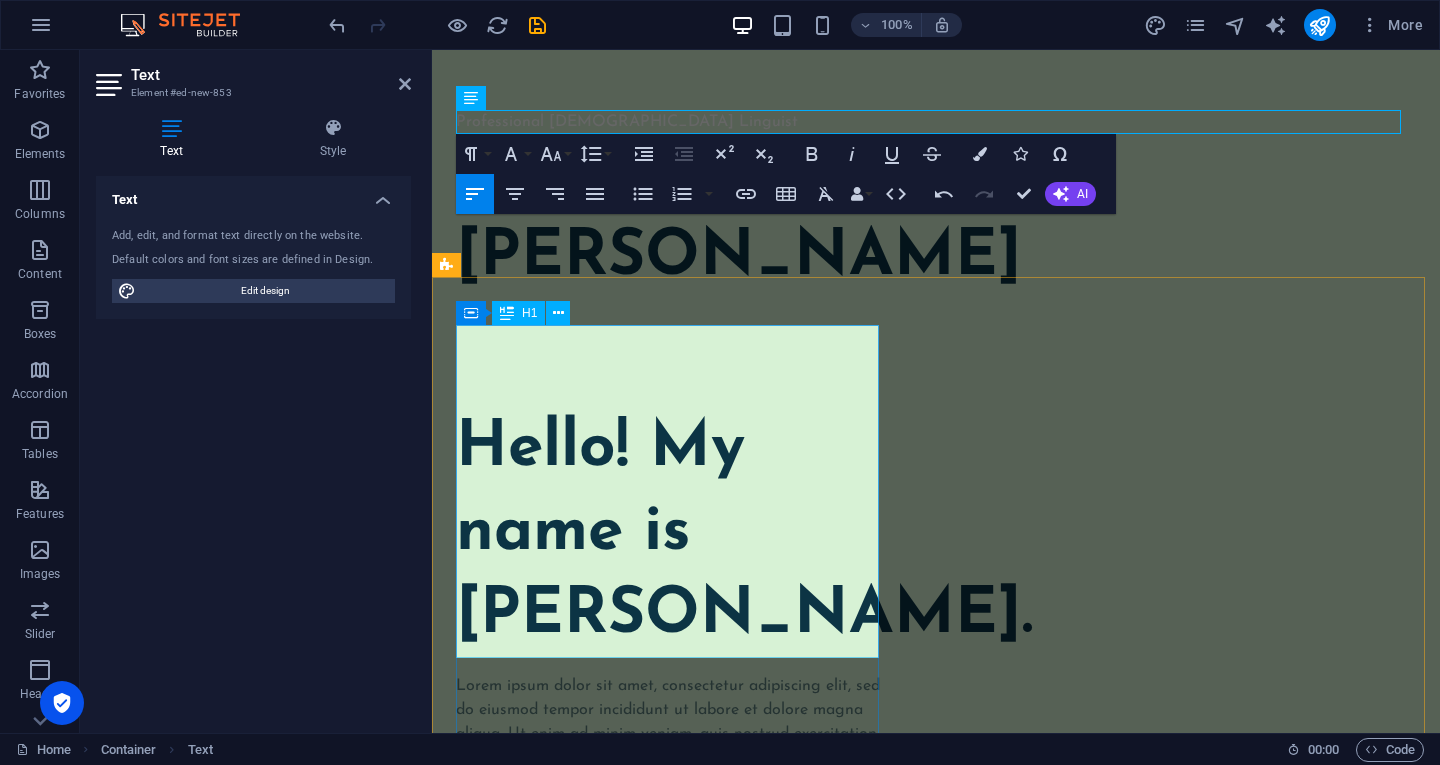 click on "Hello! My name is Johanna James." at bounding box center [671, 533] 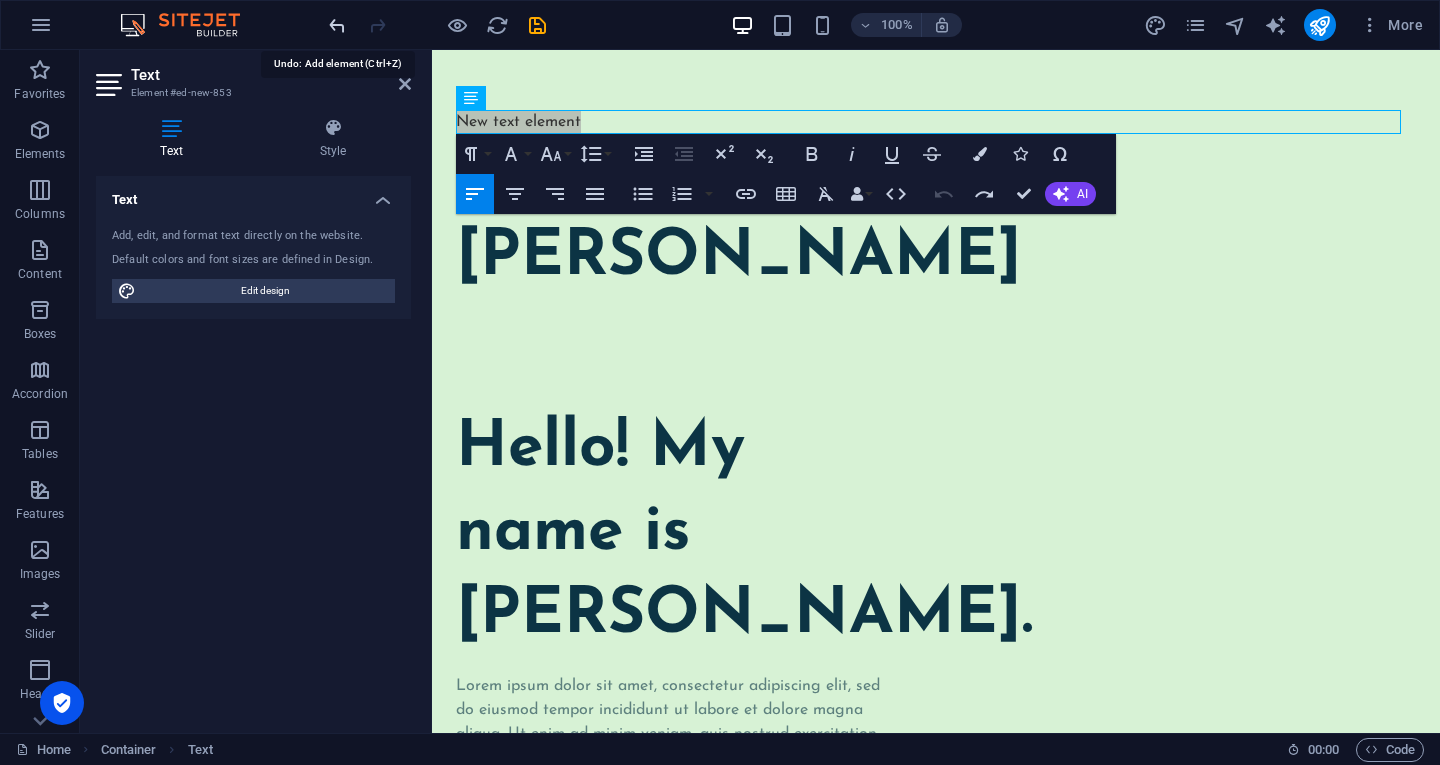 click at bounding box center [337, 25] 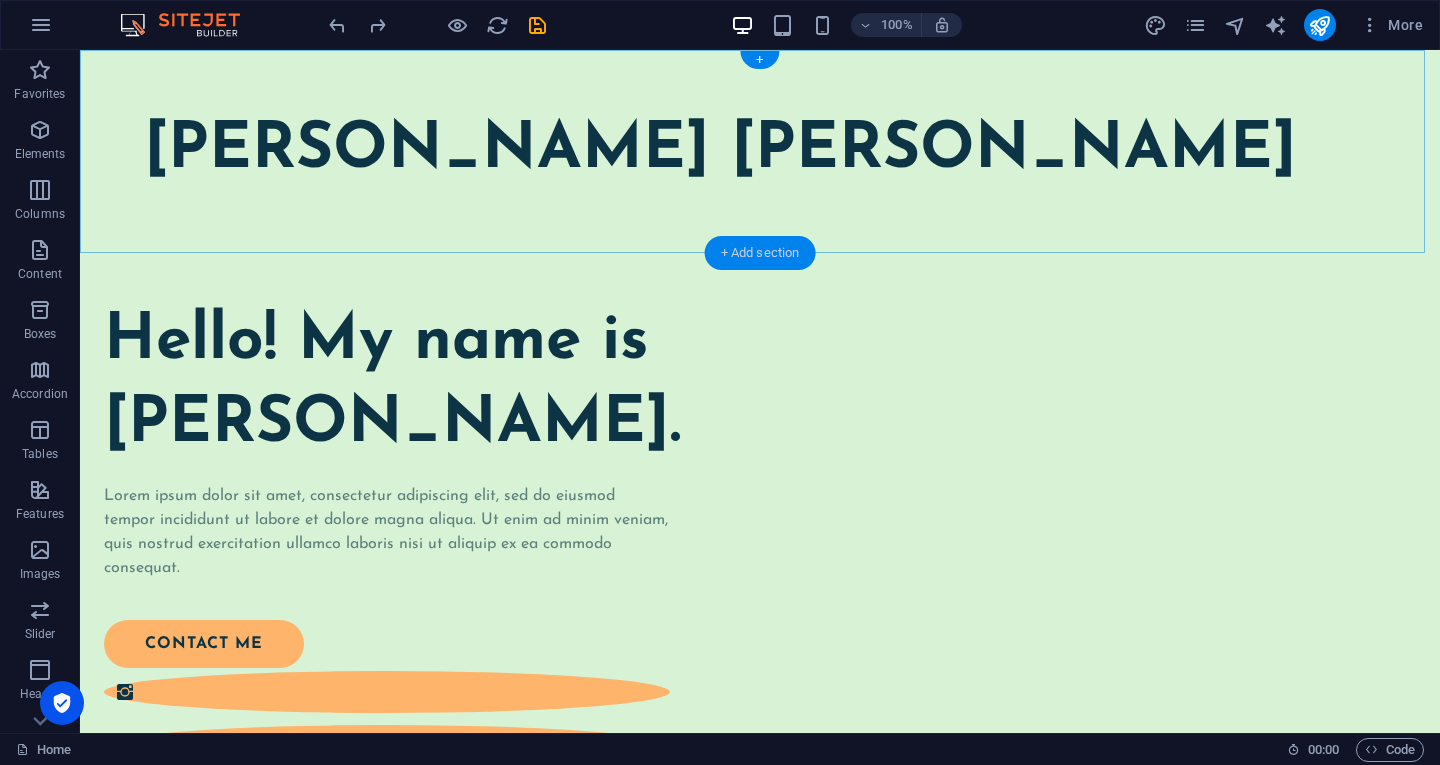 click on "+ Add section" at bounding box center (760, 253) 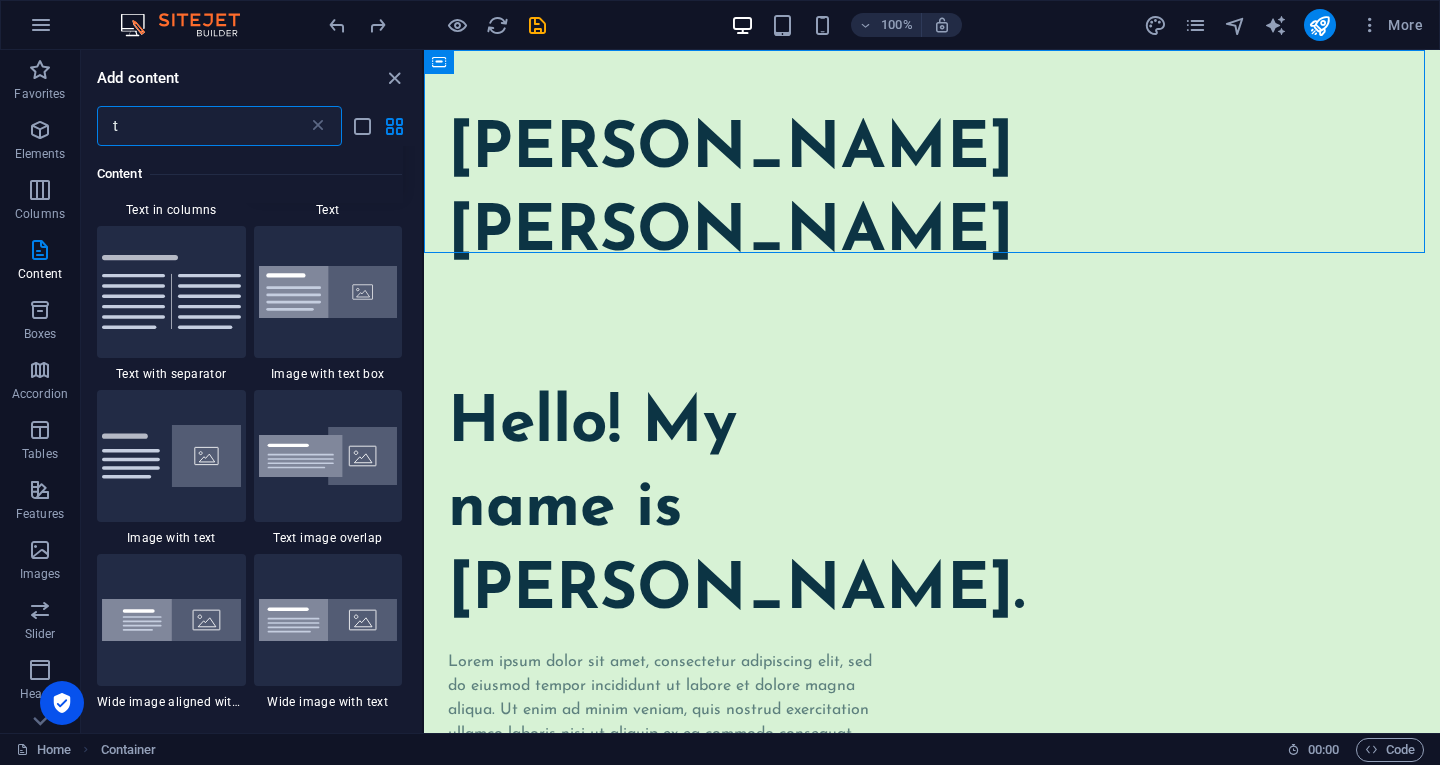 scroll, scrollTop: 1472, scrollLeft: 0, axis: vertical 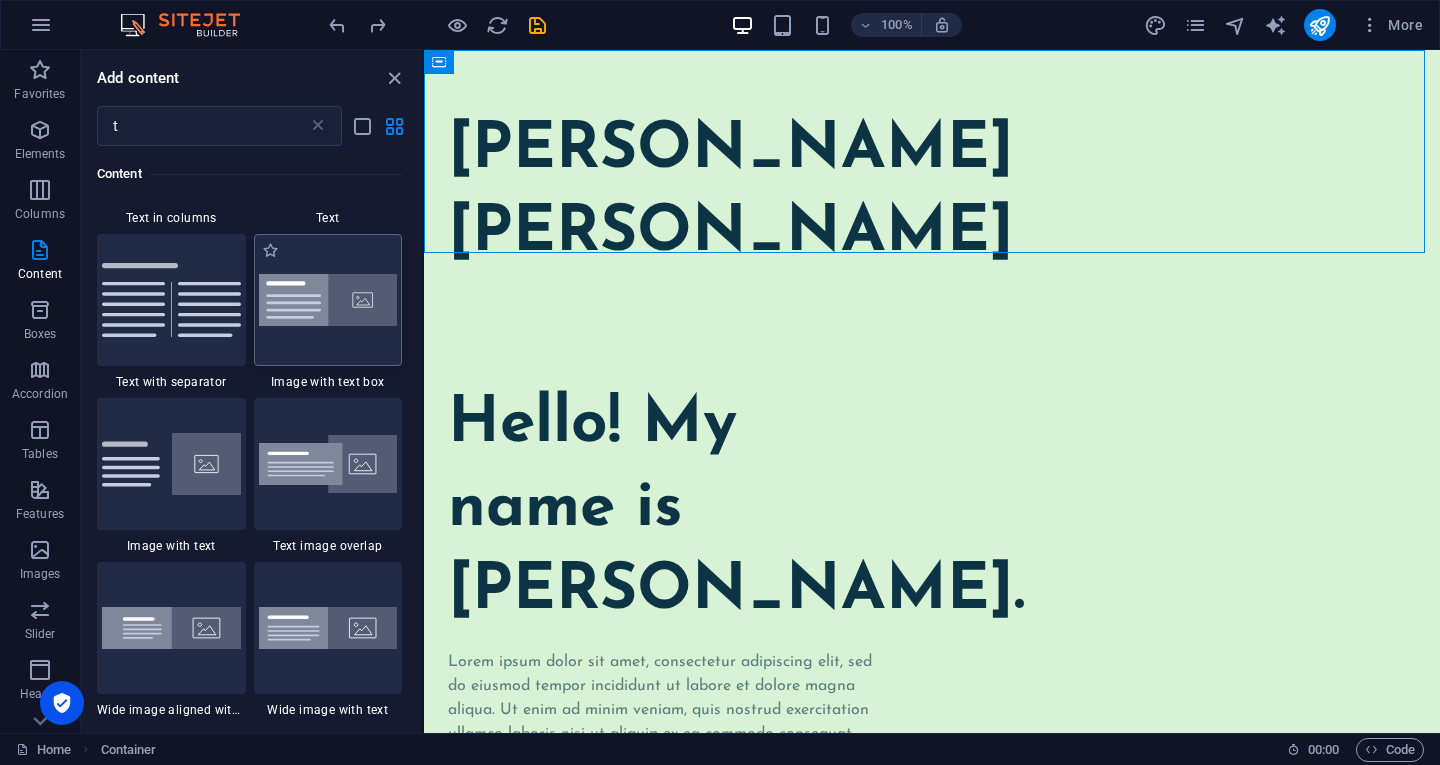 click at bounding box center (328, 300) 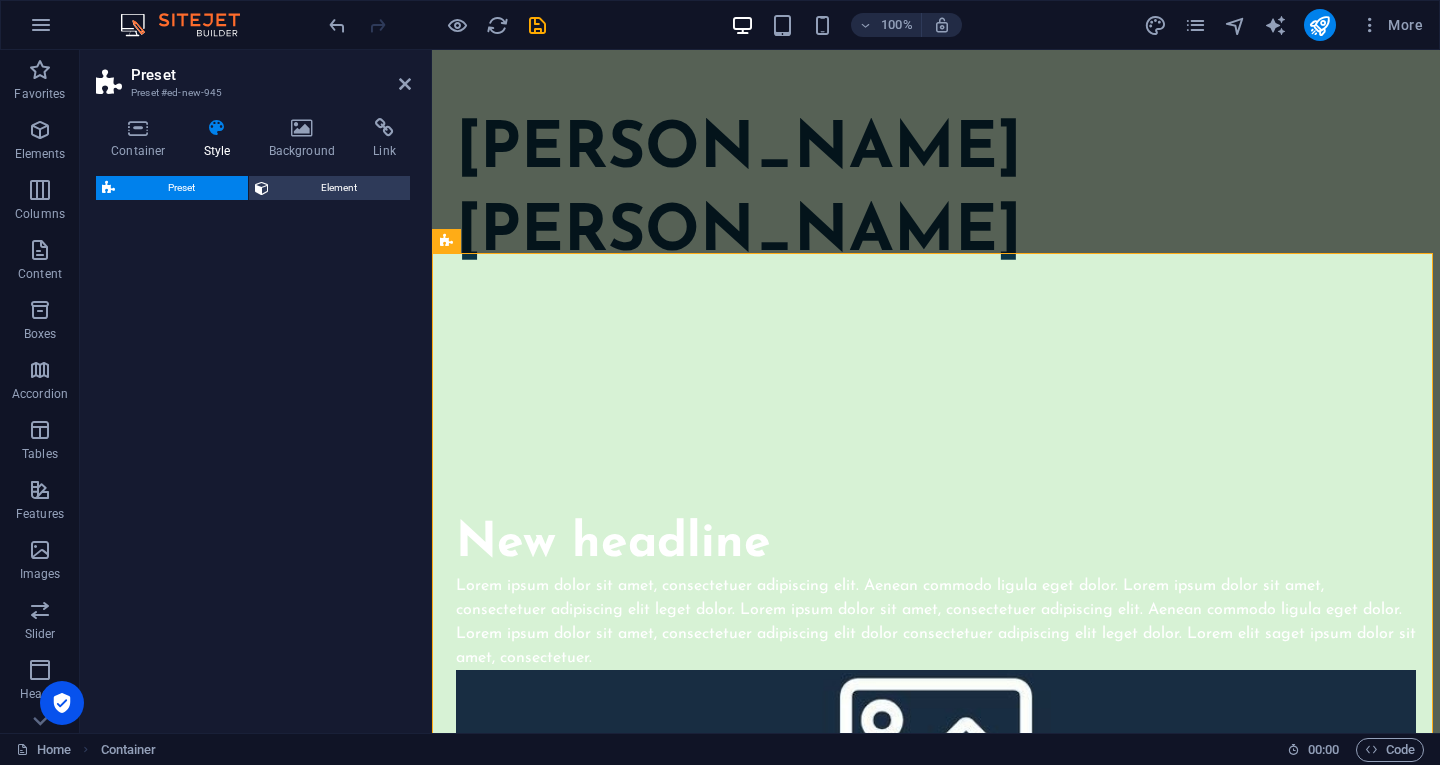 select on "rem" 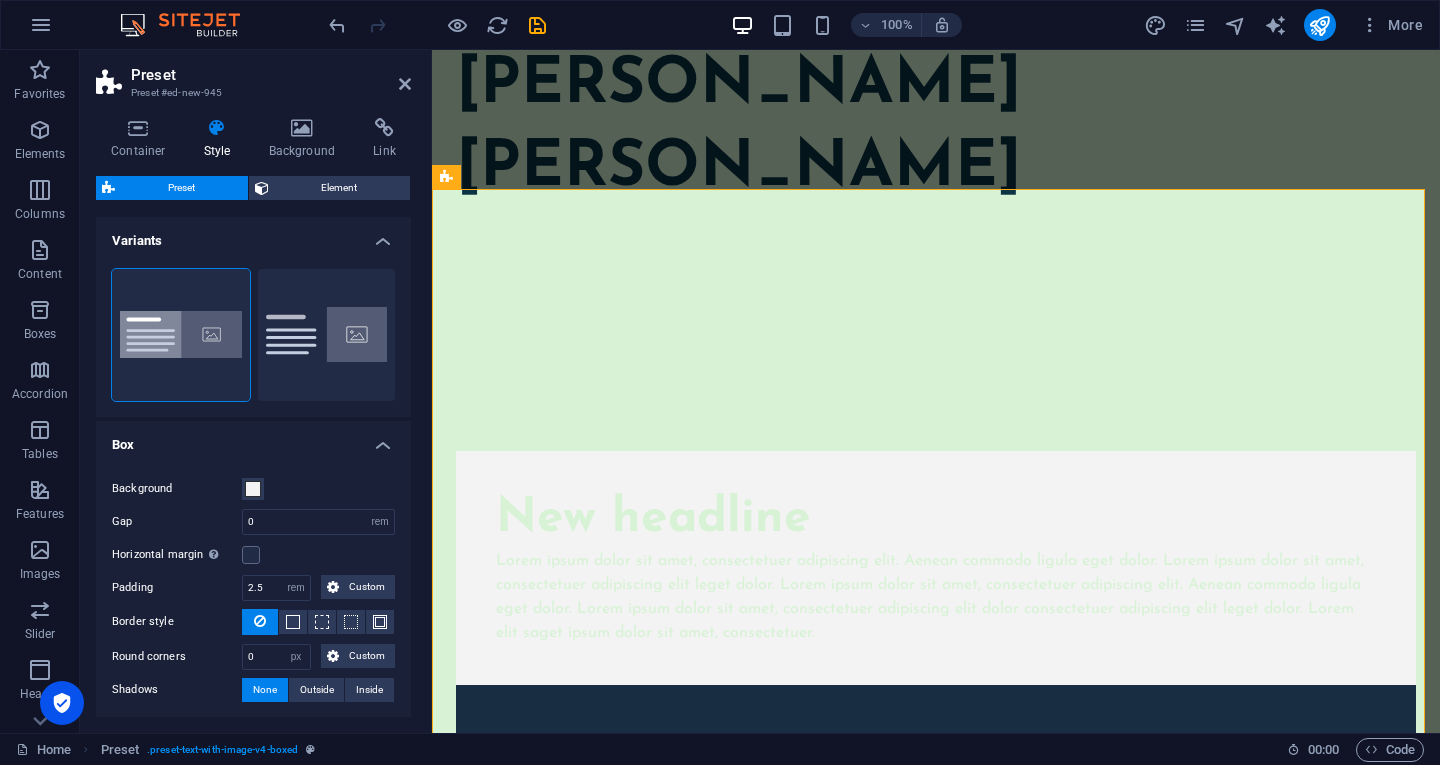 scroll, scrollTop: 64, scrollLeft: 0, axis: vertical 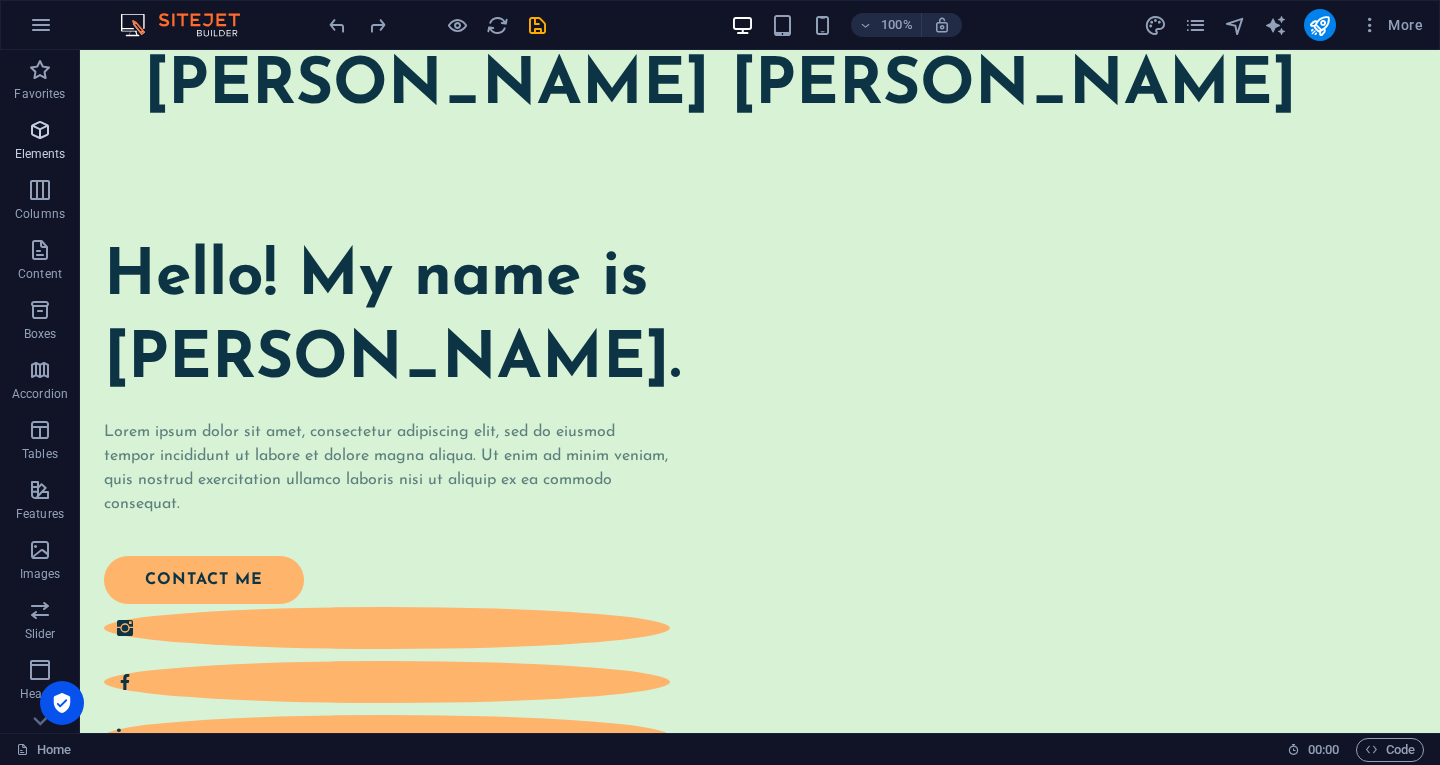 click on "Elements" at bounding box center [40, 154] 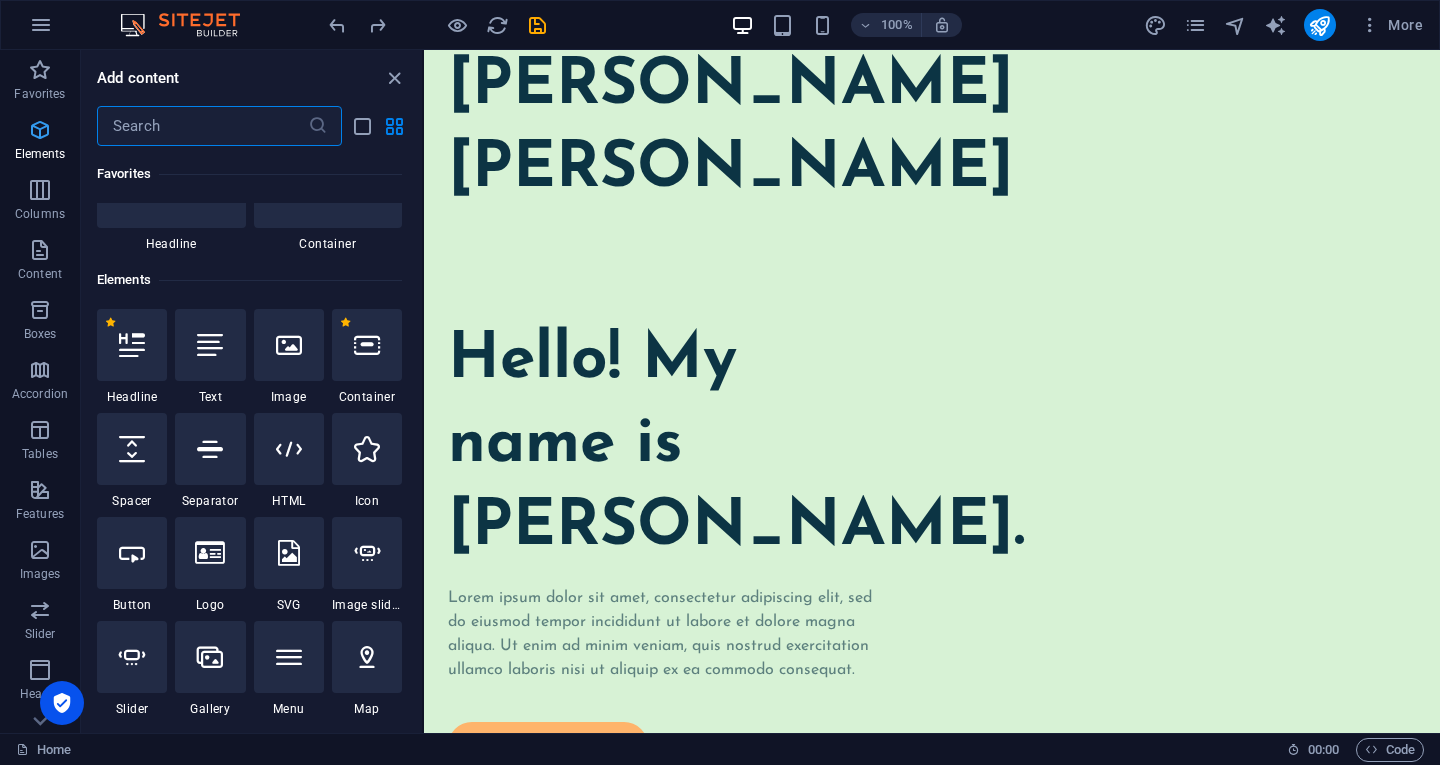 scroll, scrollTop: 213, scrollLeft: 0, axis: vertical 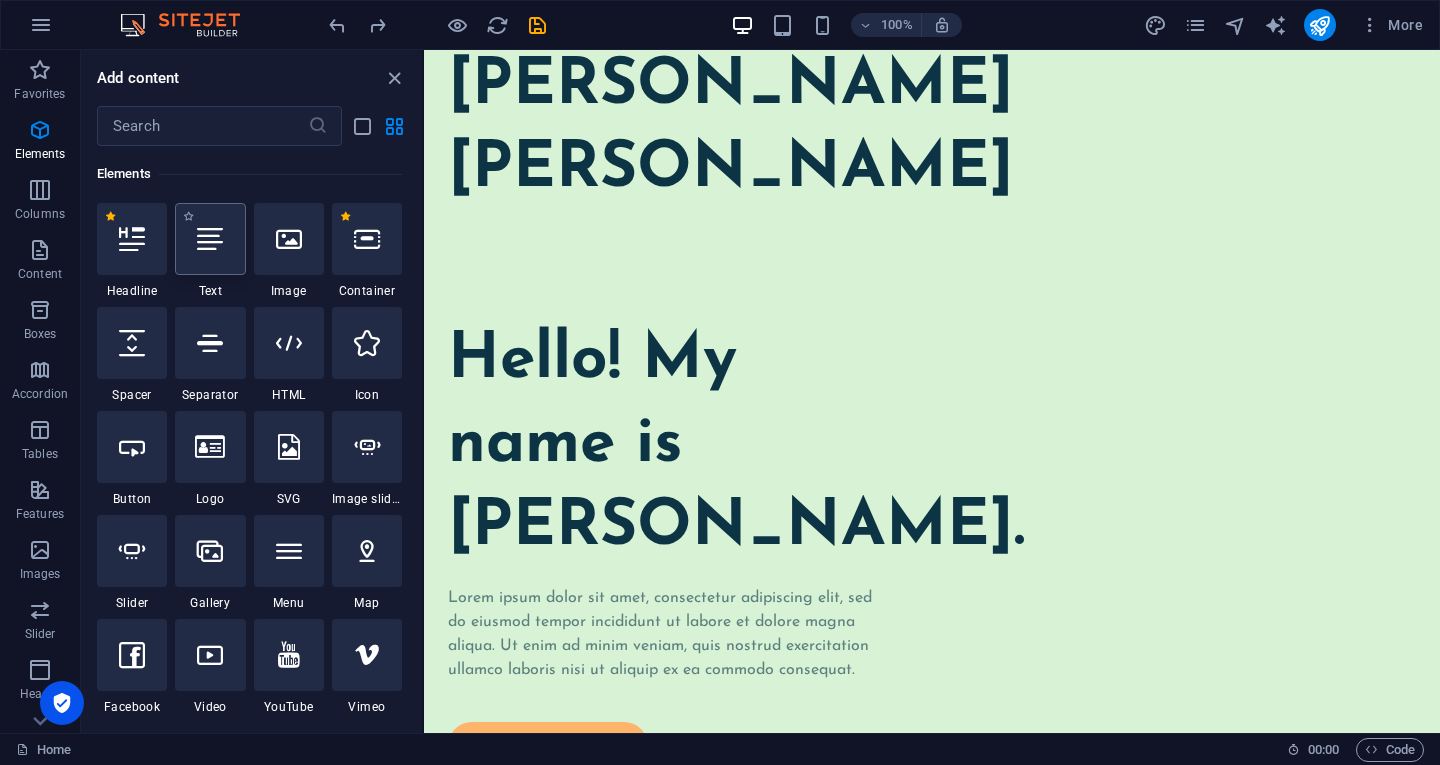 click at bounding box center (210, 239) 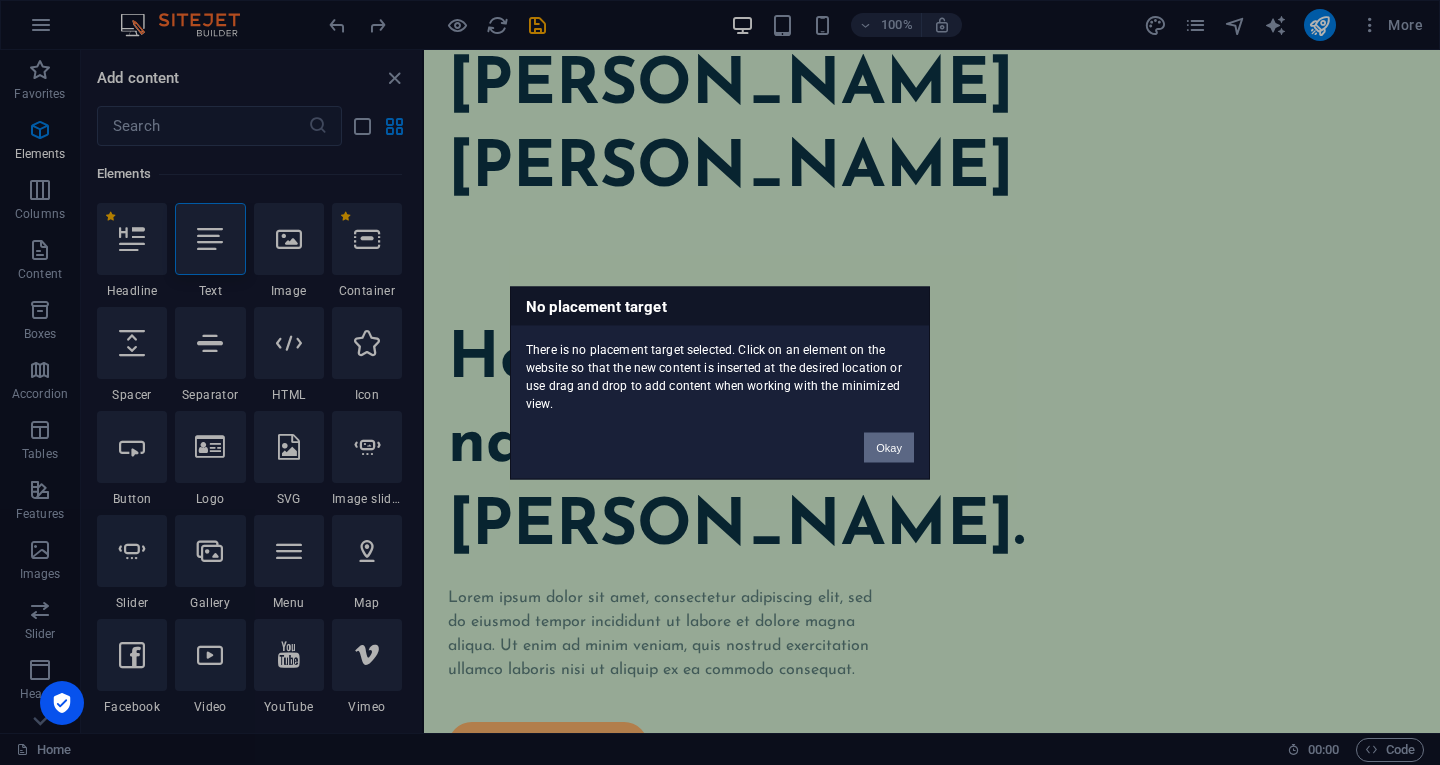 click on "Okay" at bounding box center [889, 447] 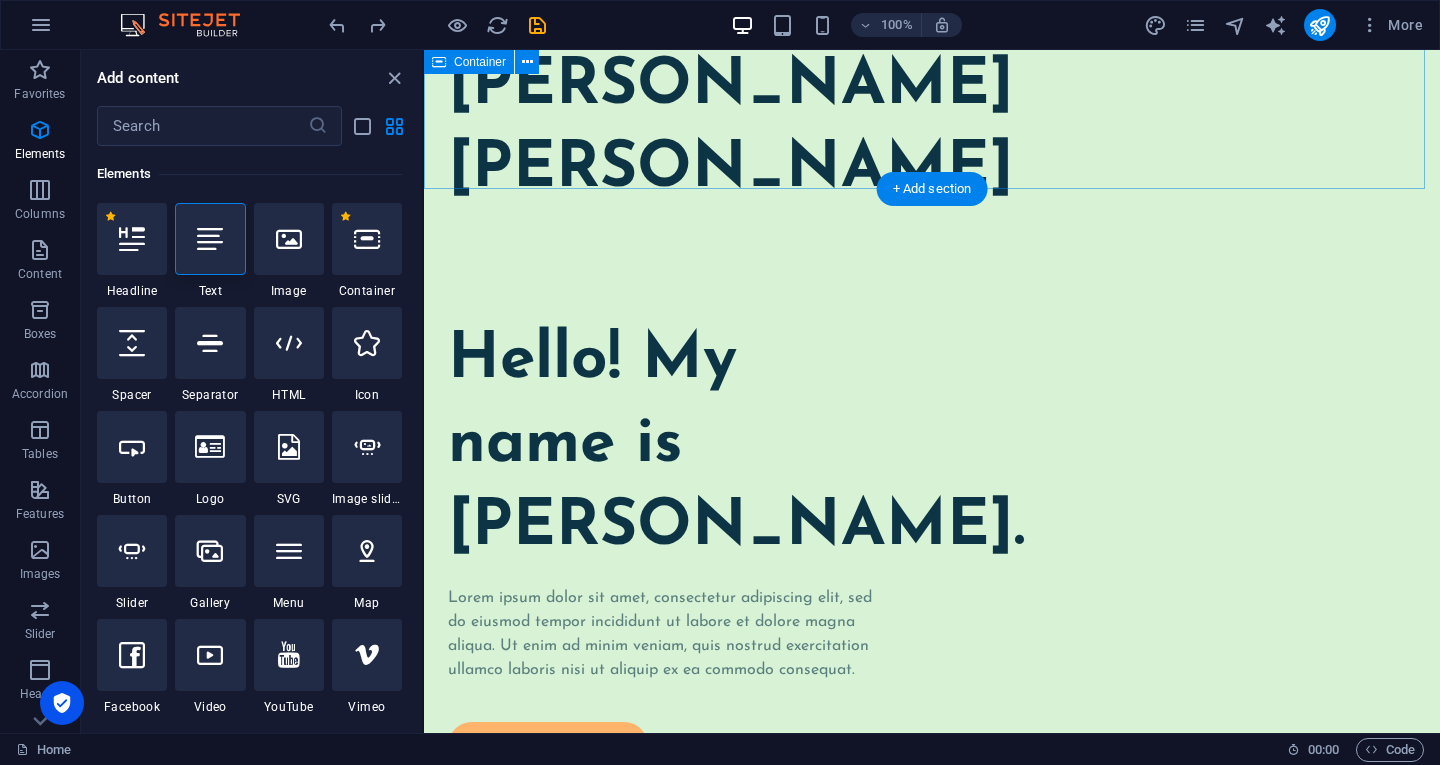 click on "Janak Kumar Thapa" at bounding box center [932, 129] 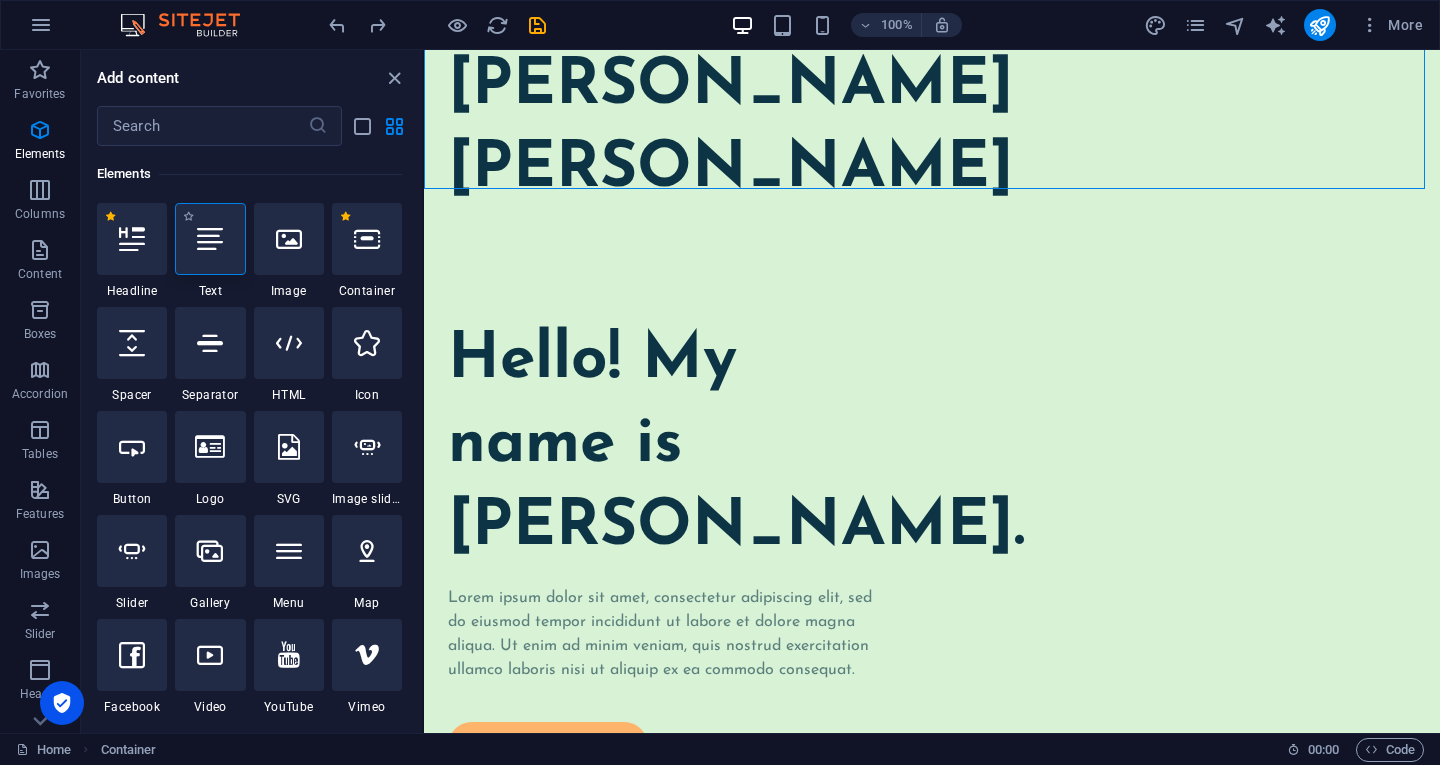 click at bounding box center [210, 239] 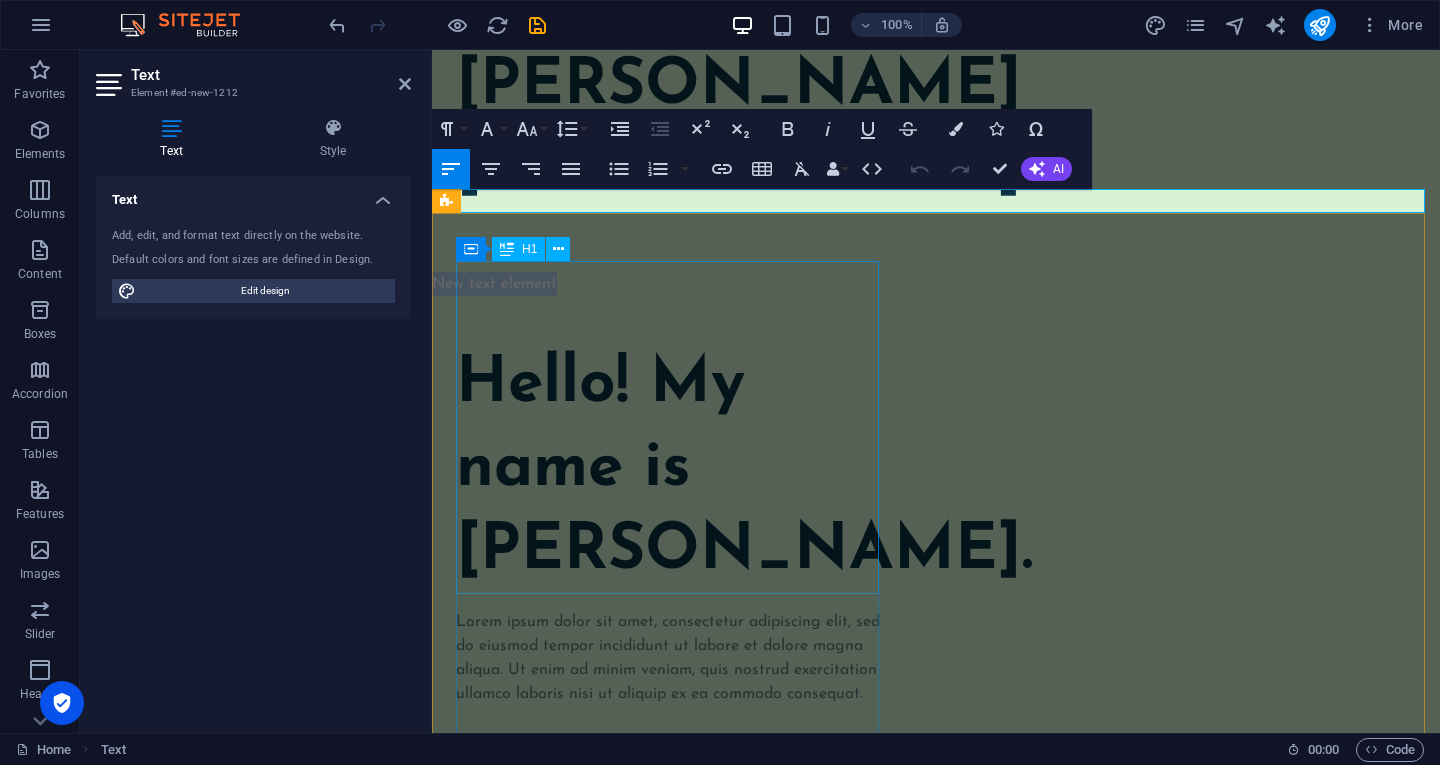 type 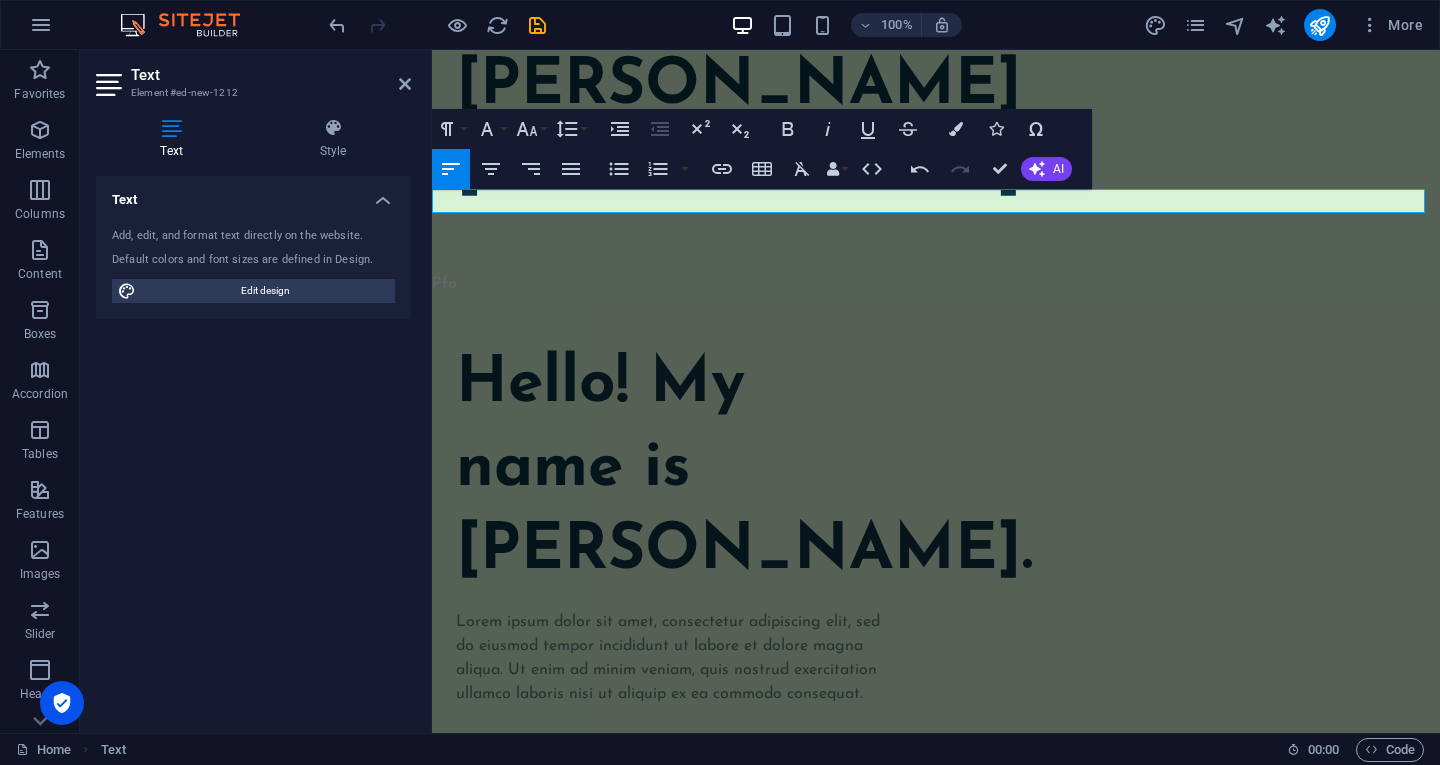 click on "Pfo" at bounding box center [936, 284] 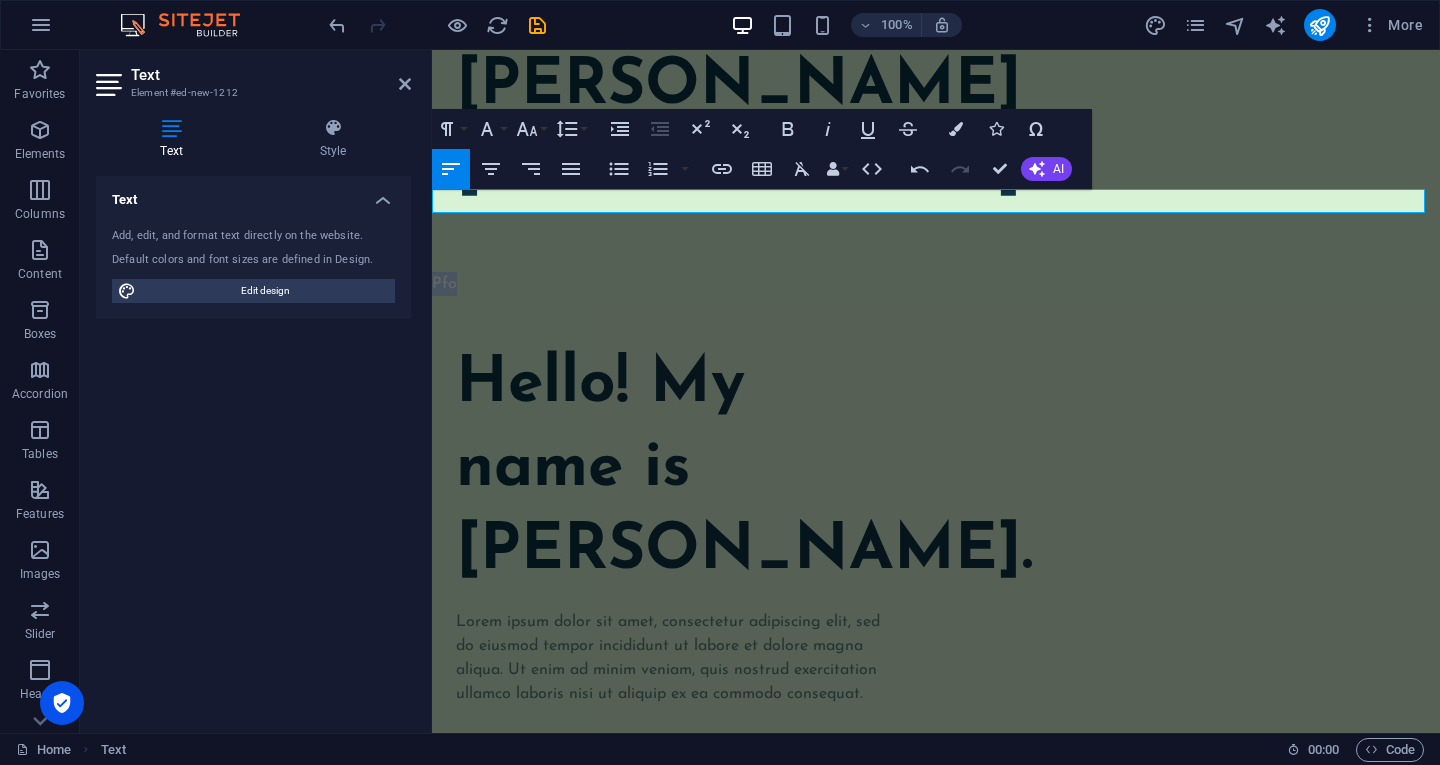 click on "Pfo" at bounding box center [936, 284] 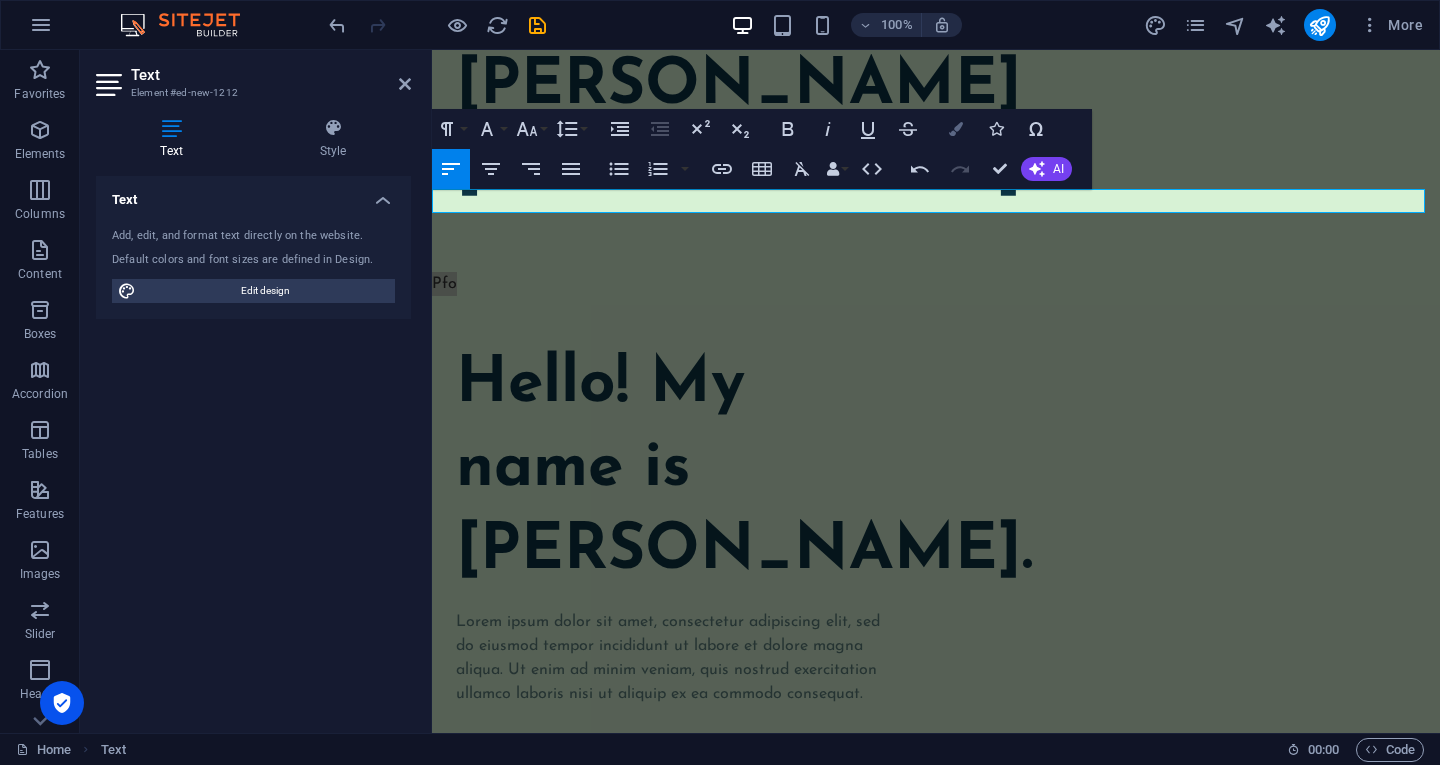 click at bounding box center (956, 129) 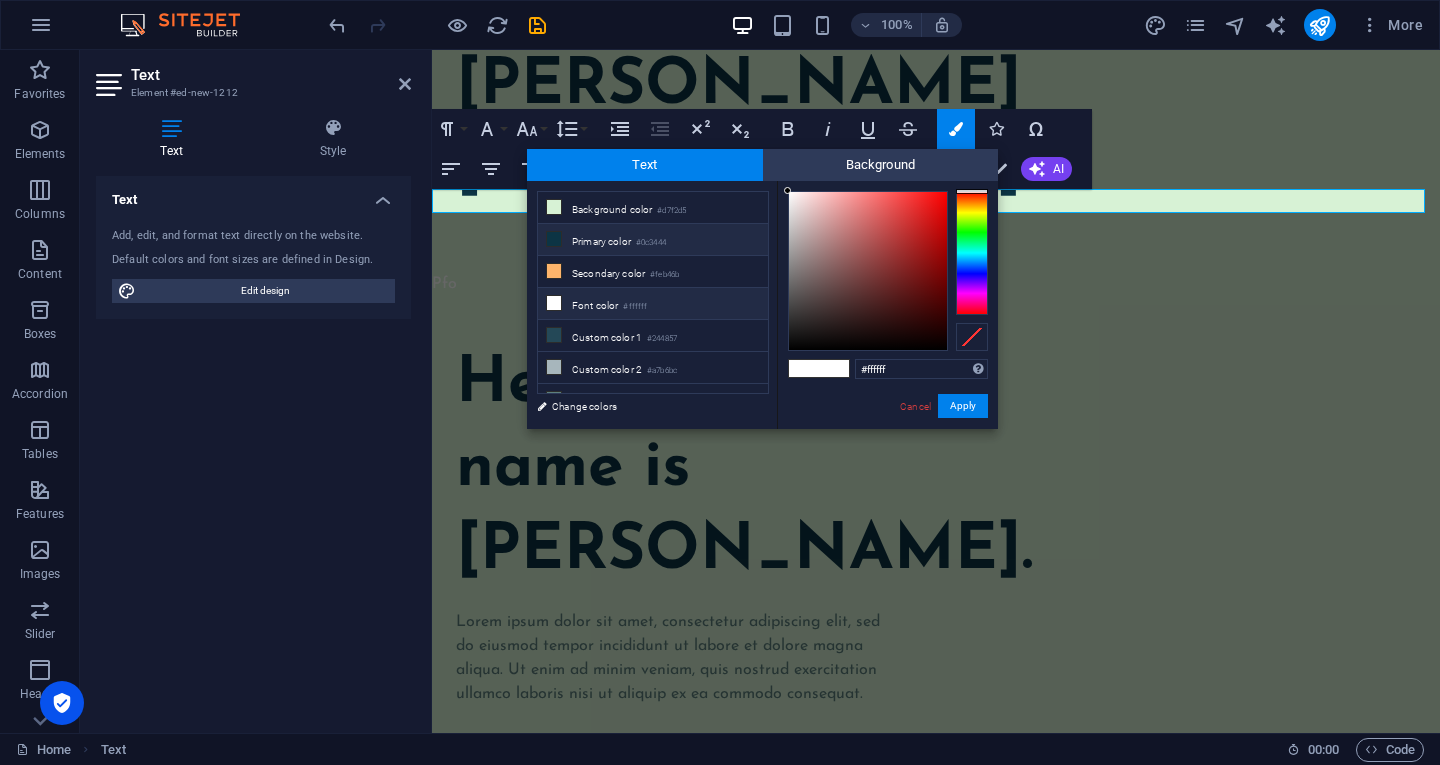 click at bounding box center (554, 239) 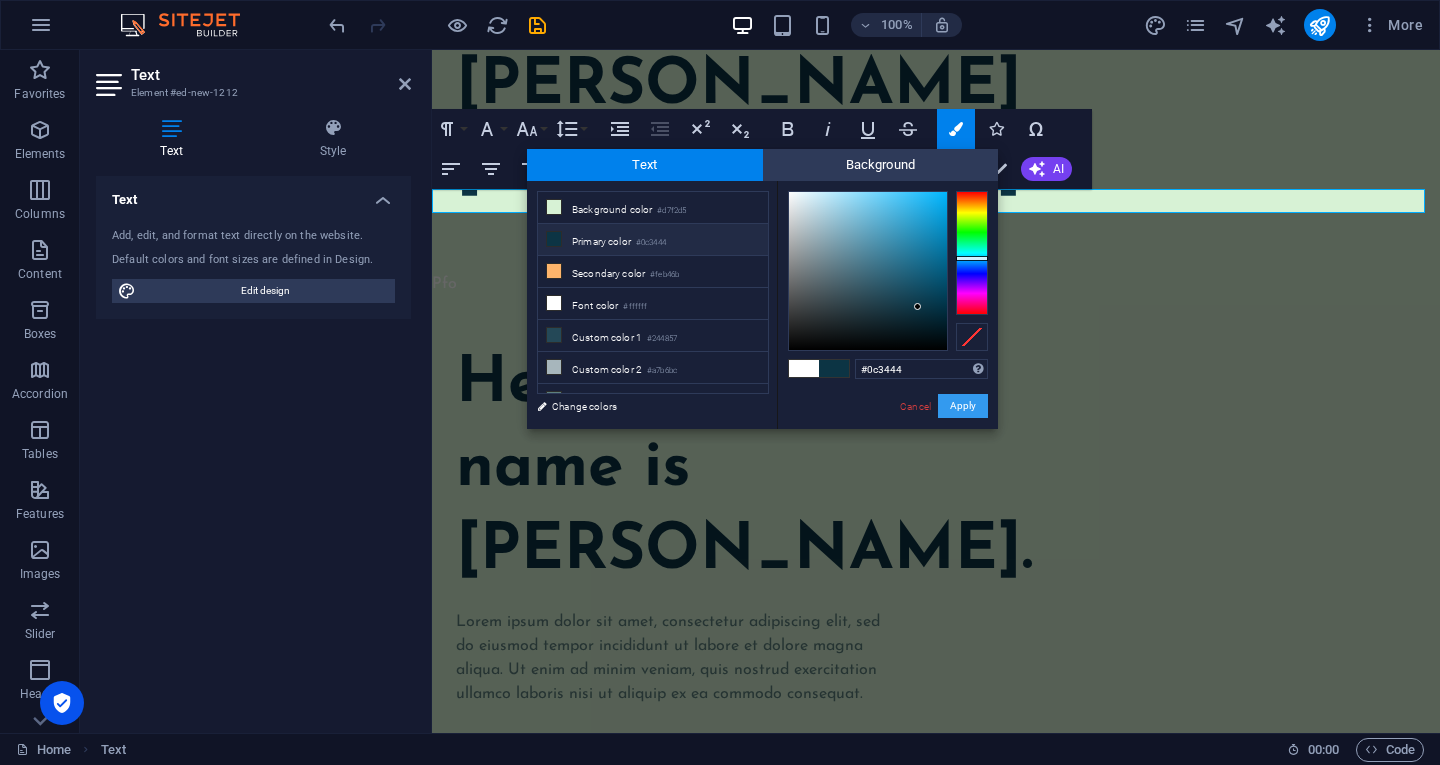click on "Apply" at bounding box center [963, 406] 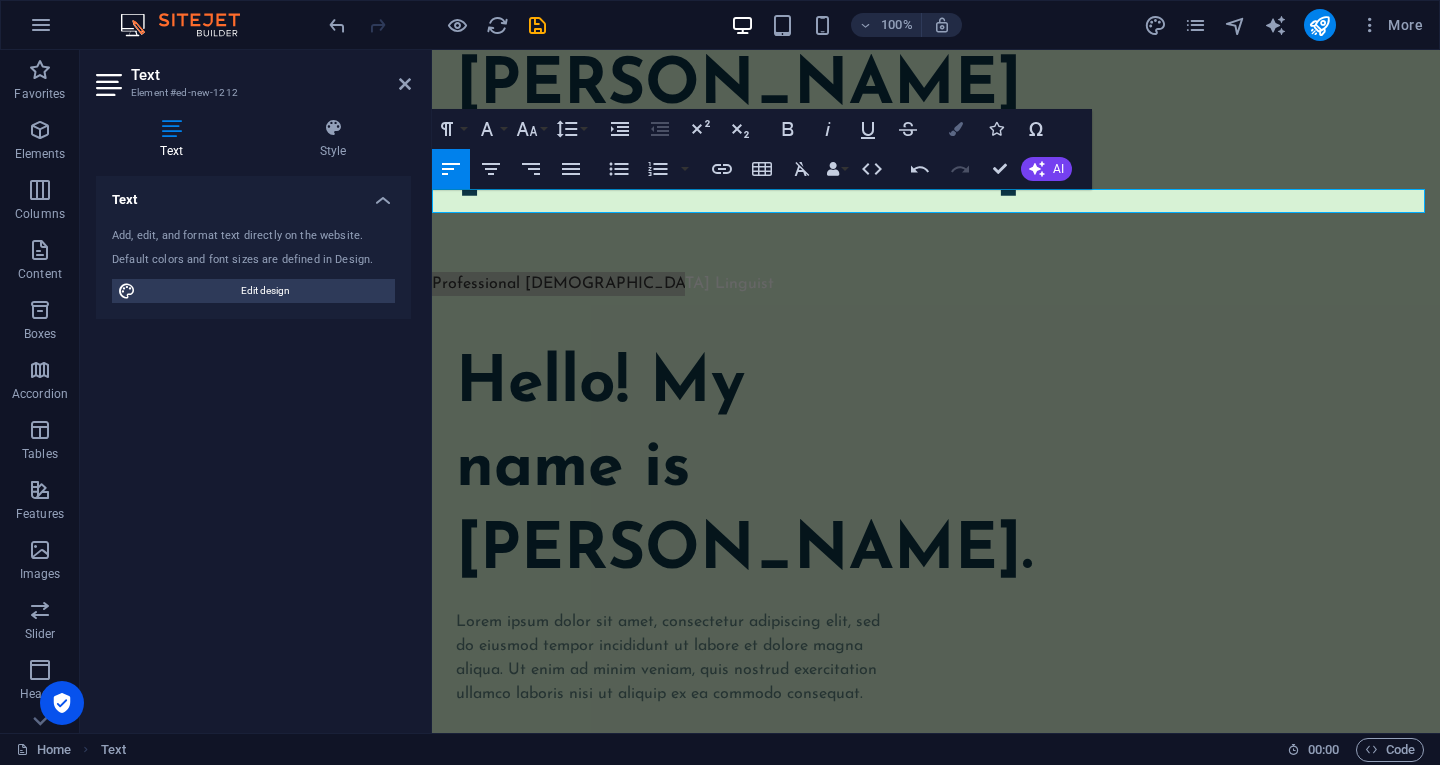 click at bounding box center (956, 129) 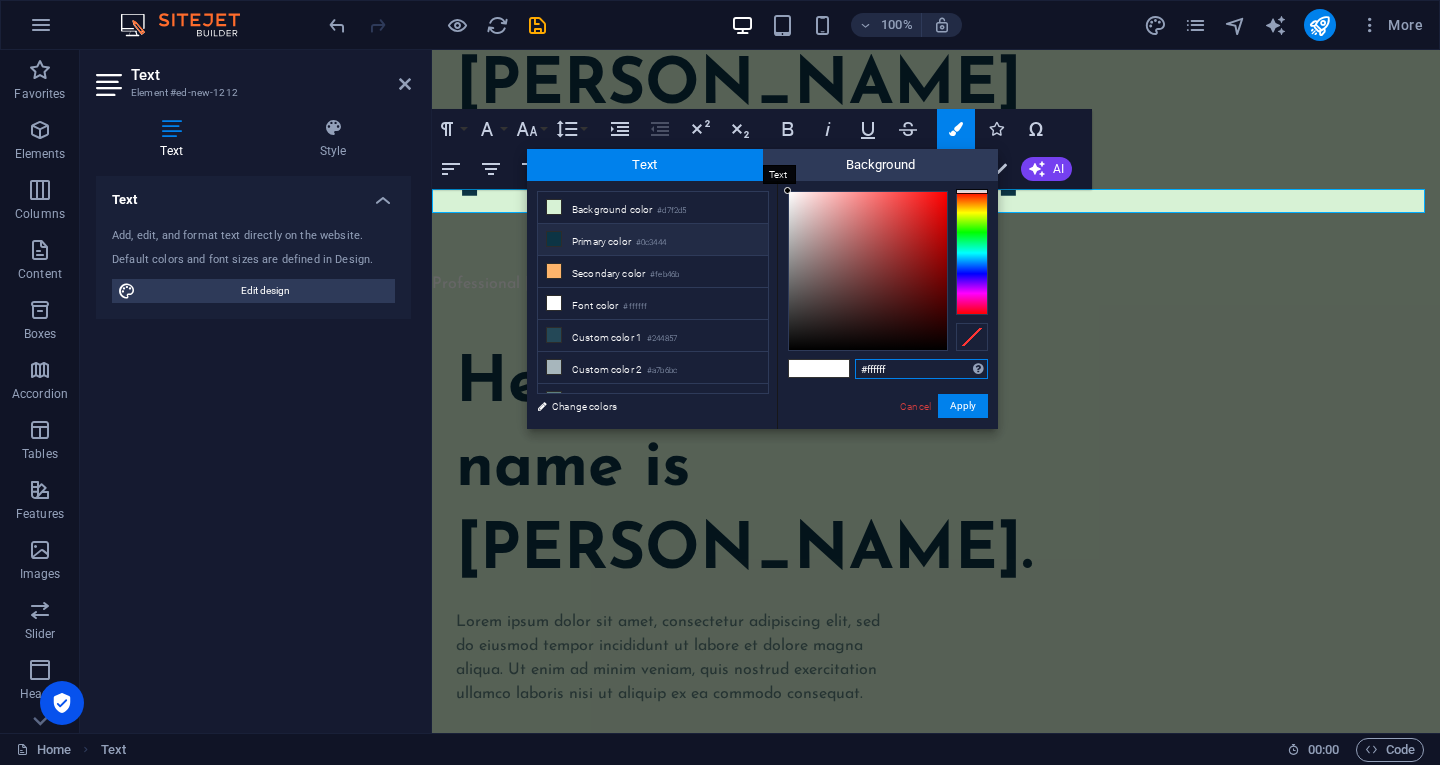 click on "Text" at bounding box center [645, 165] 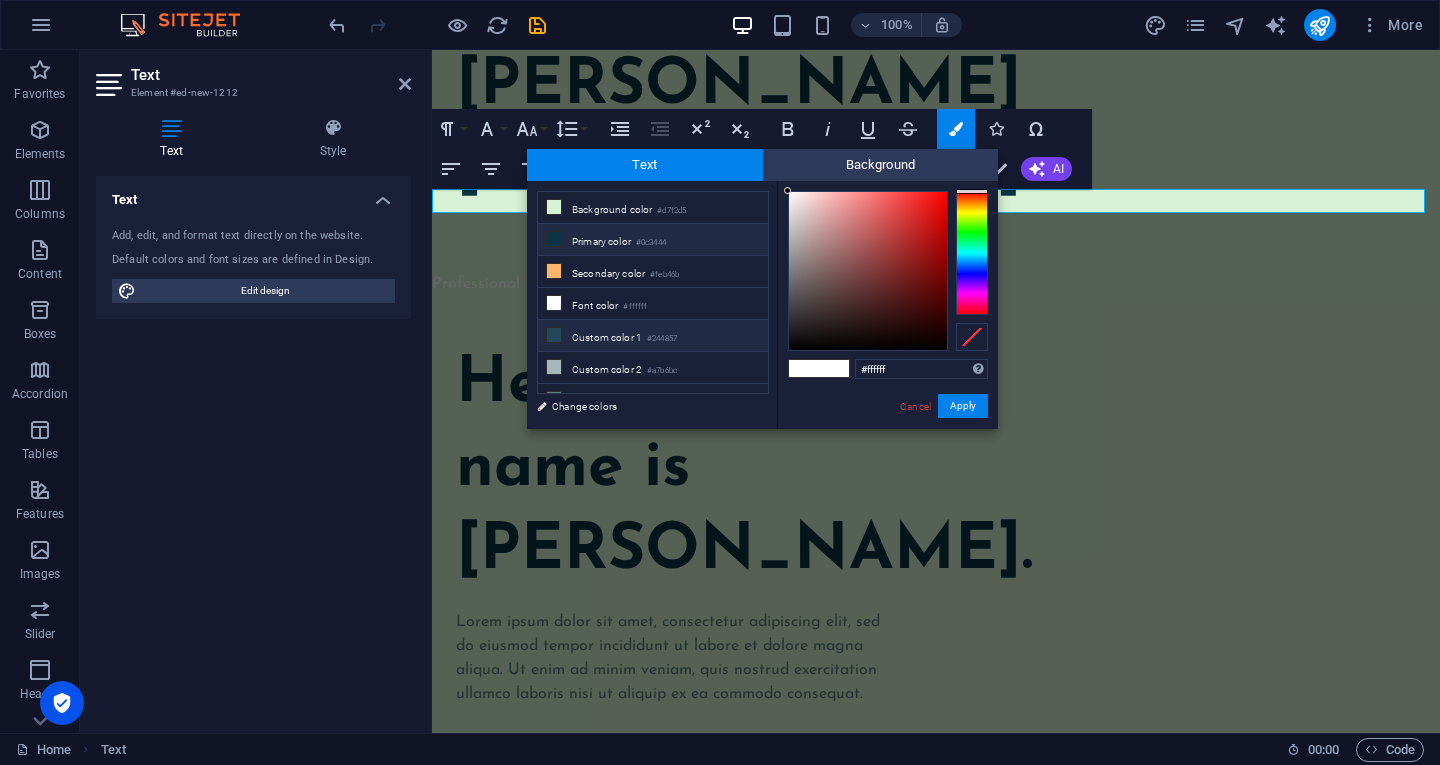 click at bounding box center [554, 335] 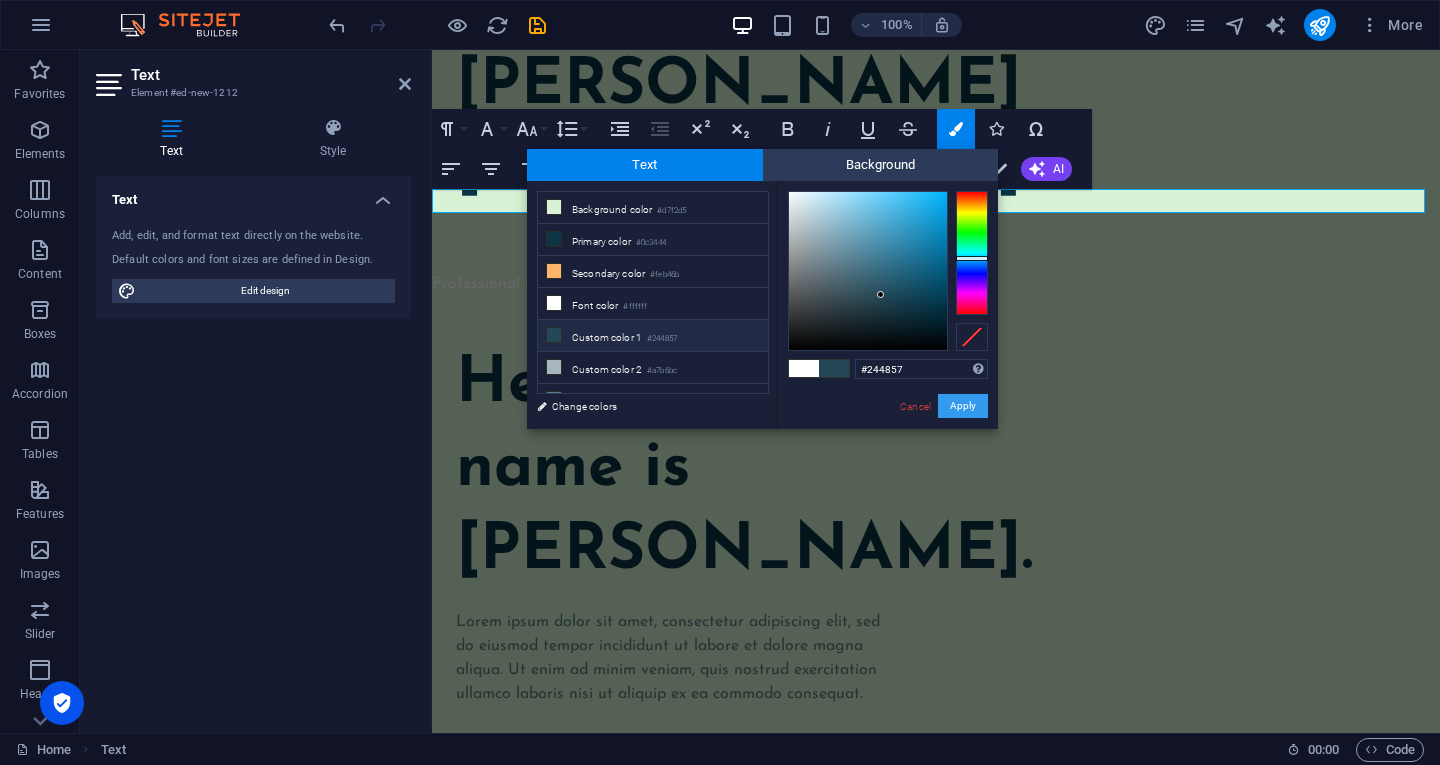 click on "Apply" at bounding box center (963, 406) 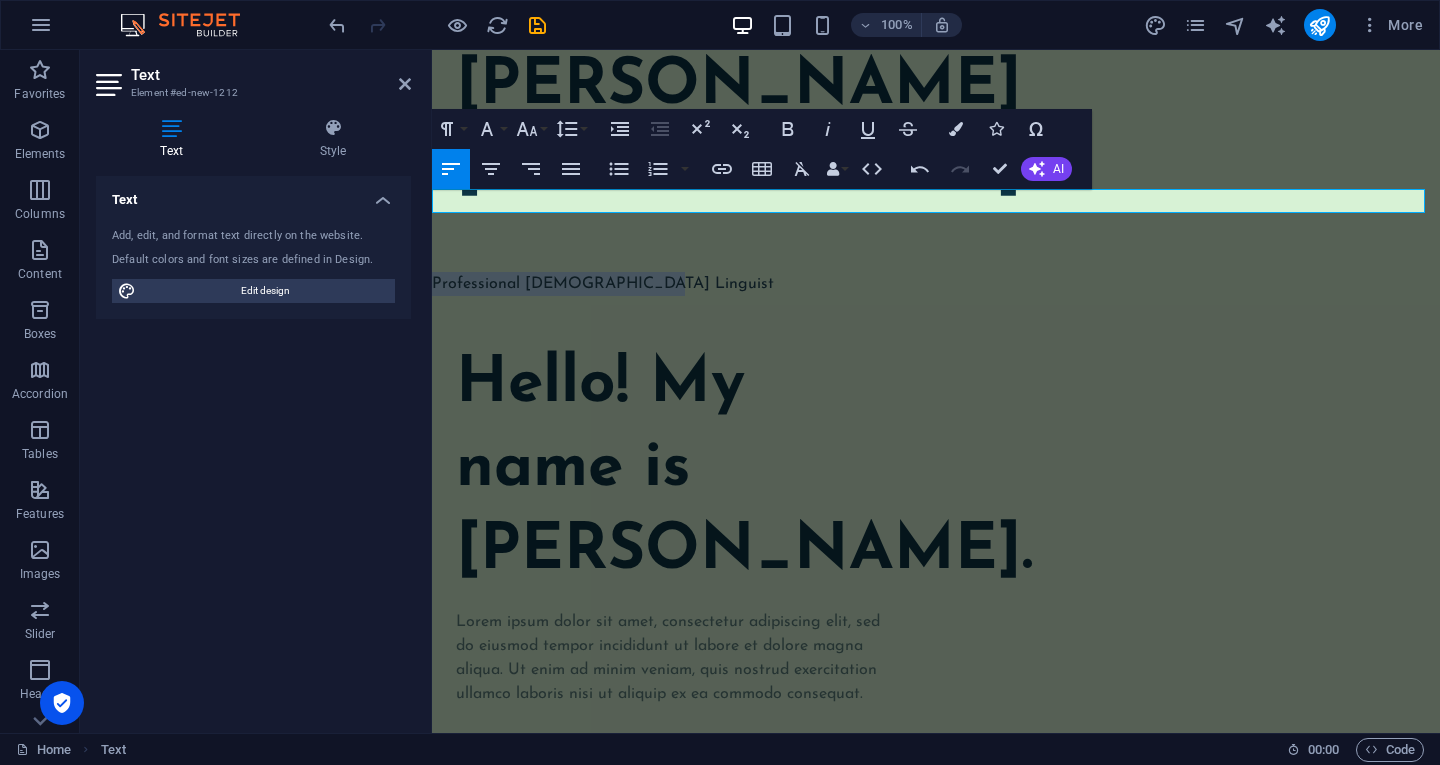 click on "Professional Nepali Linguist" at bounding box center [936, 284] 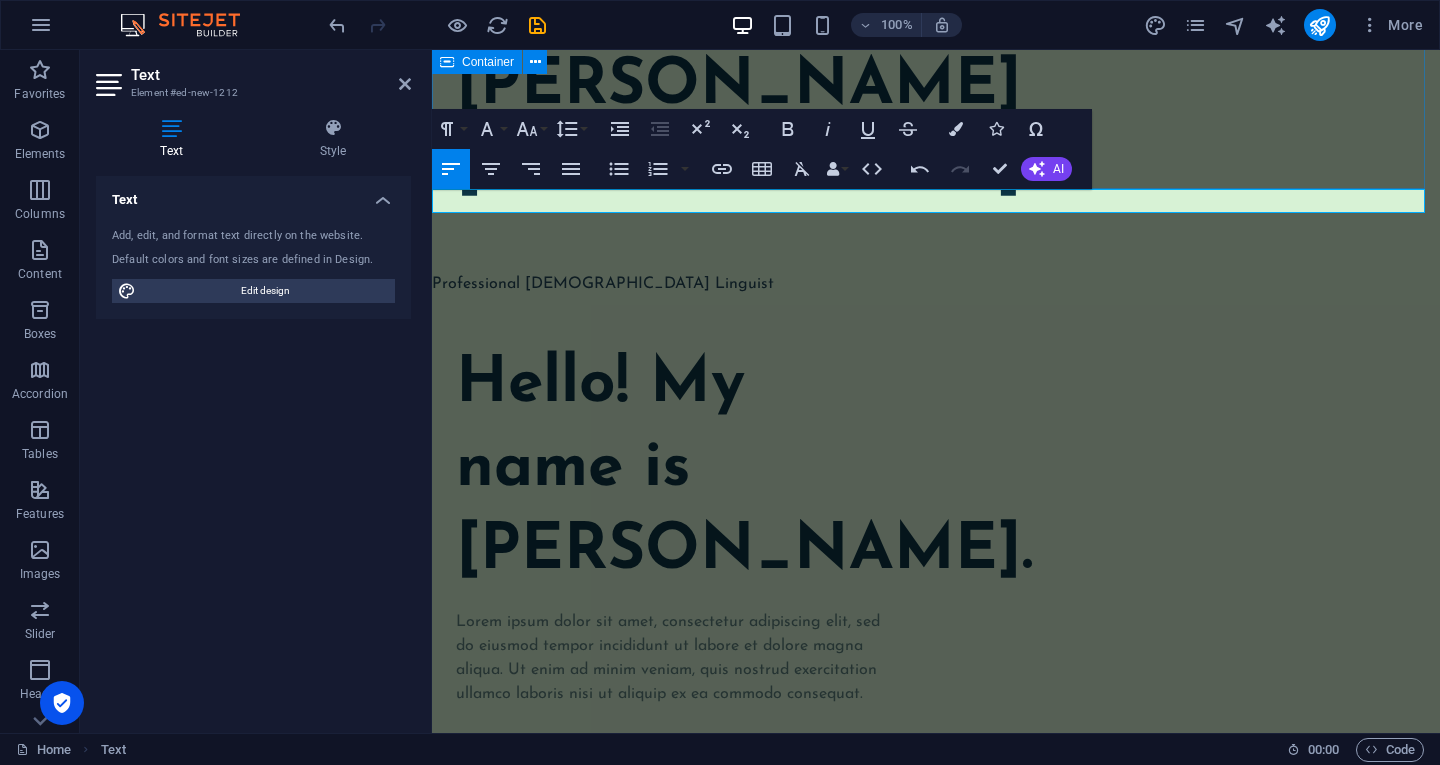 click on "Janak Kumar Thapa" at bounding box center [936, 129] 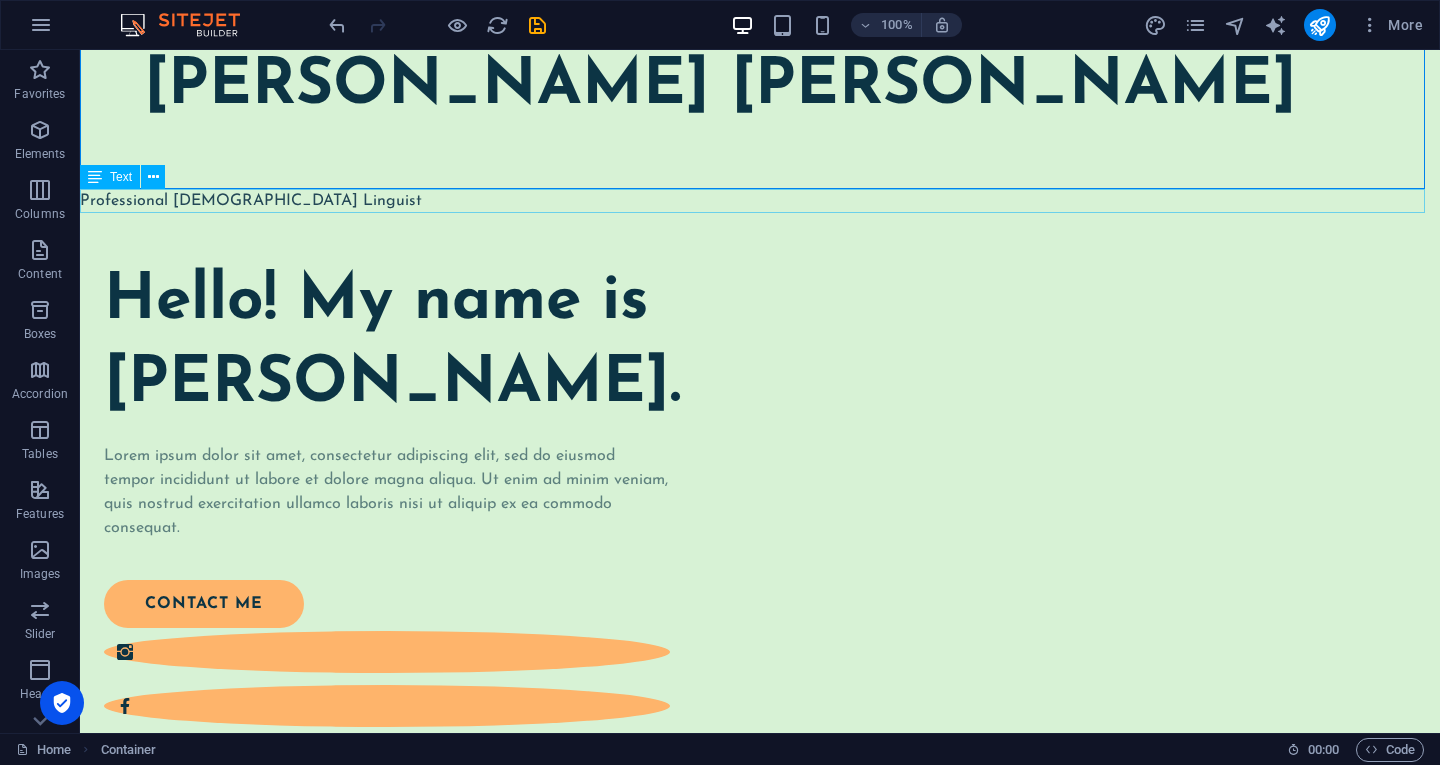 click on "Professional Nepali Linguist" at bounding box center (760, 201) 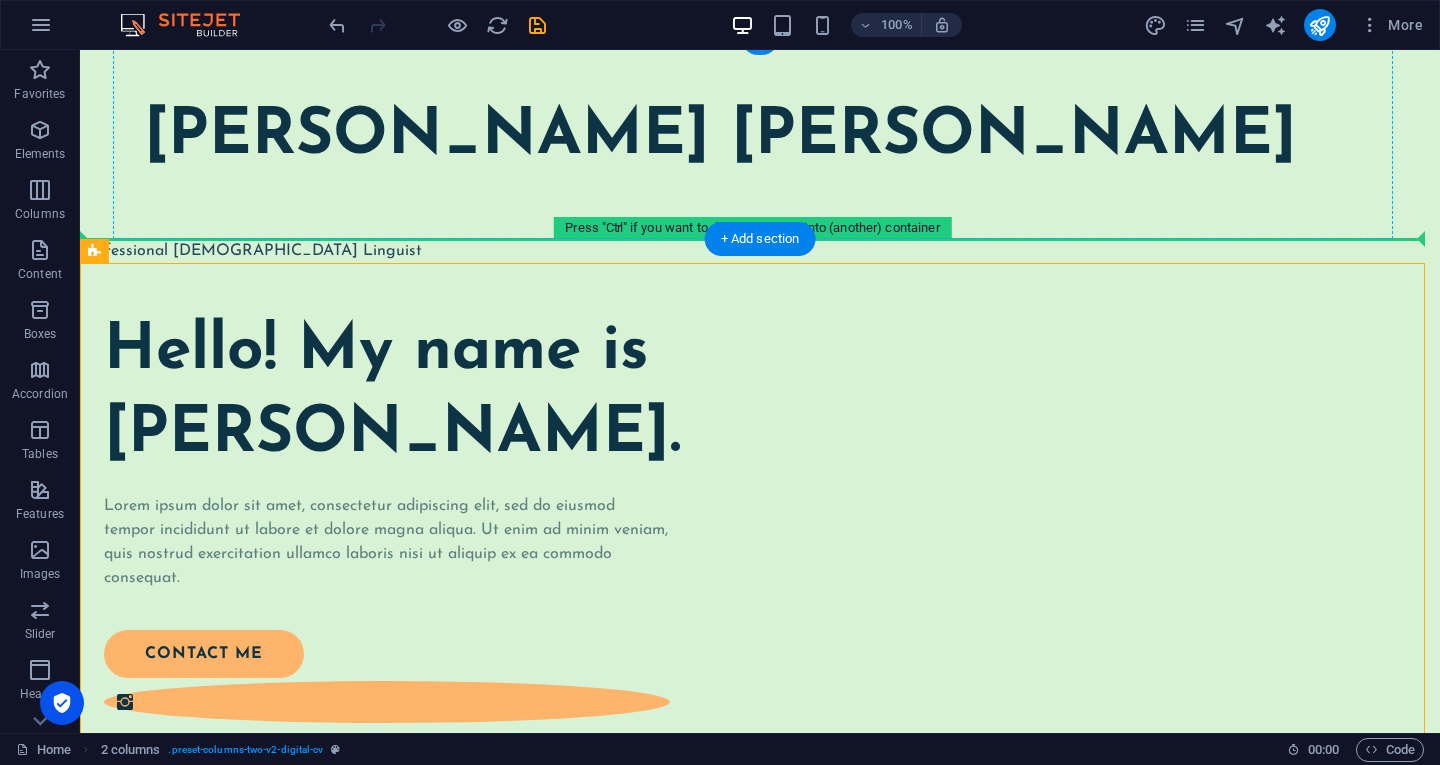 scroll, scrollTop: 2, scrollLeft: 0, axis: vertical 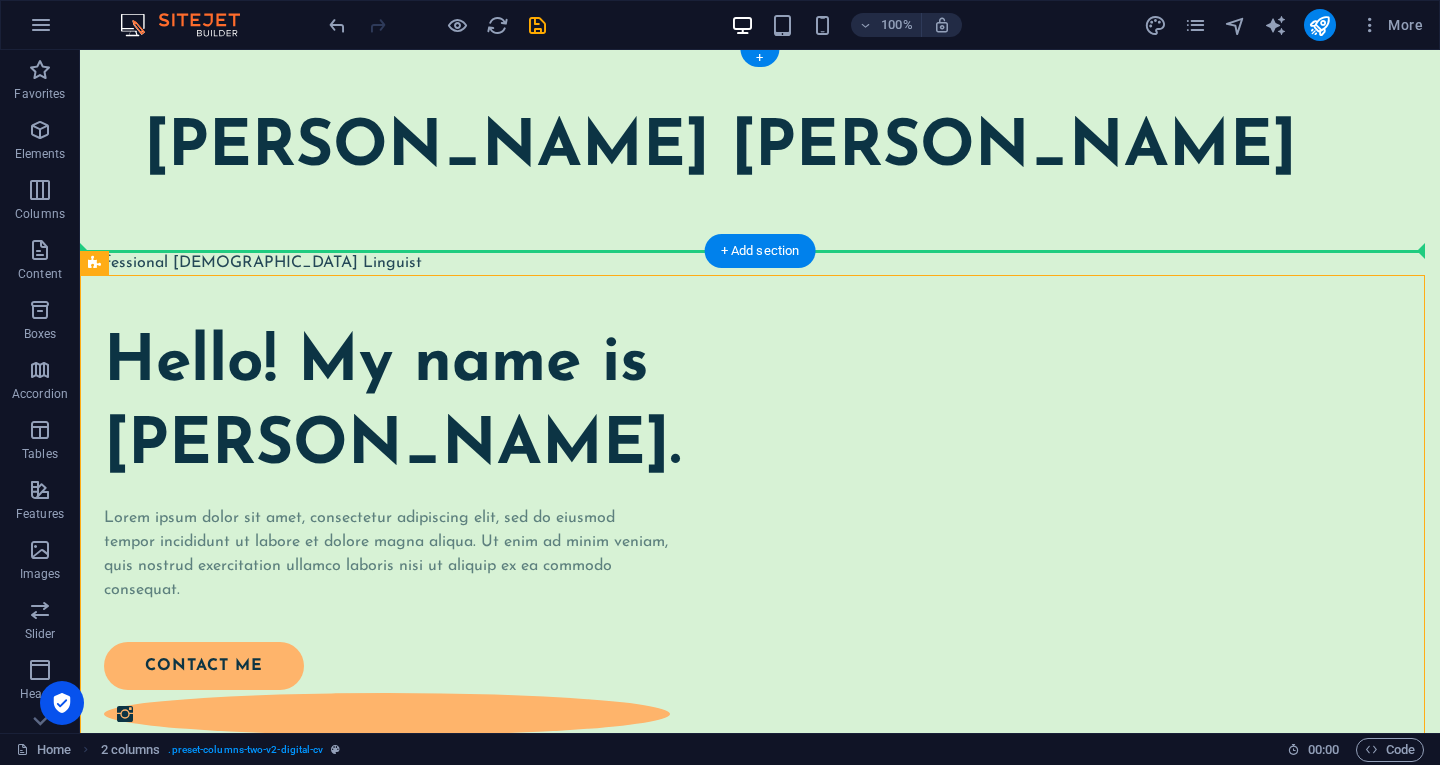 drag, startPoint x: 194, startPoint y: 254, endPoint x: 151, endPoint y: 194, distance: 73.817345 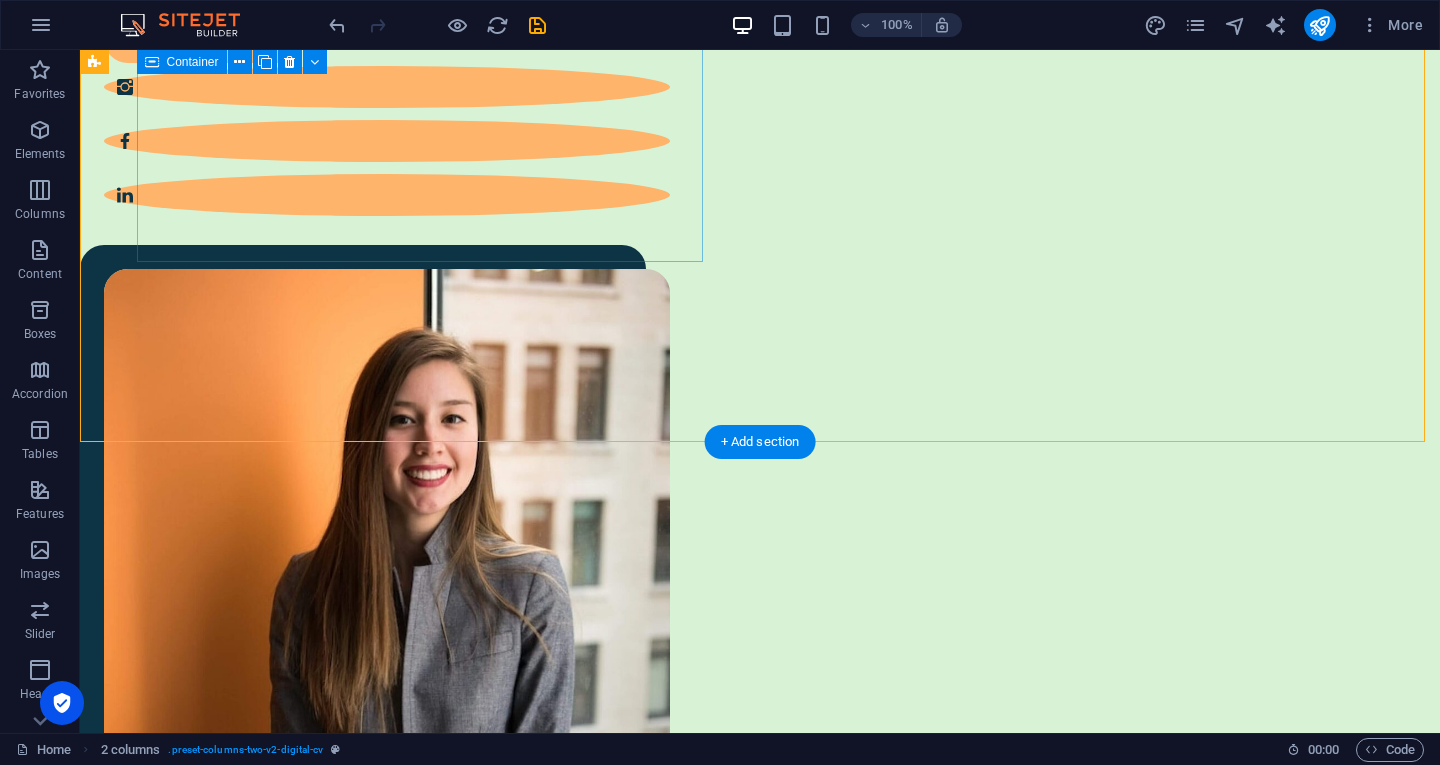 scroll, scrollTop: 604, scrollLeft: 0, axis: vertical 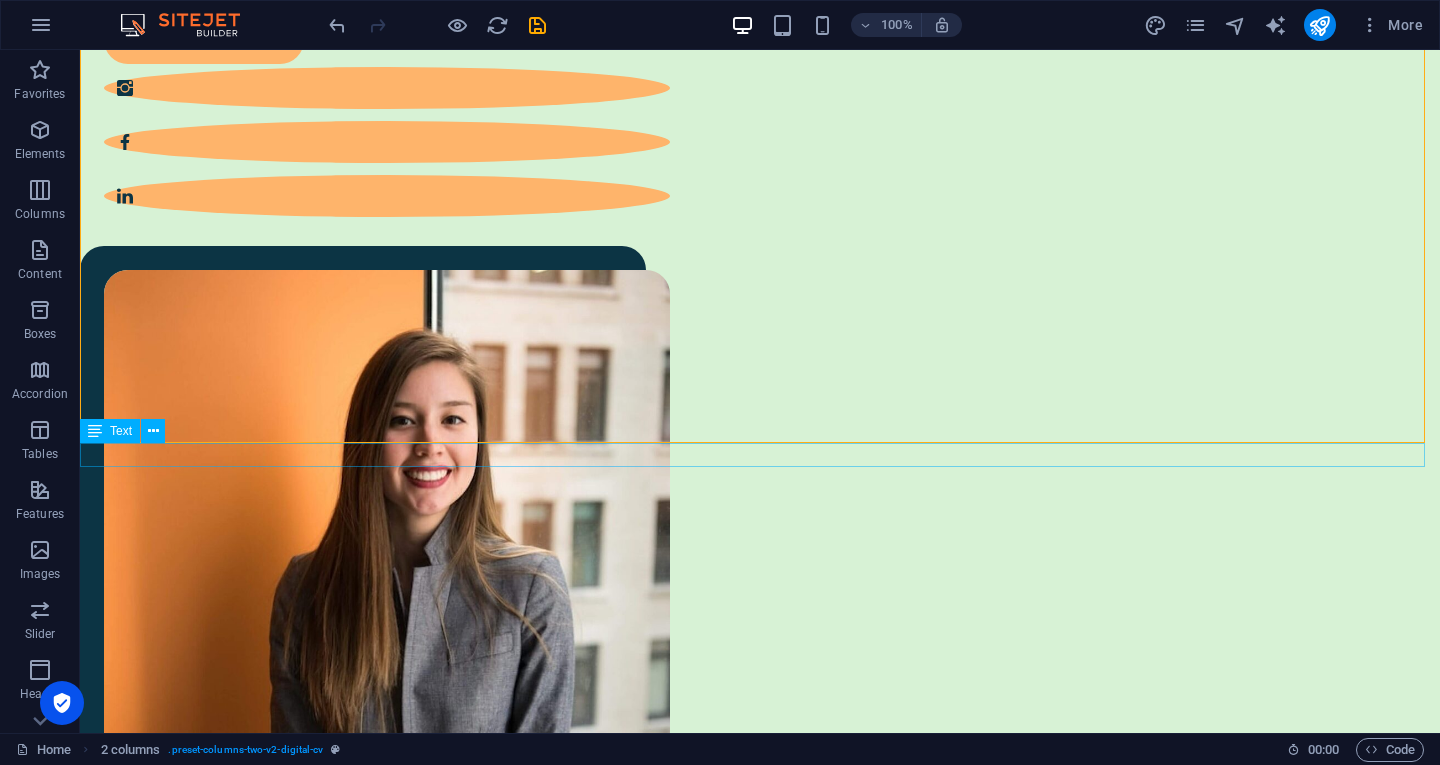click on "Professional Nepali Linguist" at bounding box center [760, 1028] 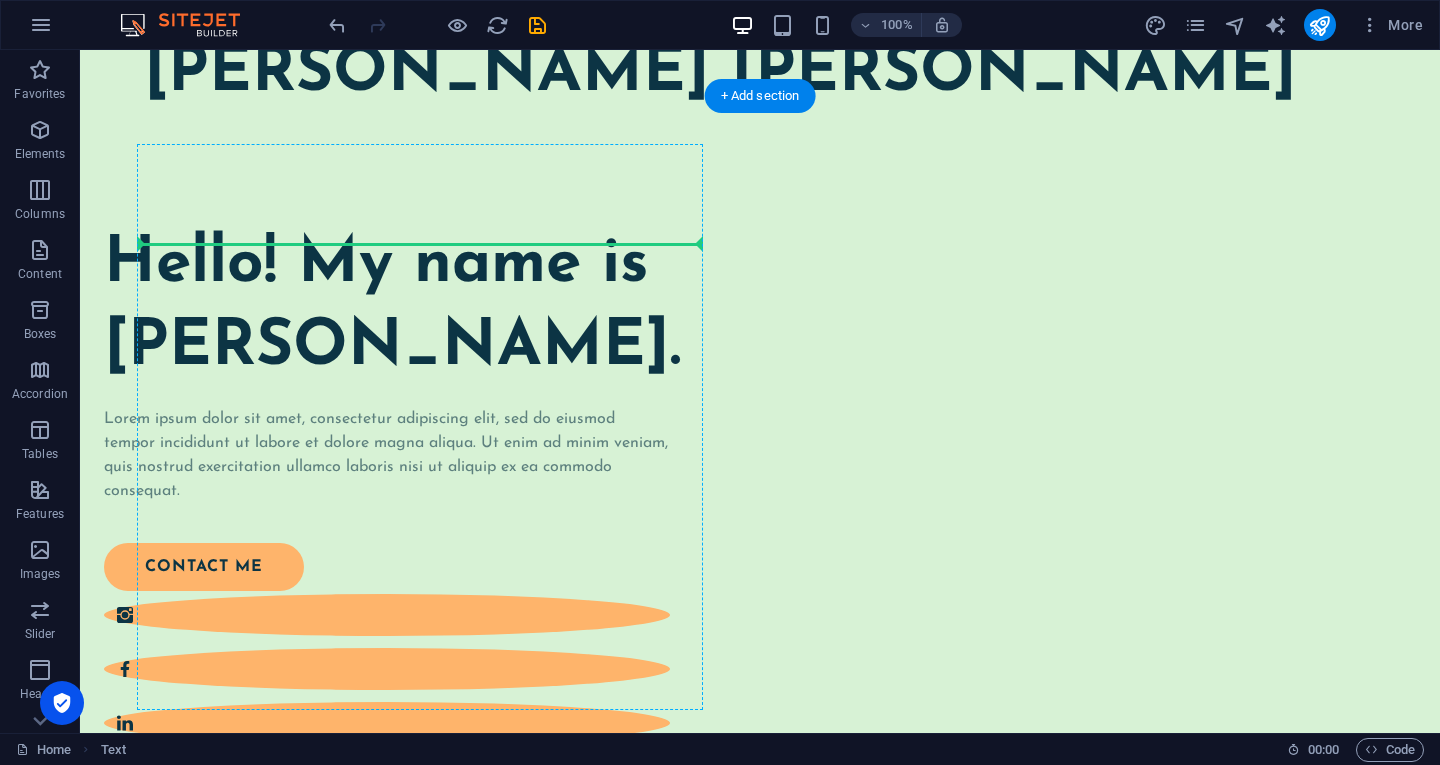scroll, scrollTop: 0, scrollLeft: 0, axis: both 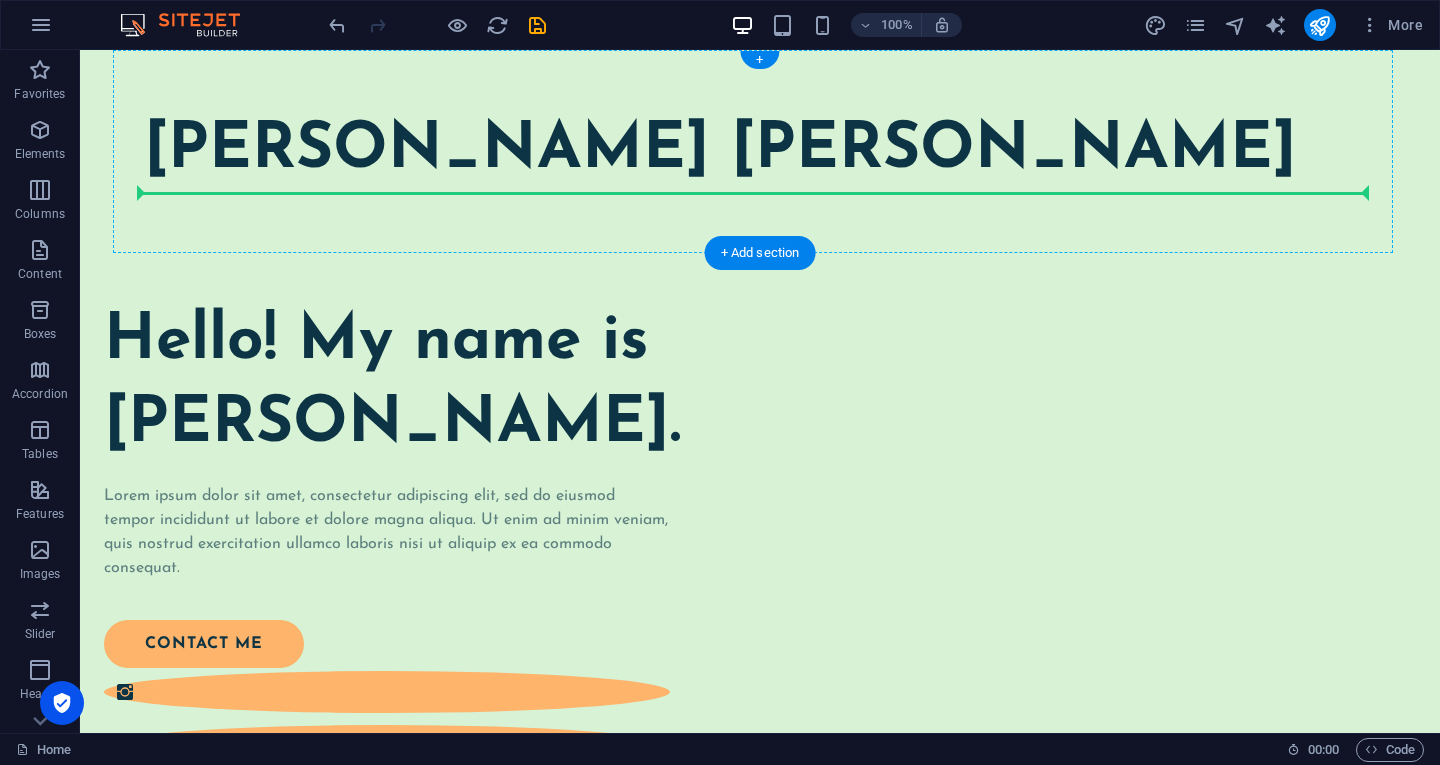 drag, startPoint x: 98, startPoint y: 455, endPoint x: 331, endPoint y: 181, distance: 359.67346 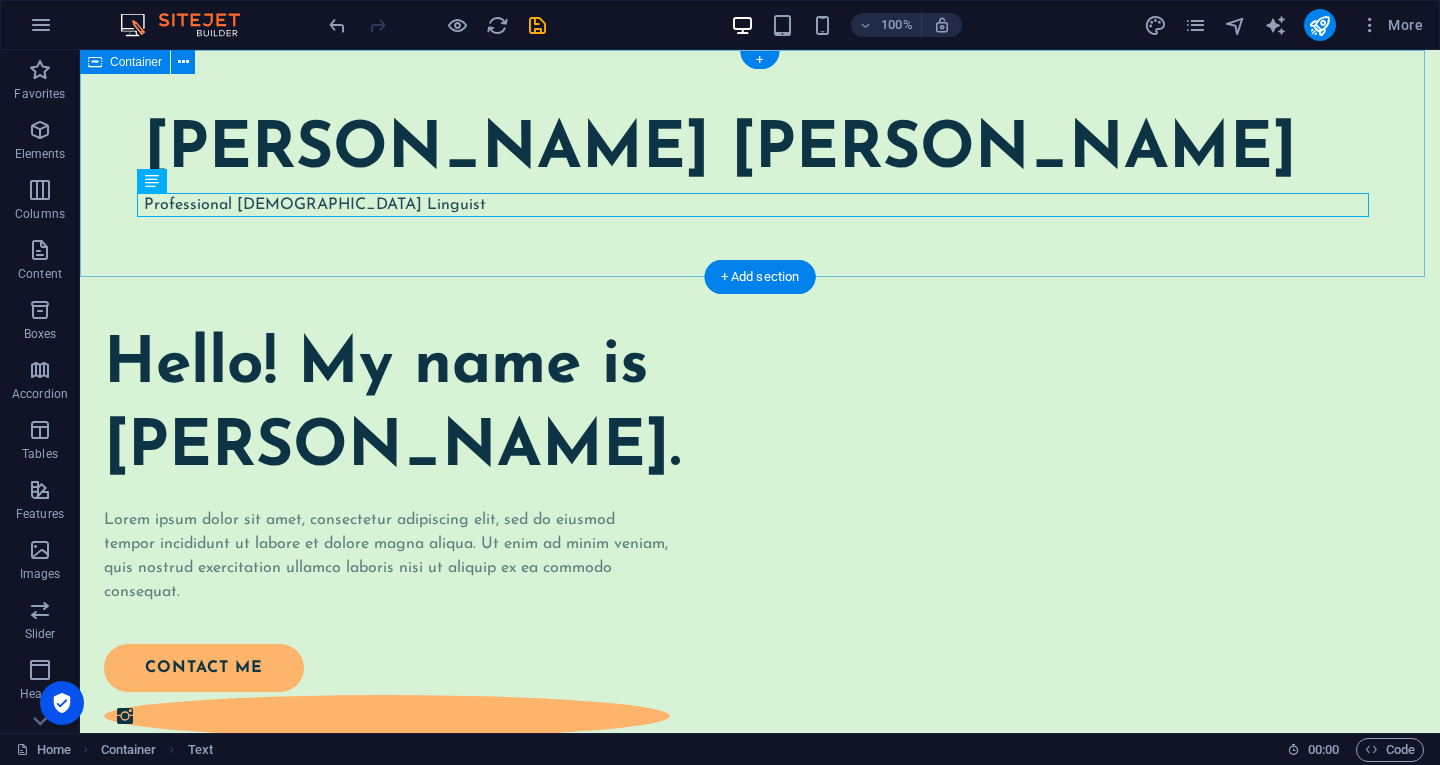 click on "Janak Kumar Thapa Professional Nepali Linguist" at bounding box center (760, 163) 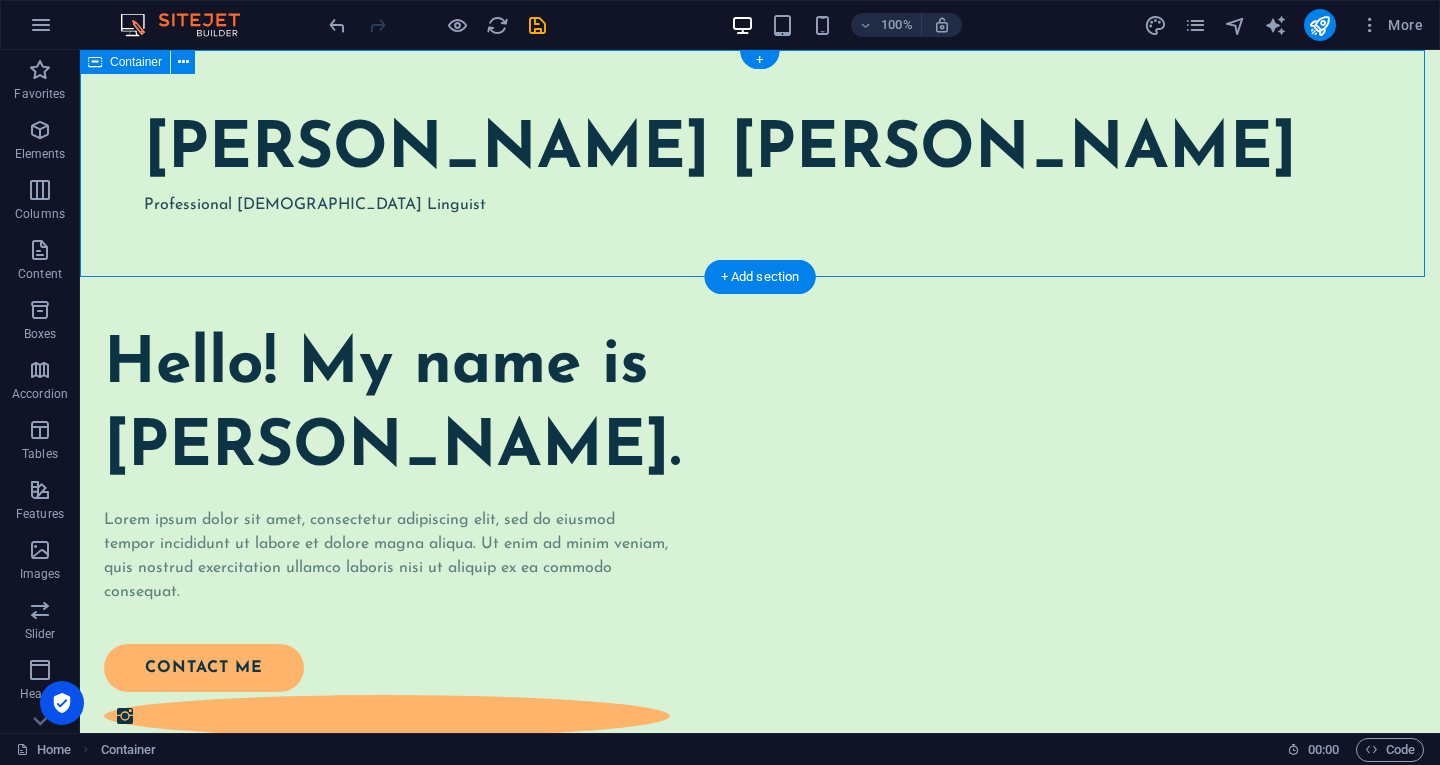 click on "Janak Kumar Thapa Professional Nepali Linguist" at bounding box center [760, 163] 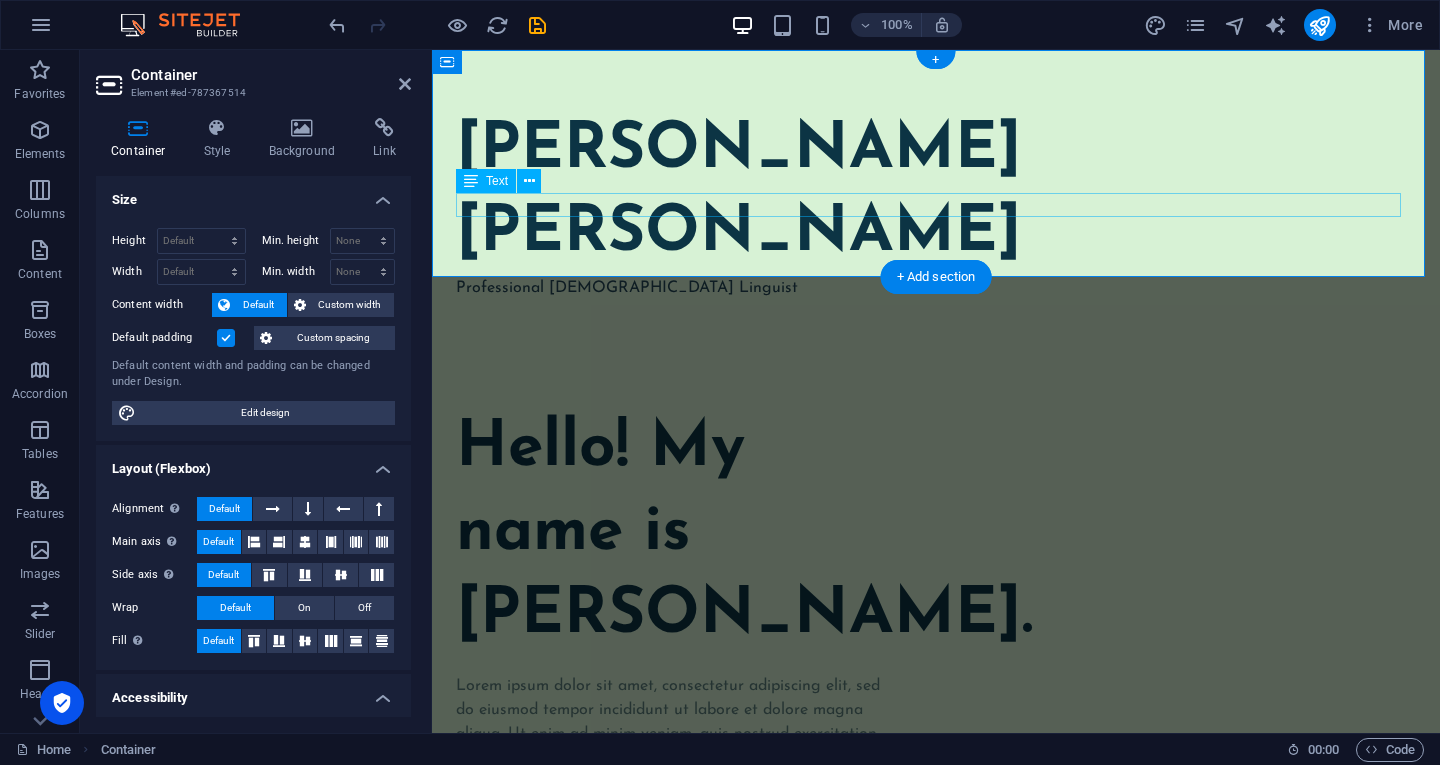 click on "Professional Nepali Linguist" at bounding box center (936, 288) 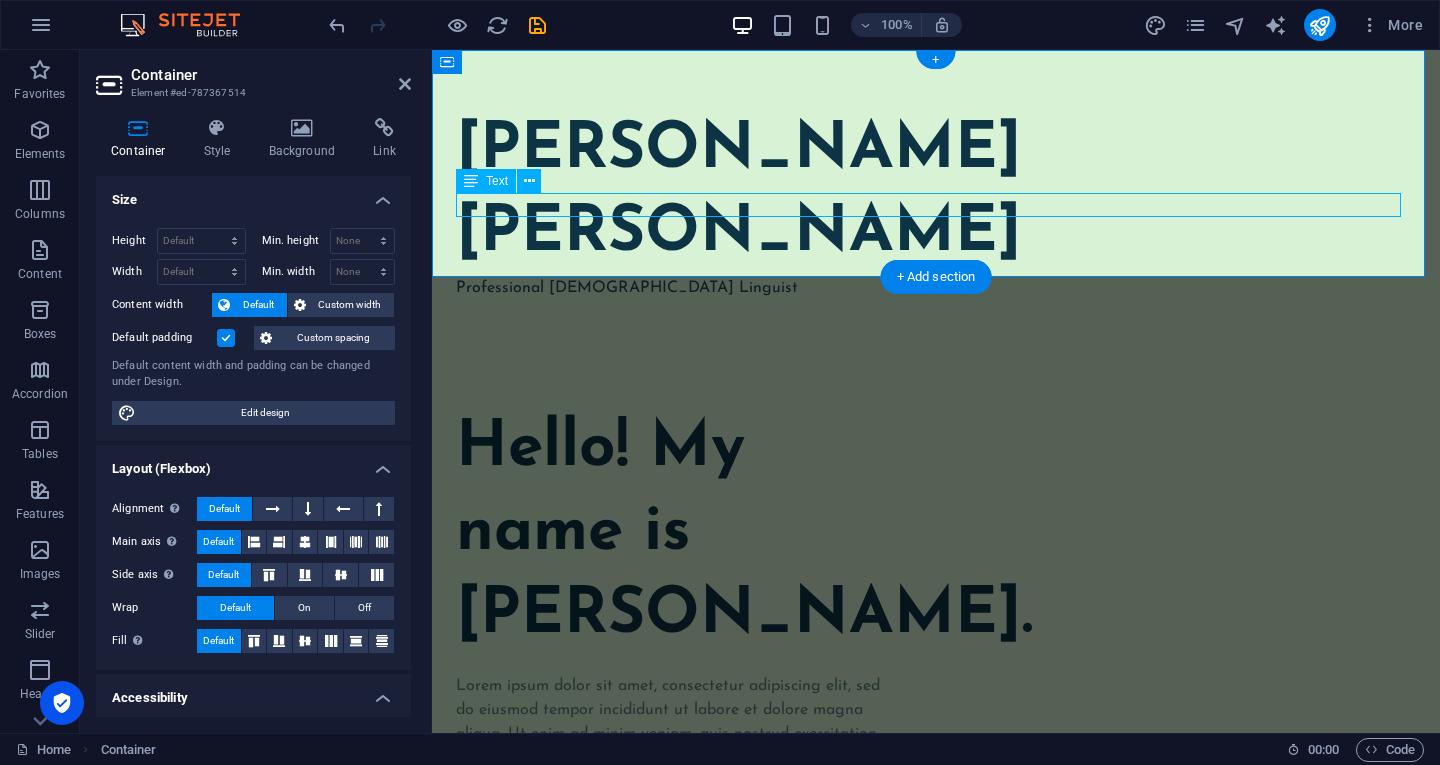 click on "Professional Nepali Linguist" at bounding box center [936, 288] 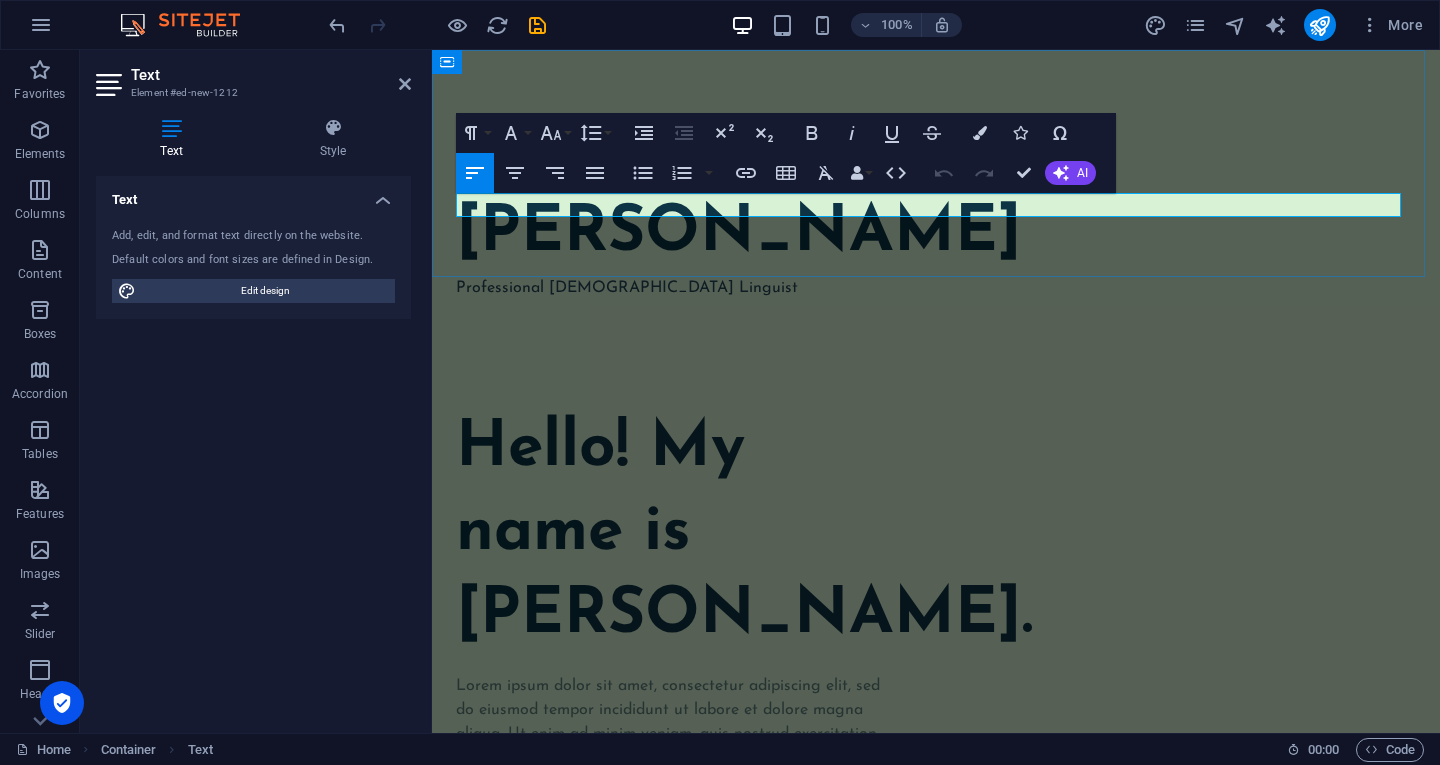 click on "Janak Kumar Thapa Professional Nepali Linguist" at bounding box center (936, 205) 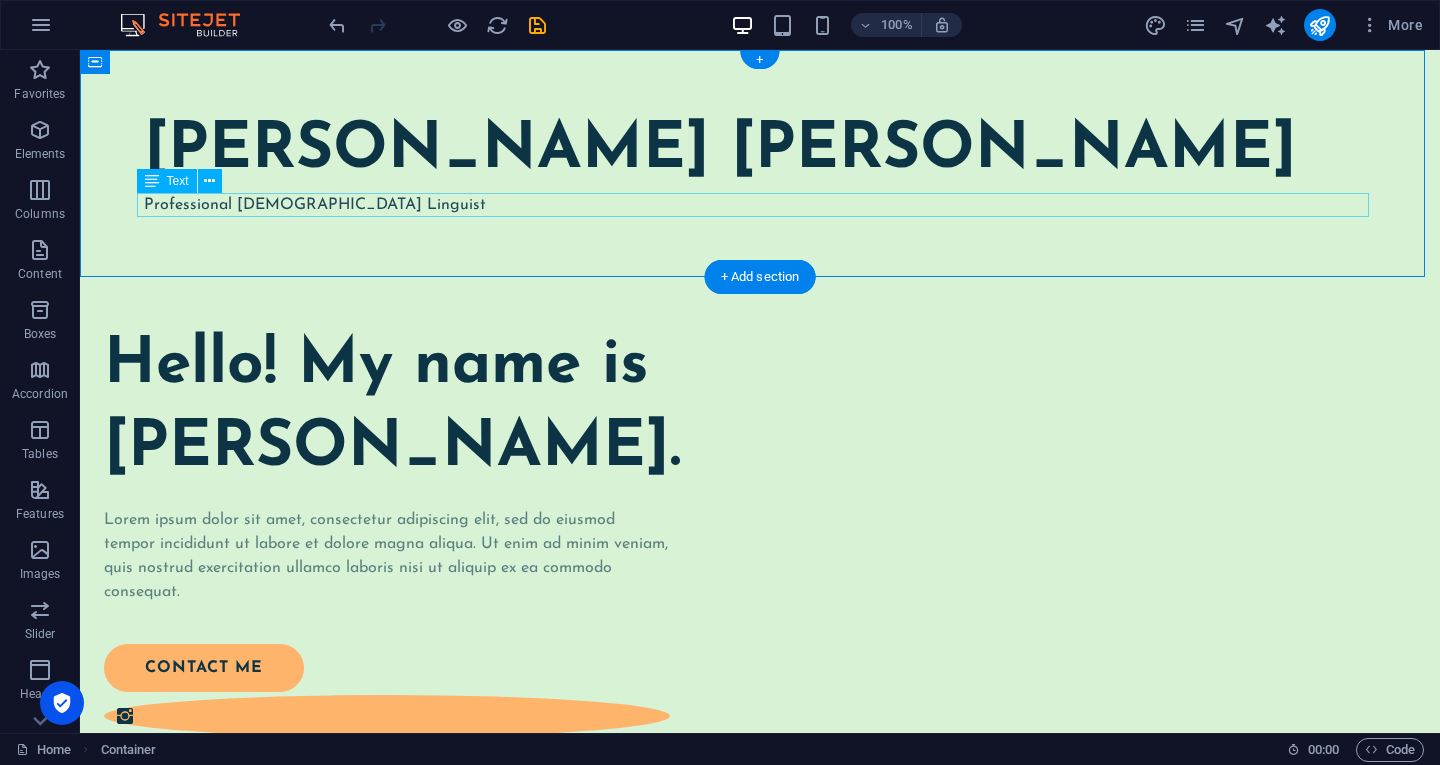 click on "Professional Nepali Linguist" at bounding box center (760, 205) 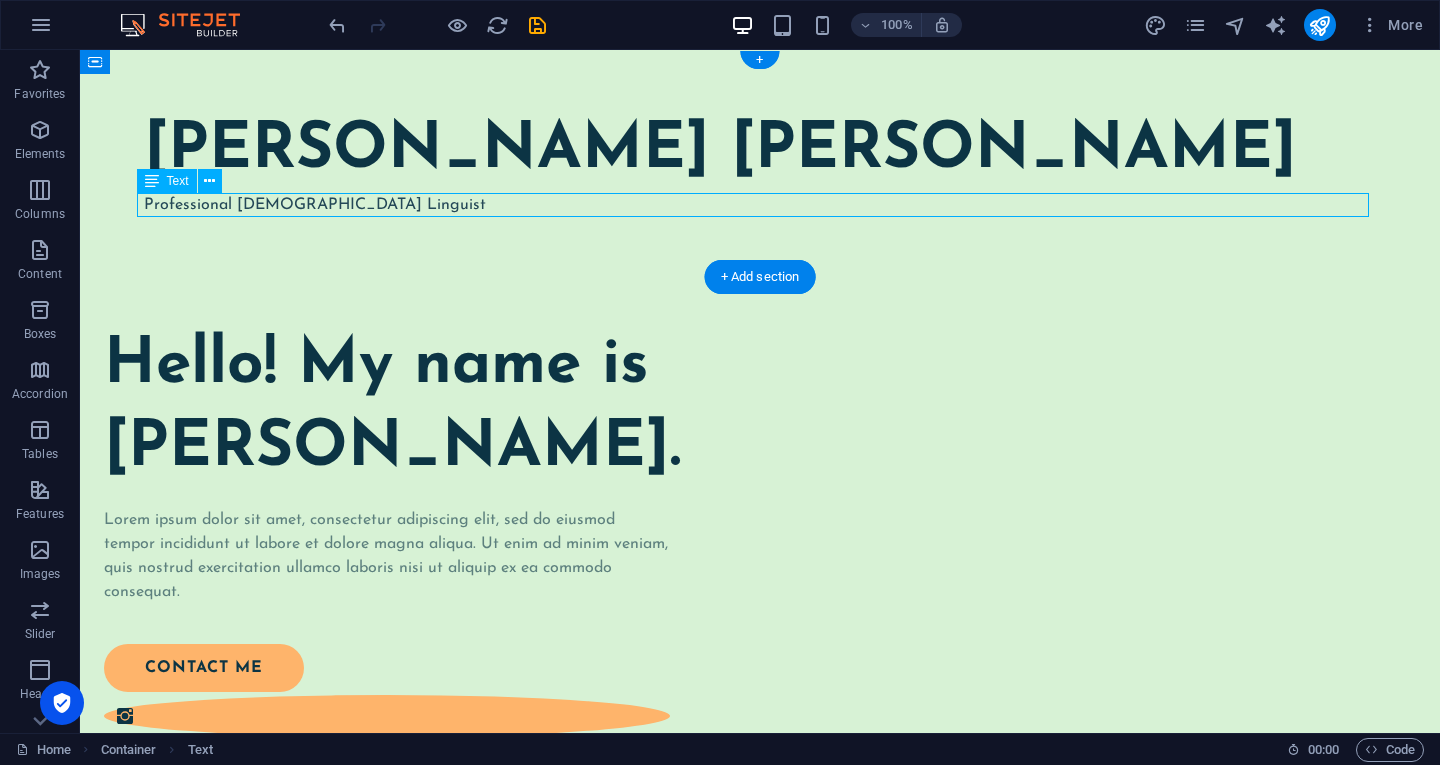 click on "Professional Nepali Linguist" at bounding box center (760, 205) 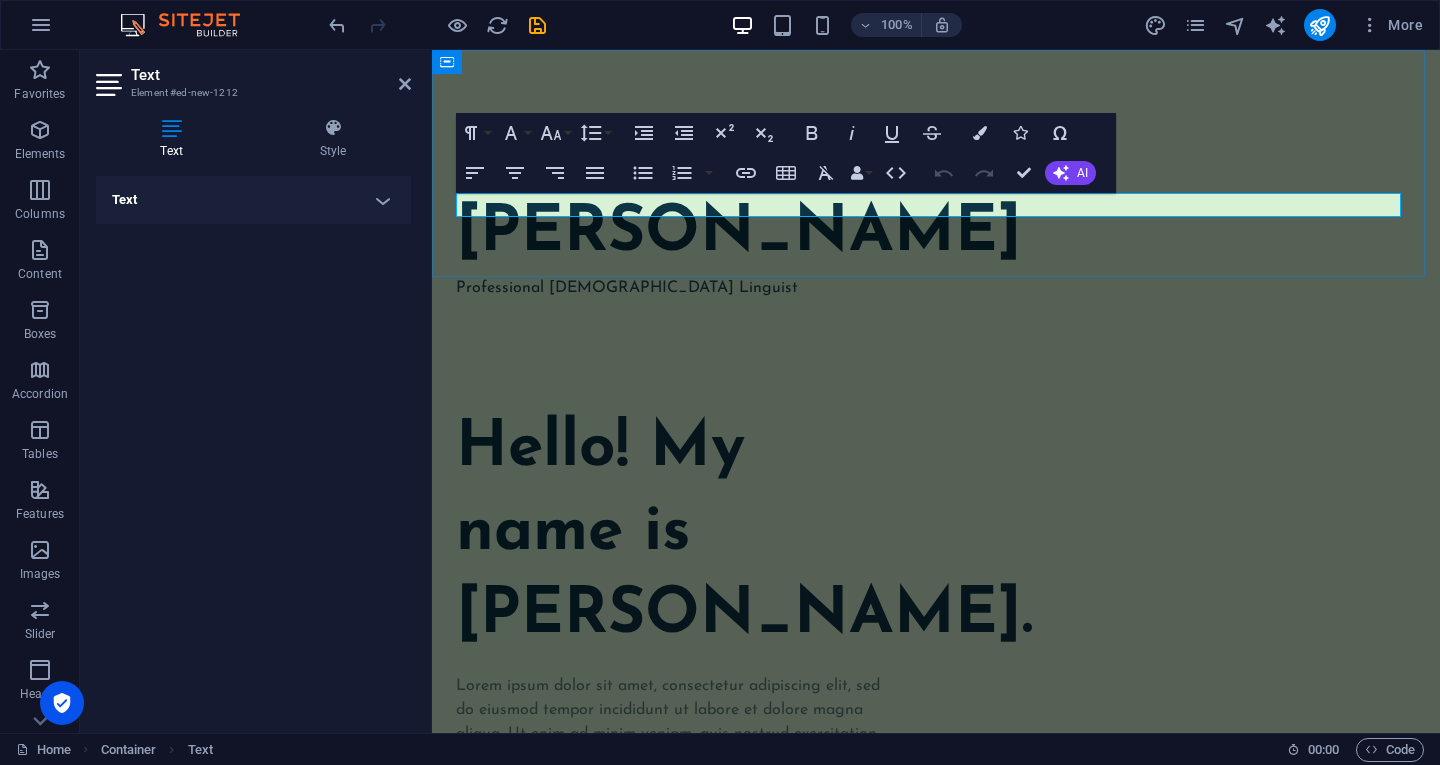 click on "Professional Nepali Linguist" at bounding box center (627, 288) 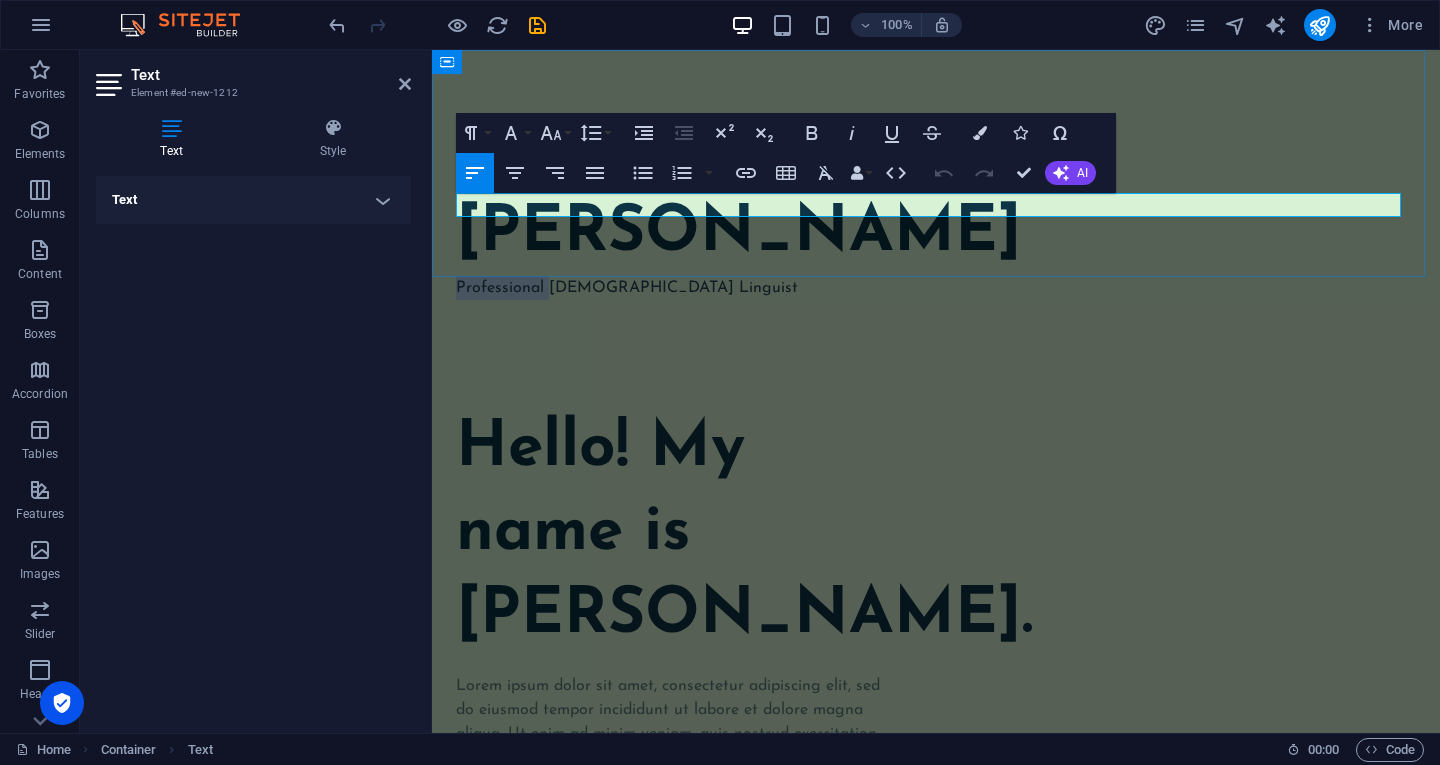 click on "Professional Nepali Linguist" at bounding box center (627, 288) 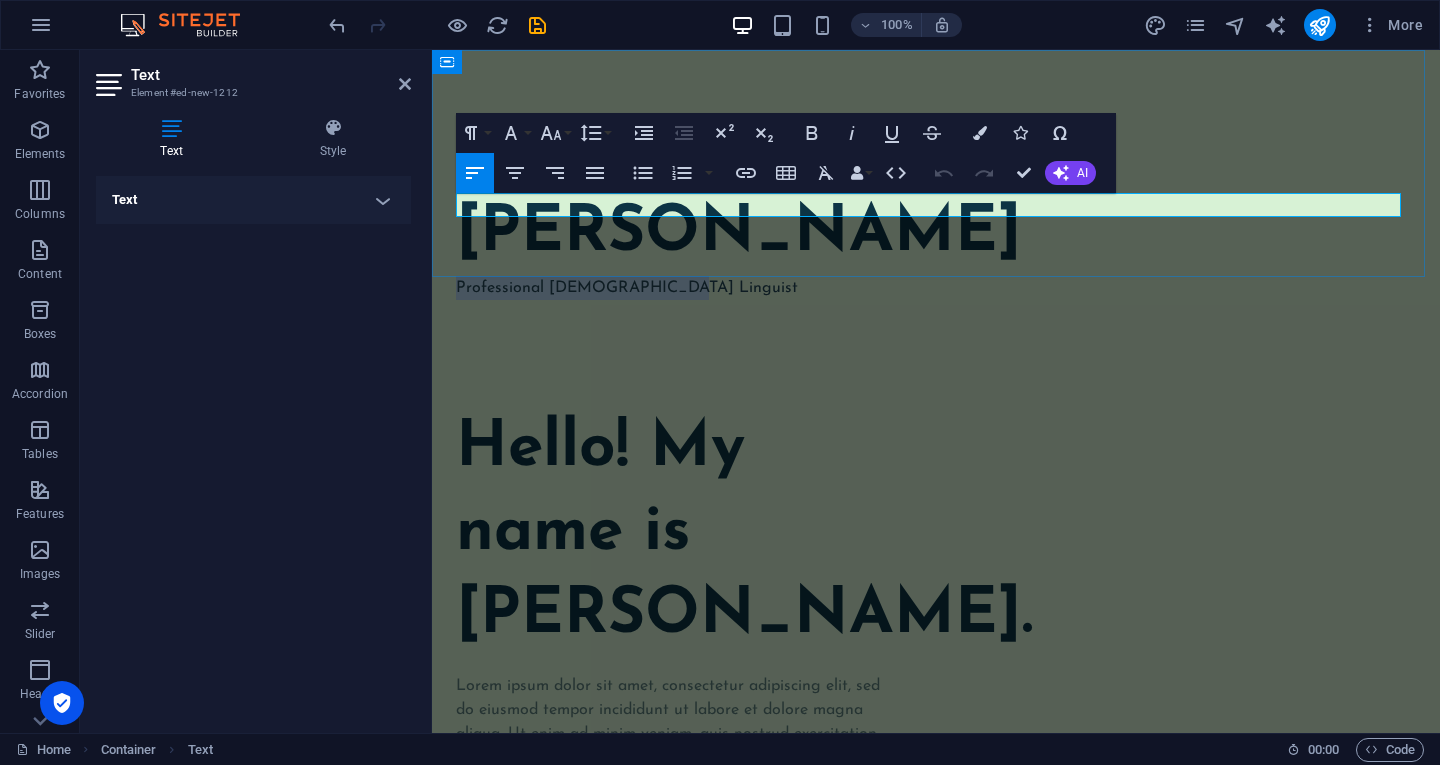 click on "Professional Nepali Linguist" at bounding box center [627, 288] 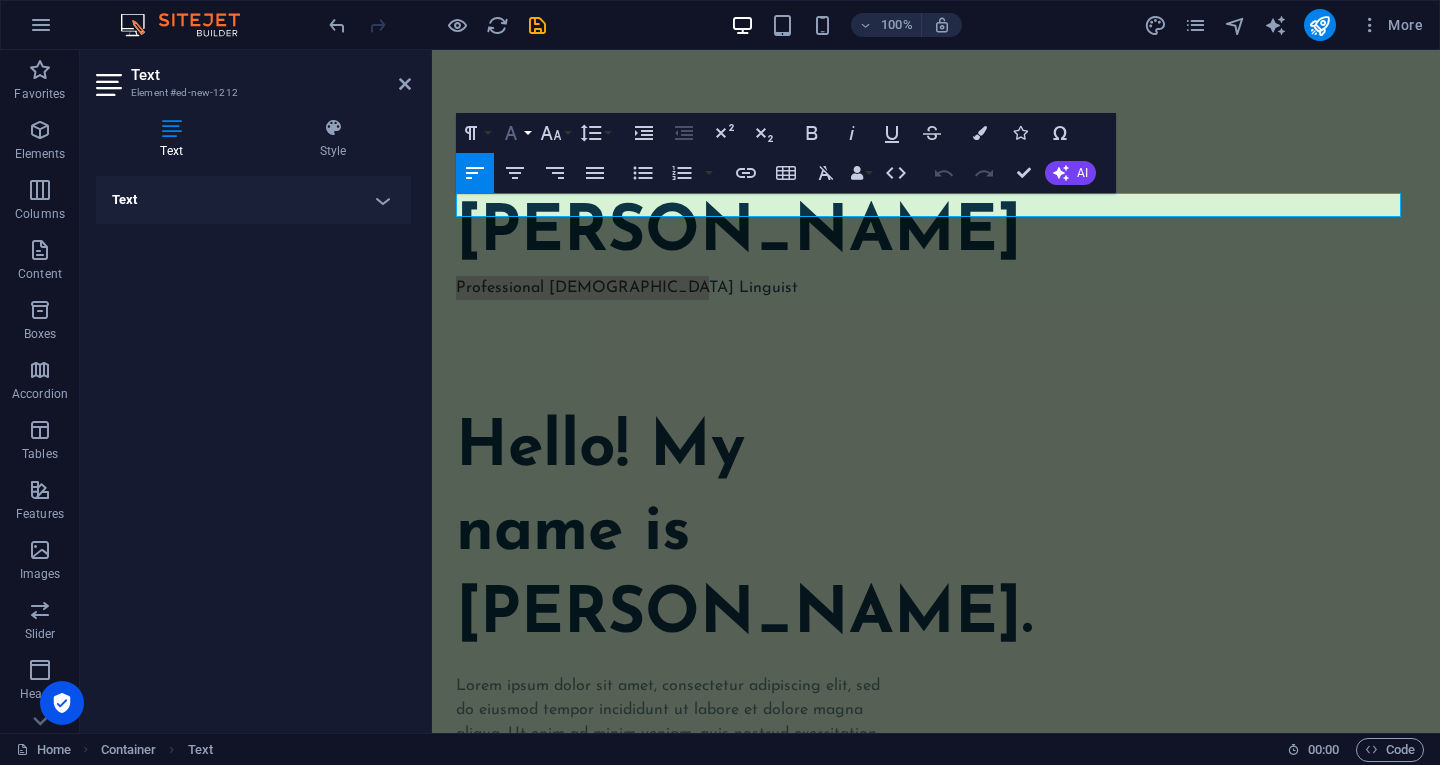 click on "Font Family" at bounding box center [515, 133] 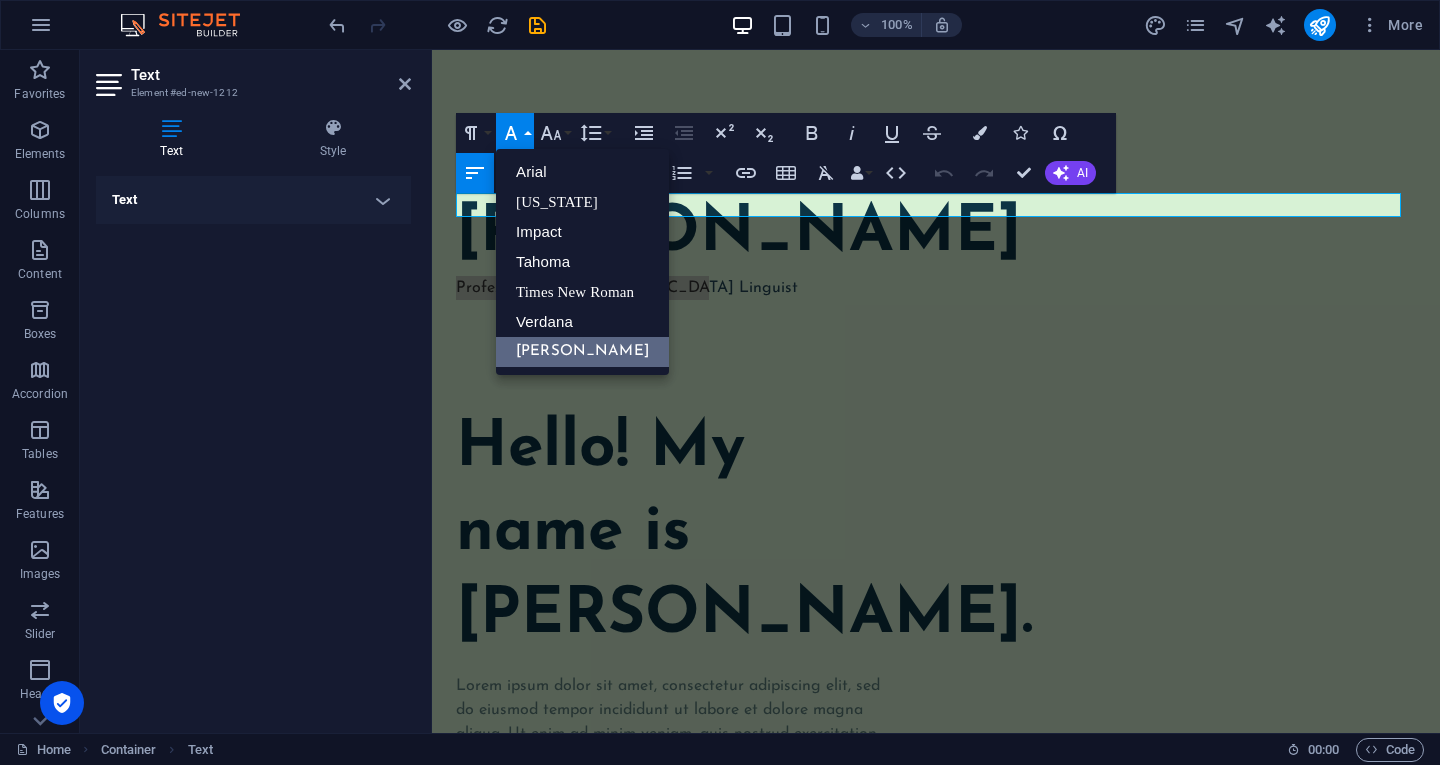 scroll, scrollTop: 0, scrollLeft: 0, axis: both 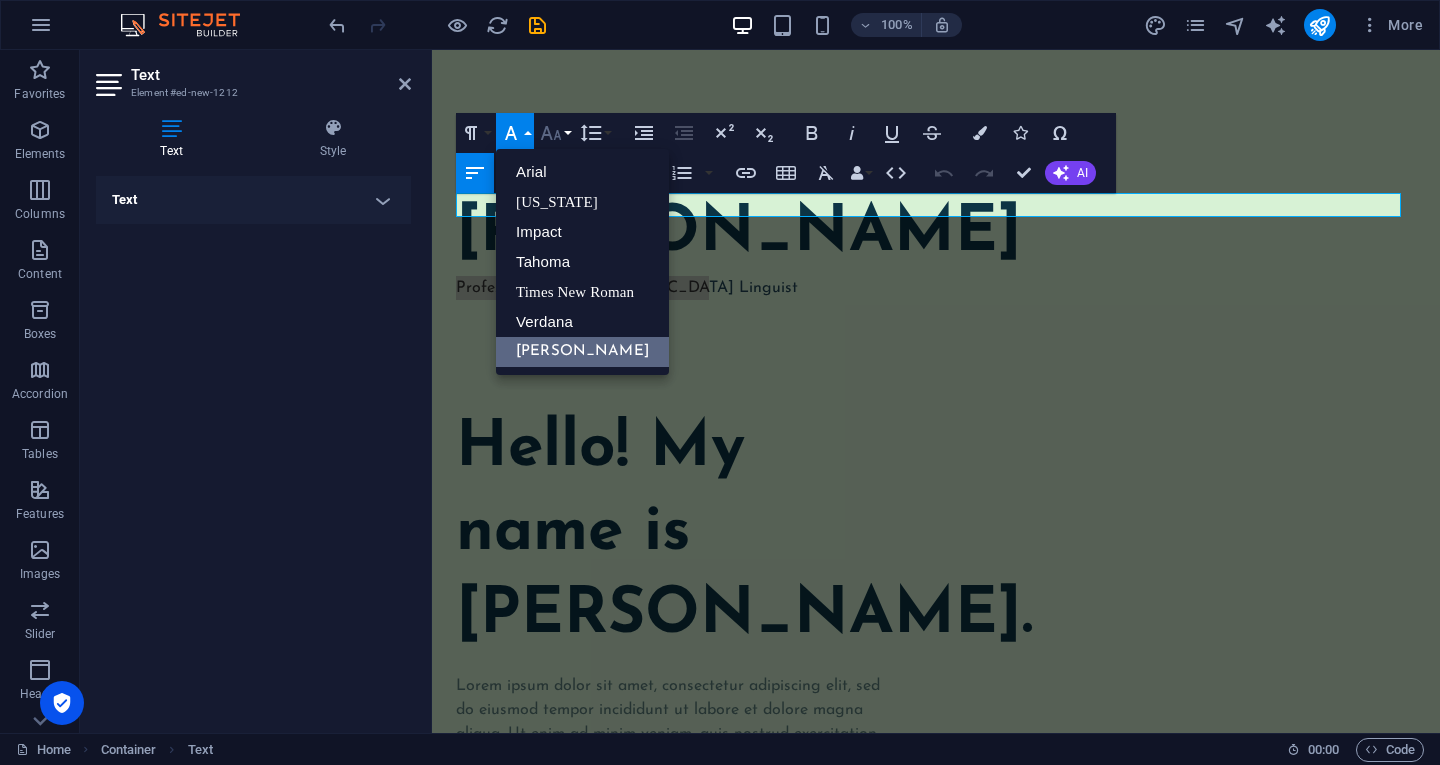 click on "Font Size" at bounding box center (555, 133) 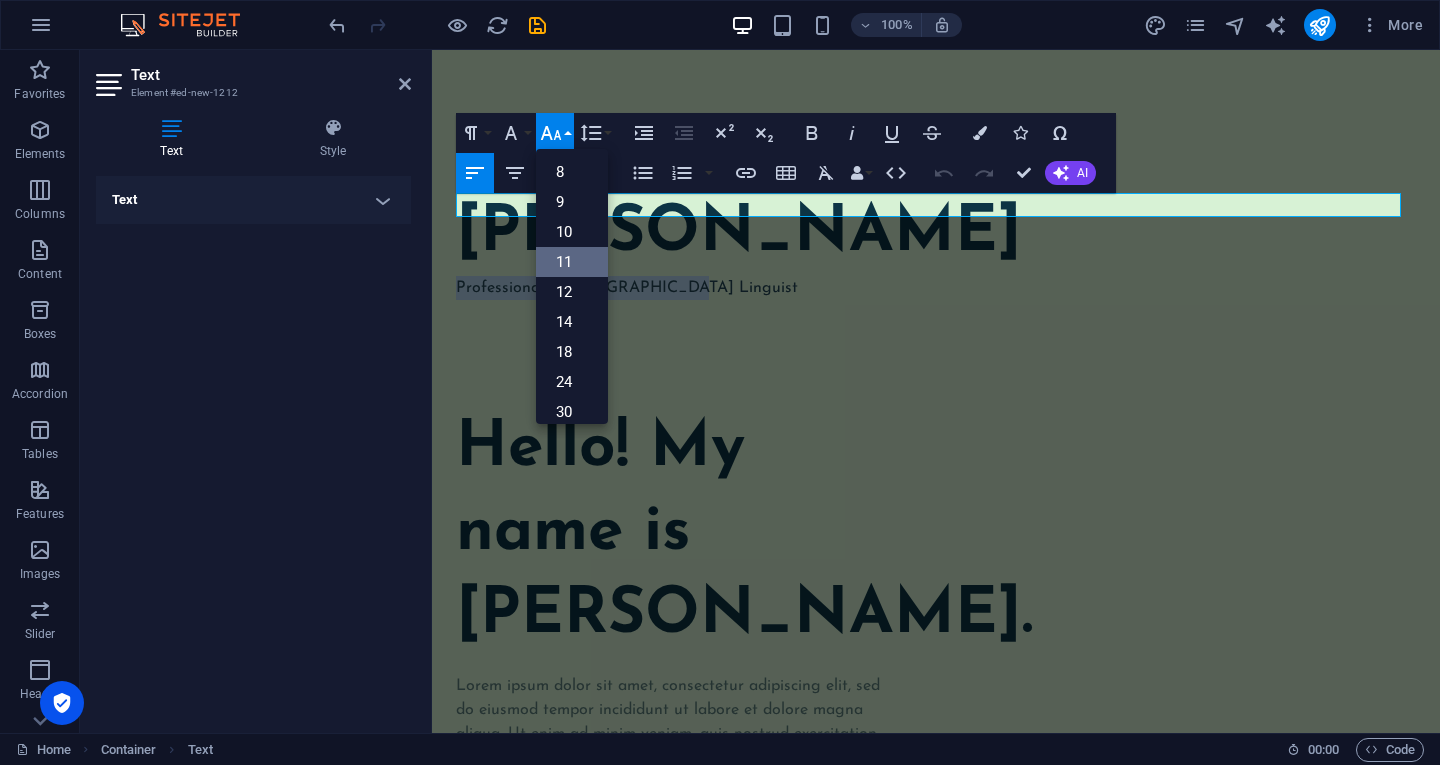 click on "11" at bounding box center (572, 262) 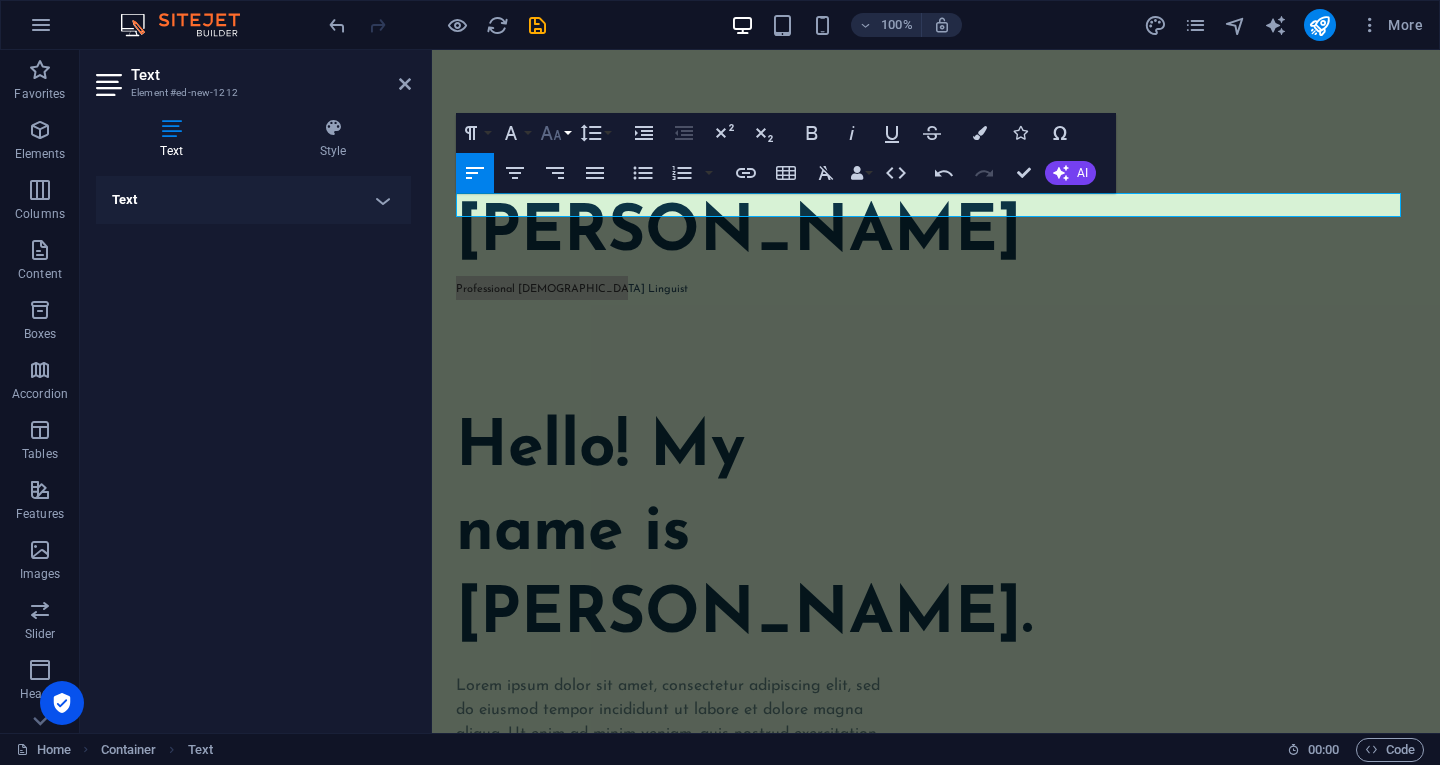 click on "Font Size" at bounding box center [555, 133] 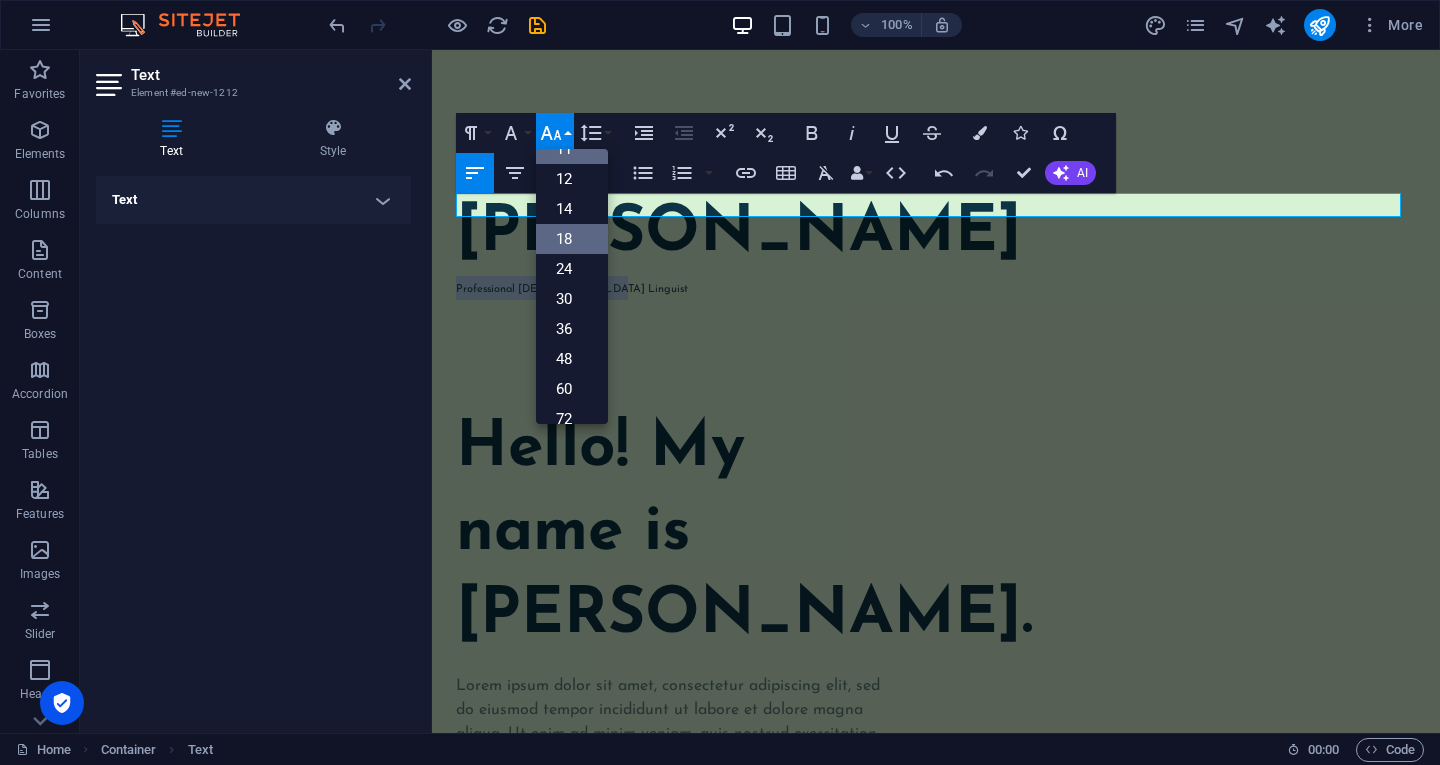 click on "18" at bounding box center (572, 239) 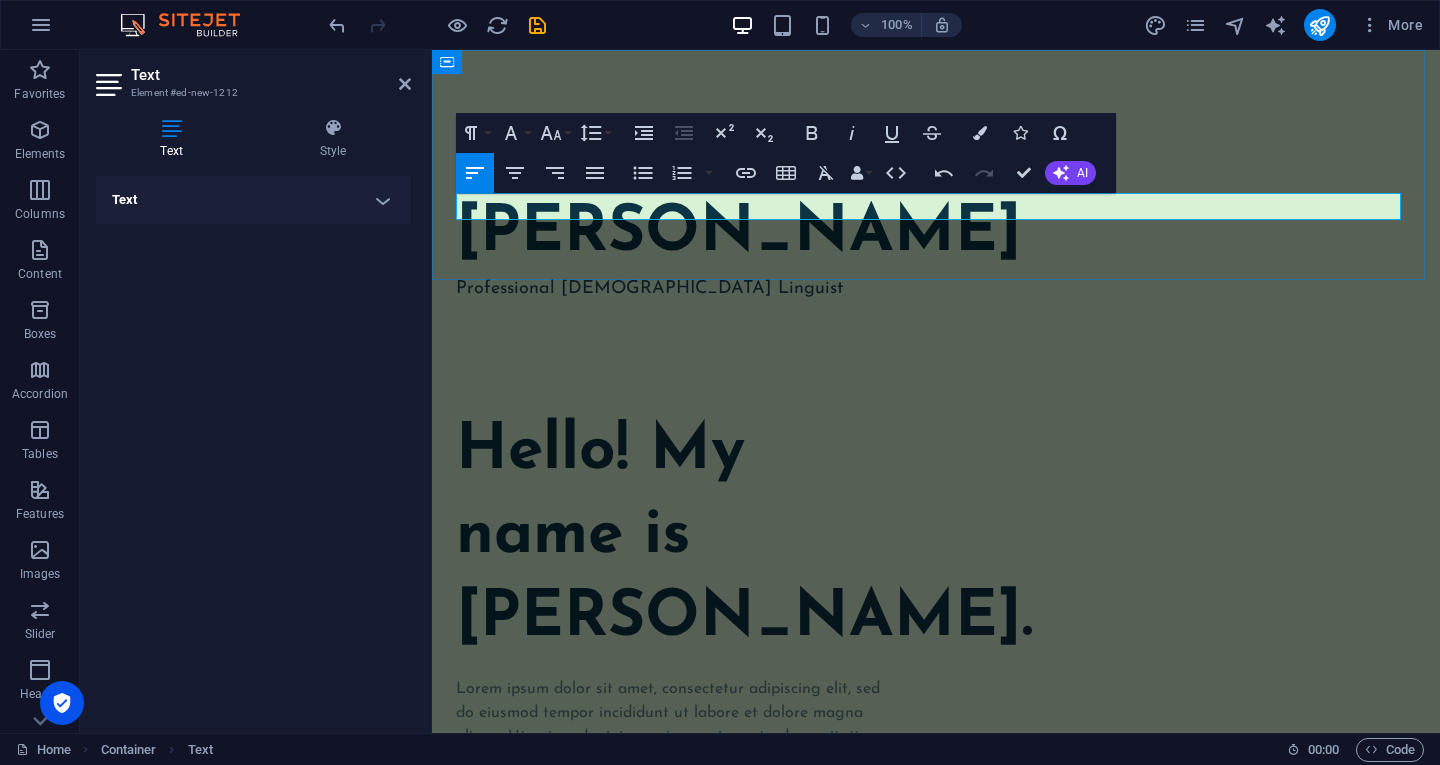 click on "Professional Nepali Linguist" at bounding box center [936, 289] 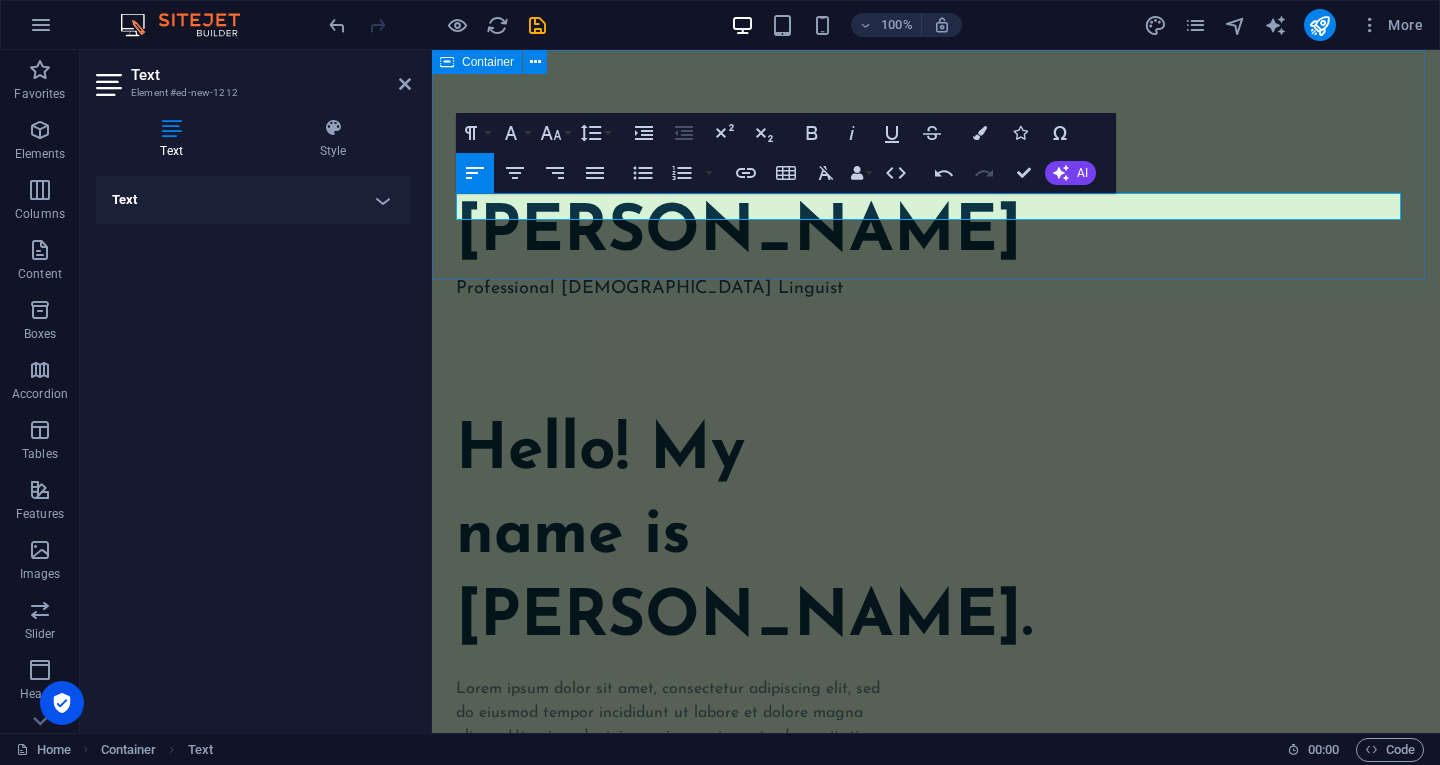 click on "Janak Kumar Thapa Professional Nepali Linguist" at bounding box center (936, 206) 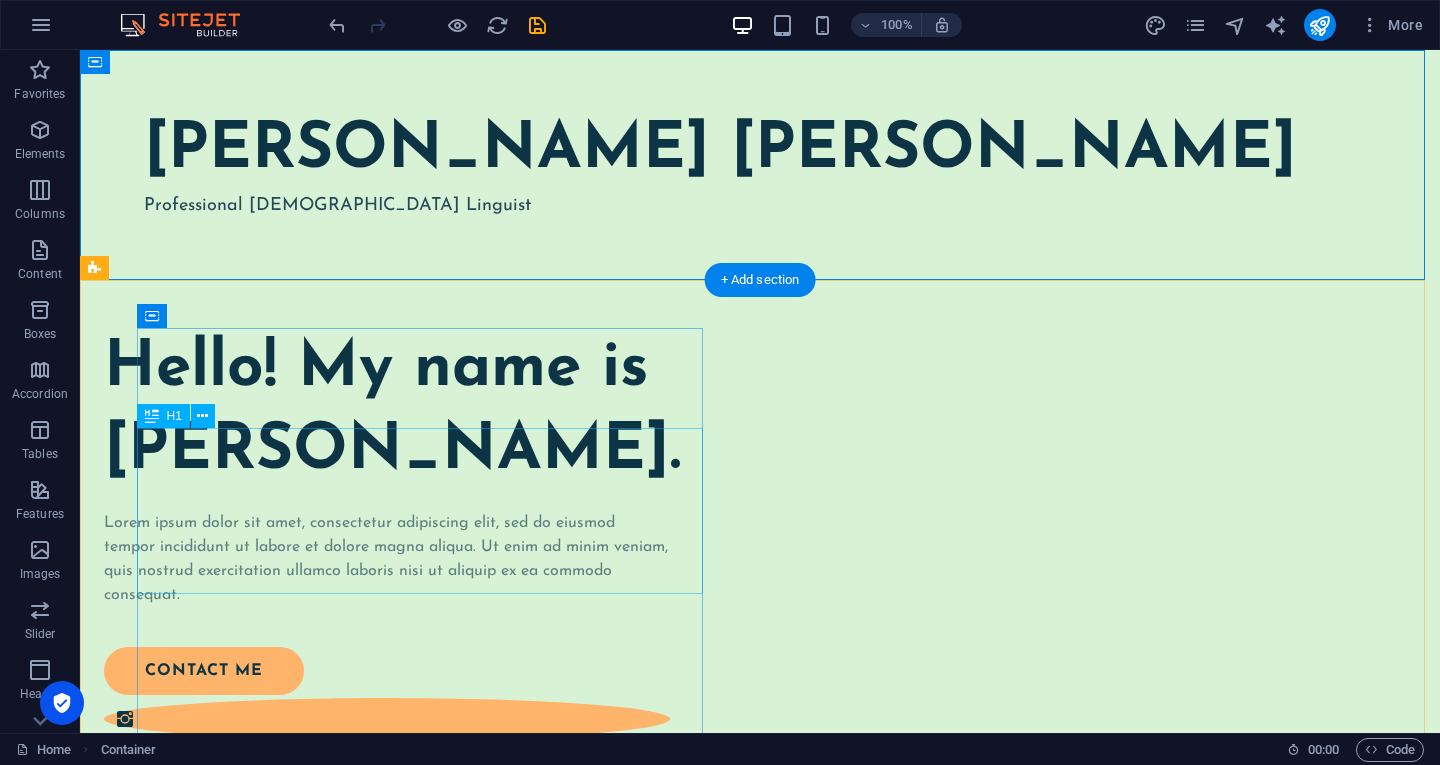 click on "Hello! My name is Johanna James." at bounding box center (387, 411) 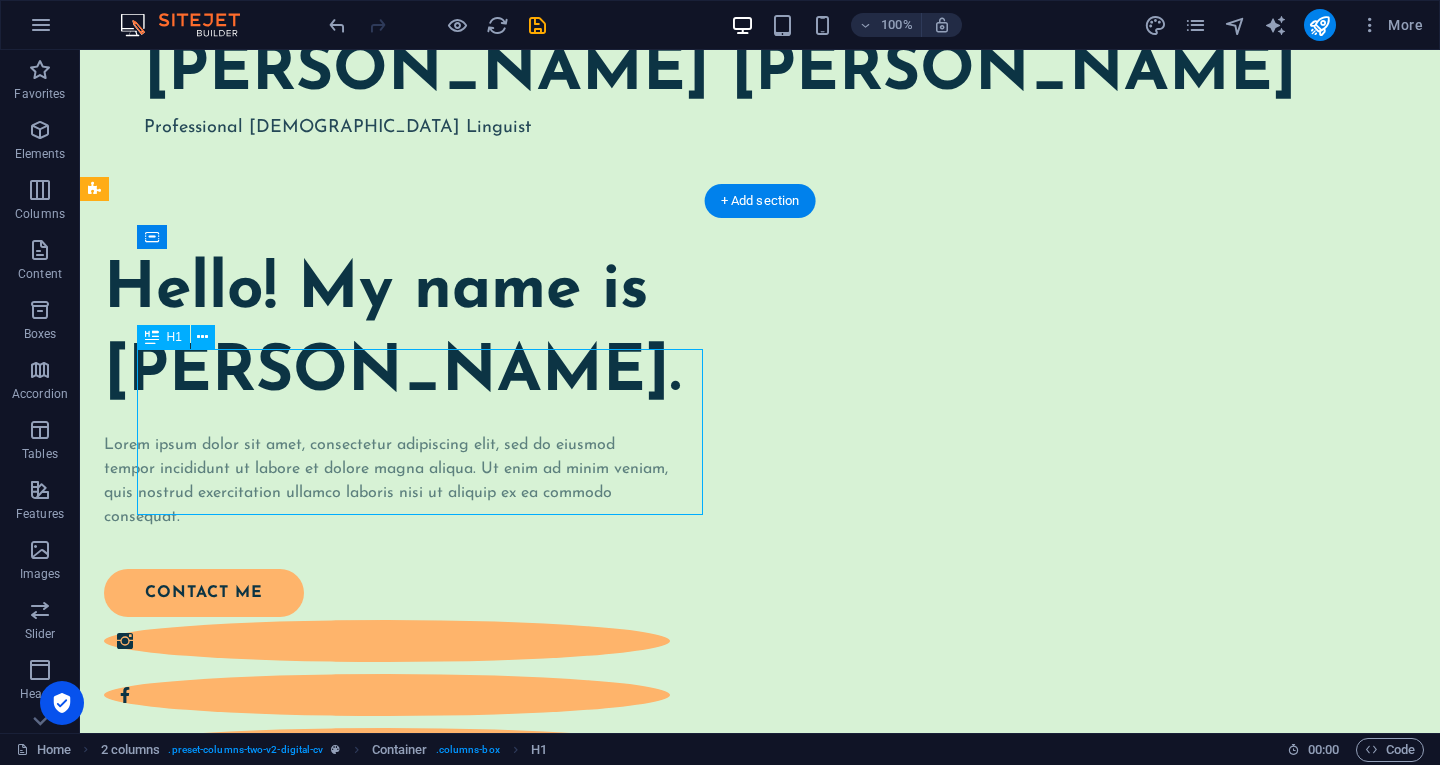 scroll, scrollTop: 79, scrollLeft: 0, axis: vertical 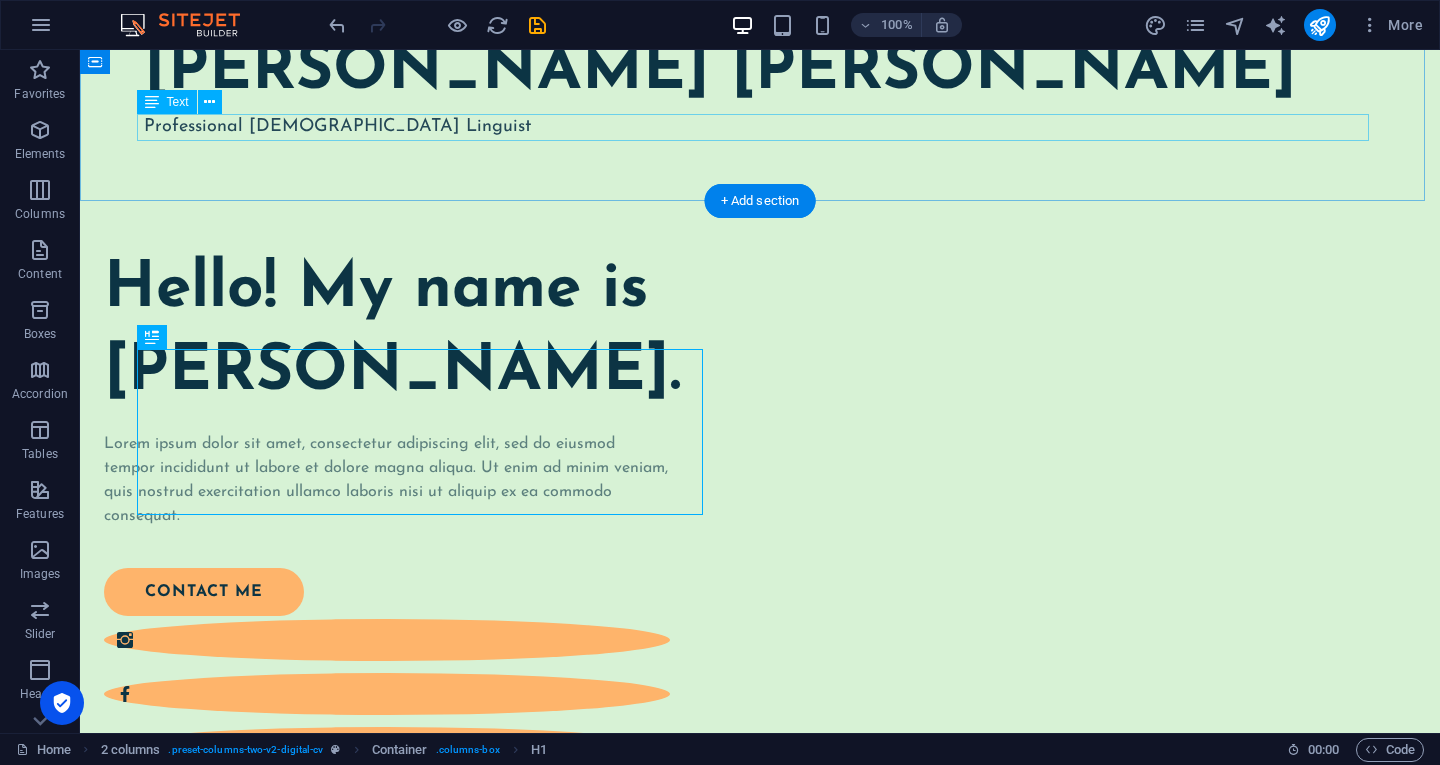 click on "Professional Nepali Linguist" at bounding box center (760, 127) 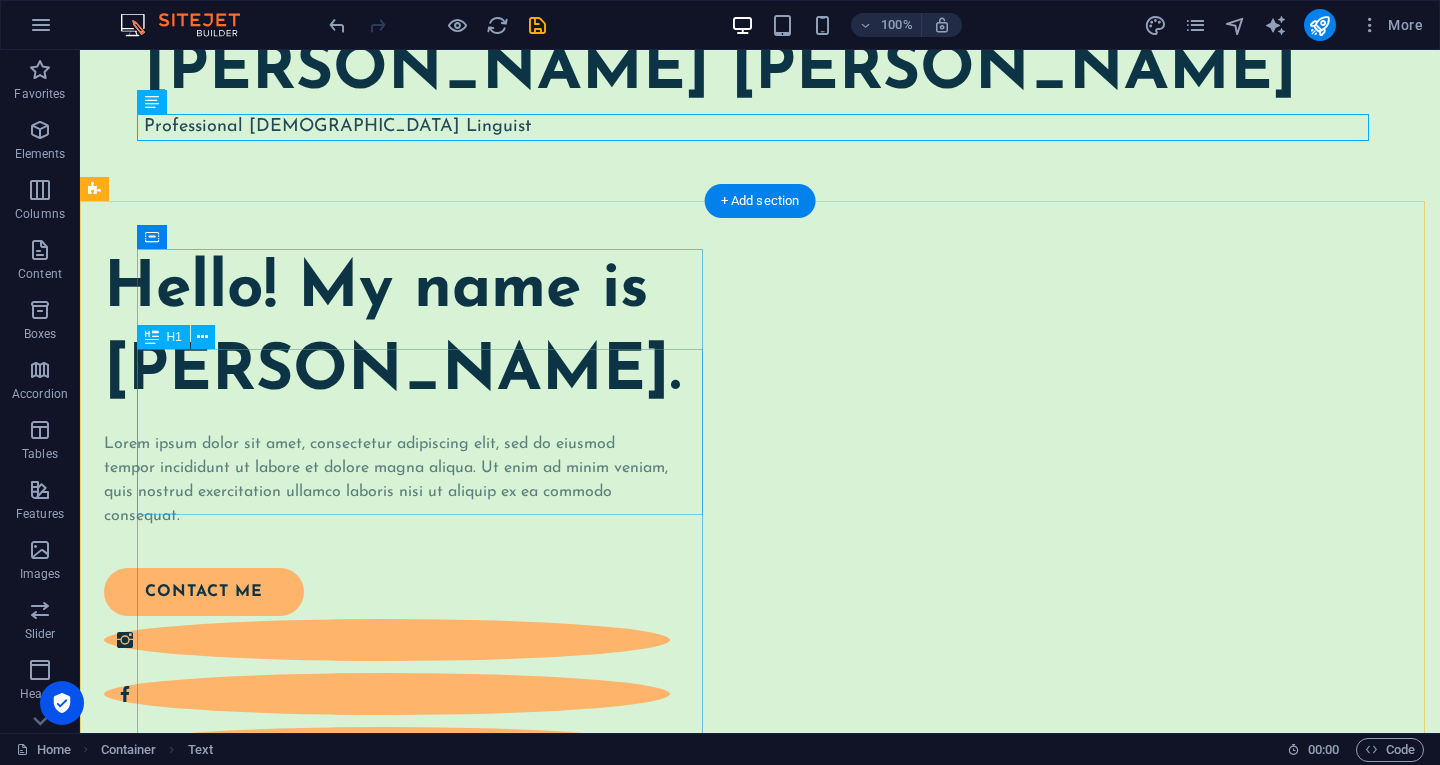 click on "Hello! My name is Johanna James." at bounding box center [387, 332] 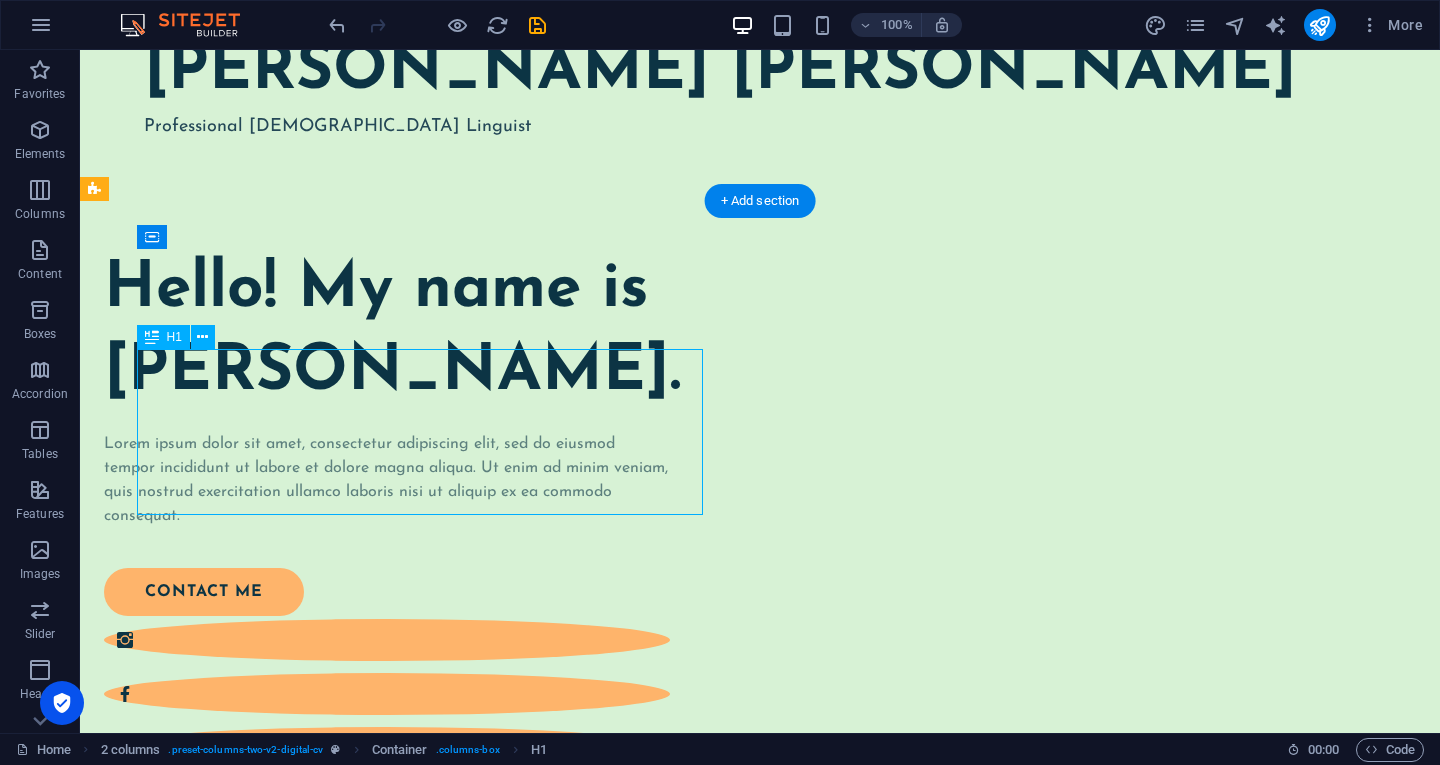 click on "Hello! My name is Johanna James." at bounding box center [387, 332] 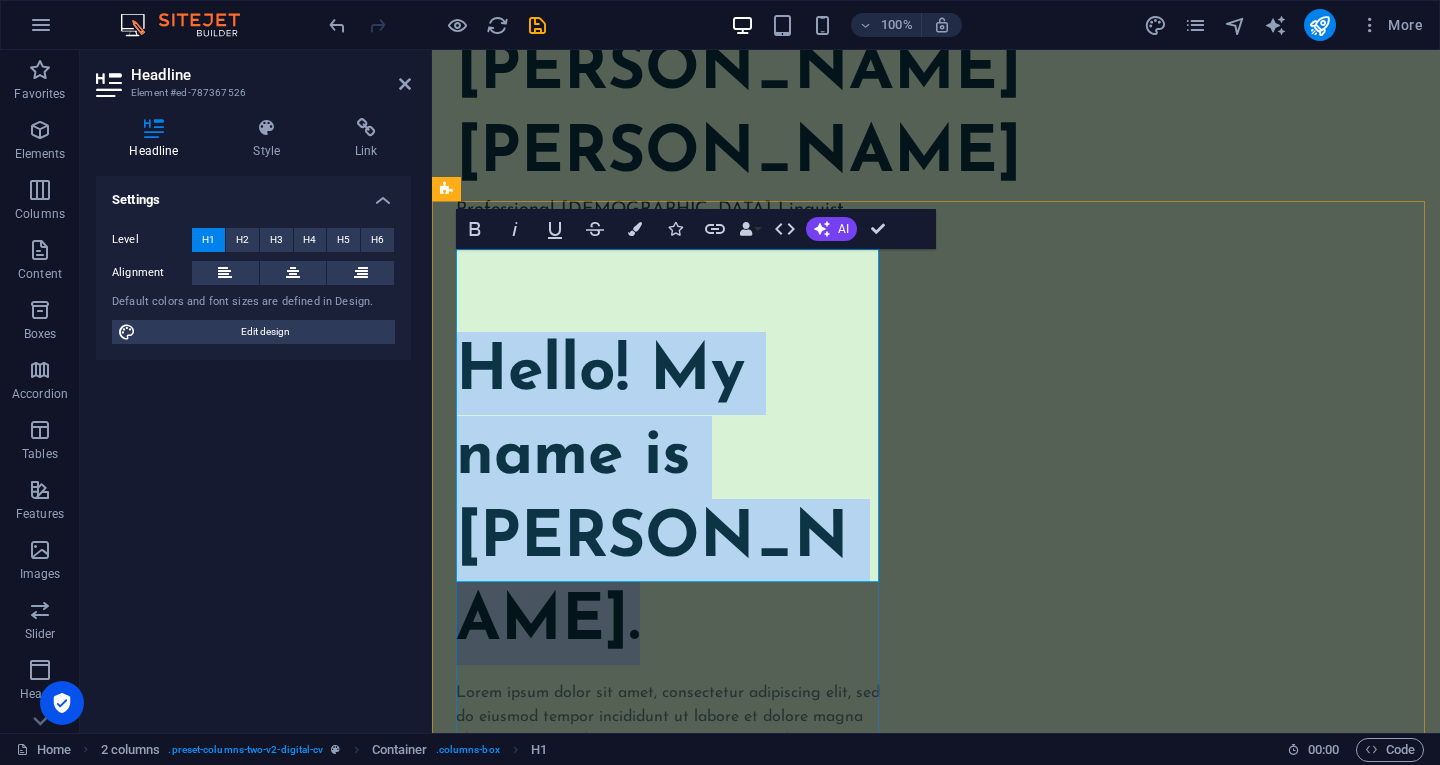 click on "Hello! My name is Johanna James." at bounding box center (671, 498) 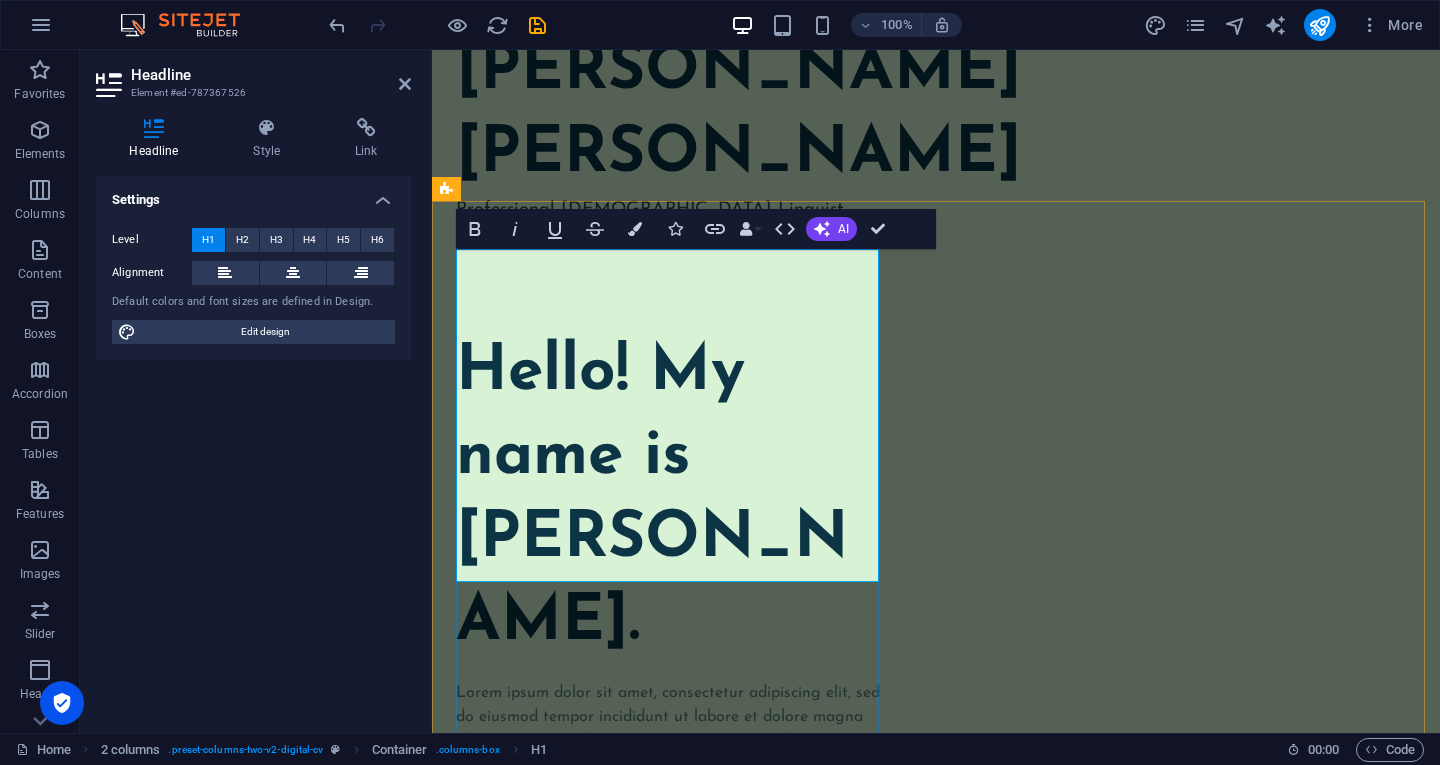 click on "Hello! My name is Johanna James." at bounding box center [671, 498] 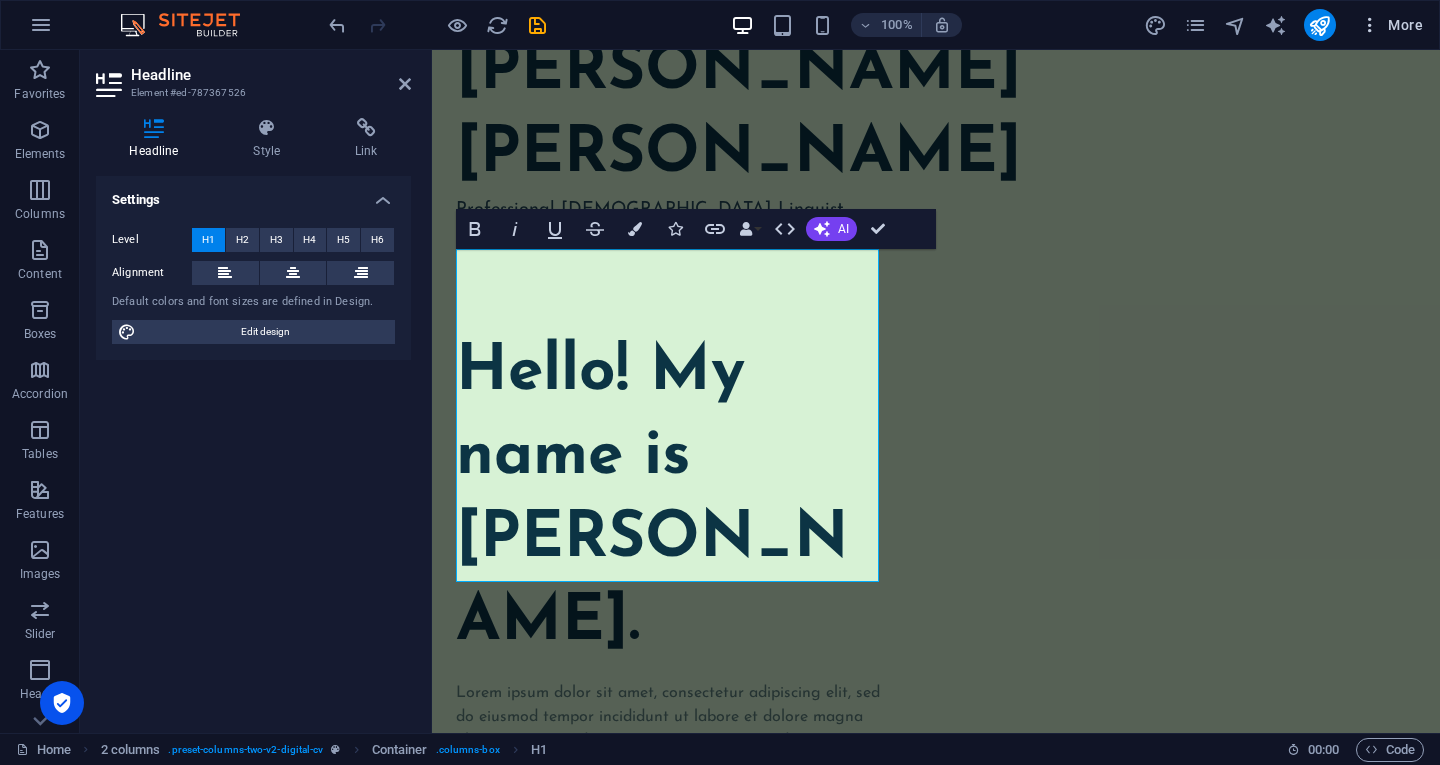 click on "More" at bounding box center [1391, 25] 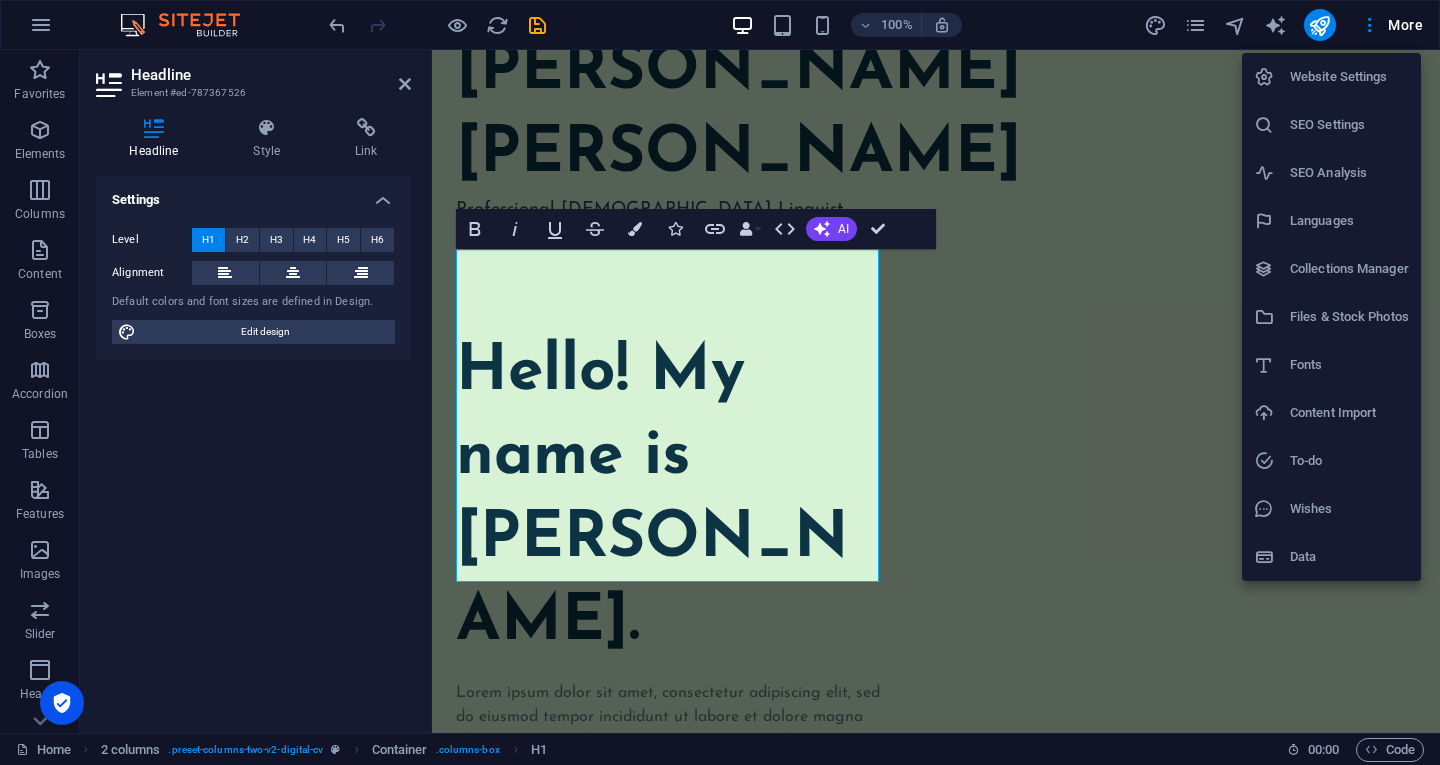 click at bounding box center (720, 382) 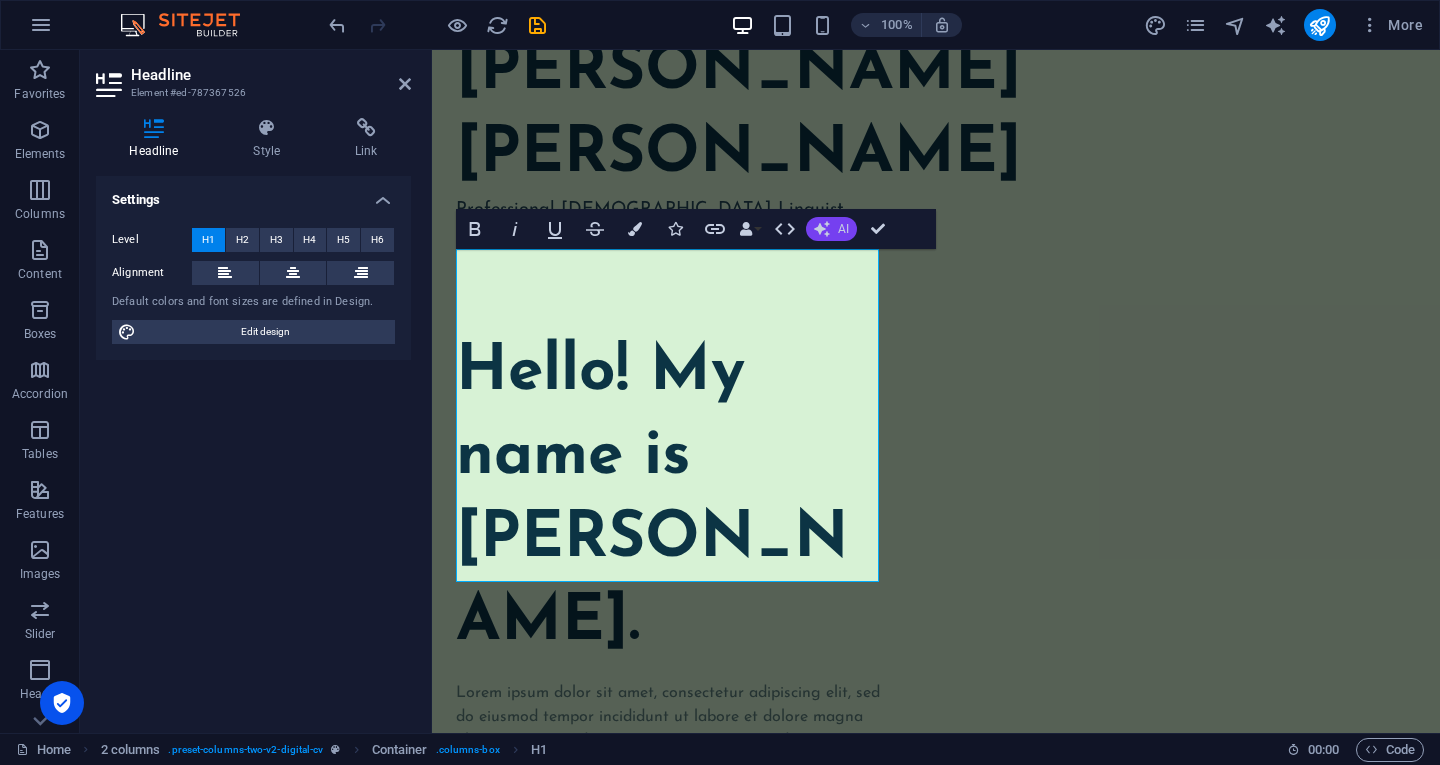 click 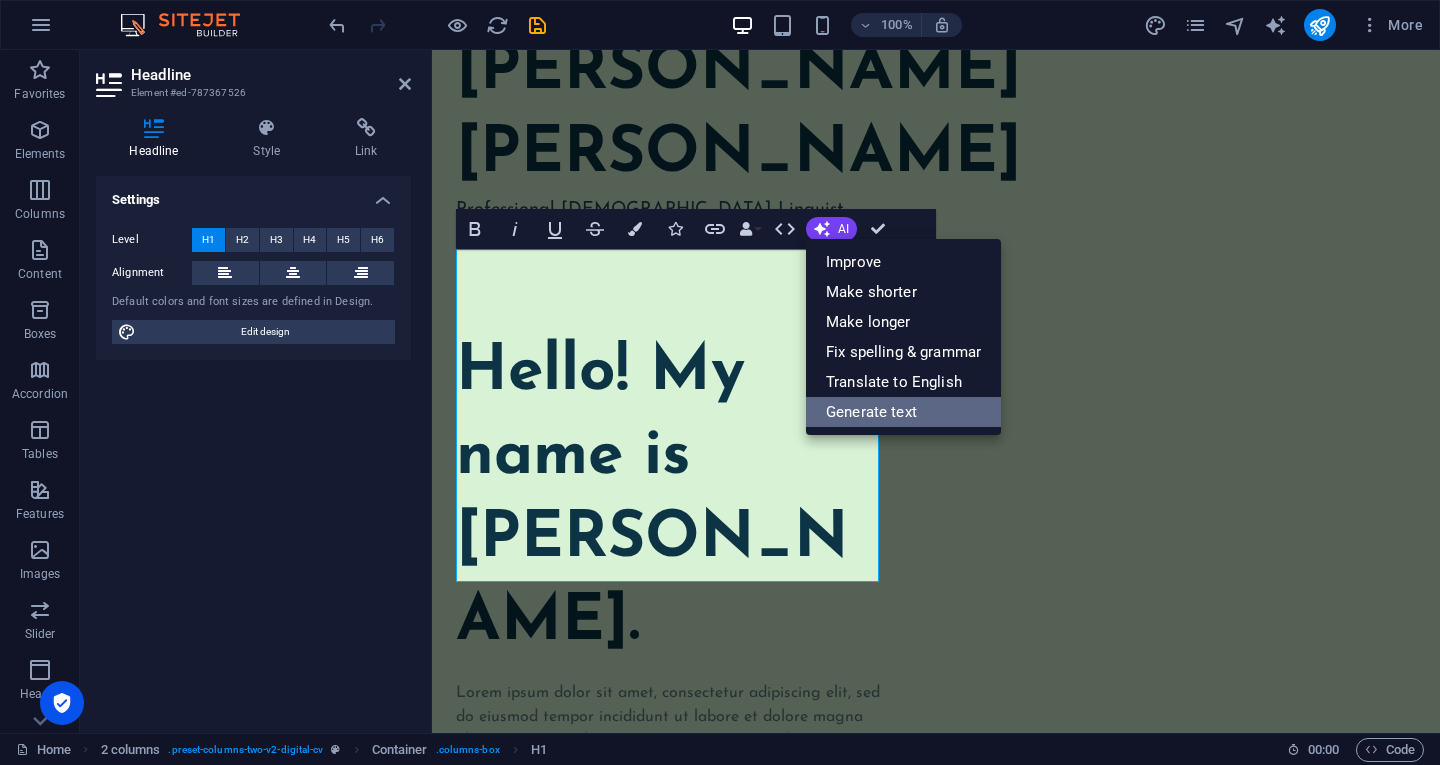 click on "Generate text" at bounding box center [903, 412] 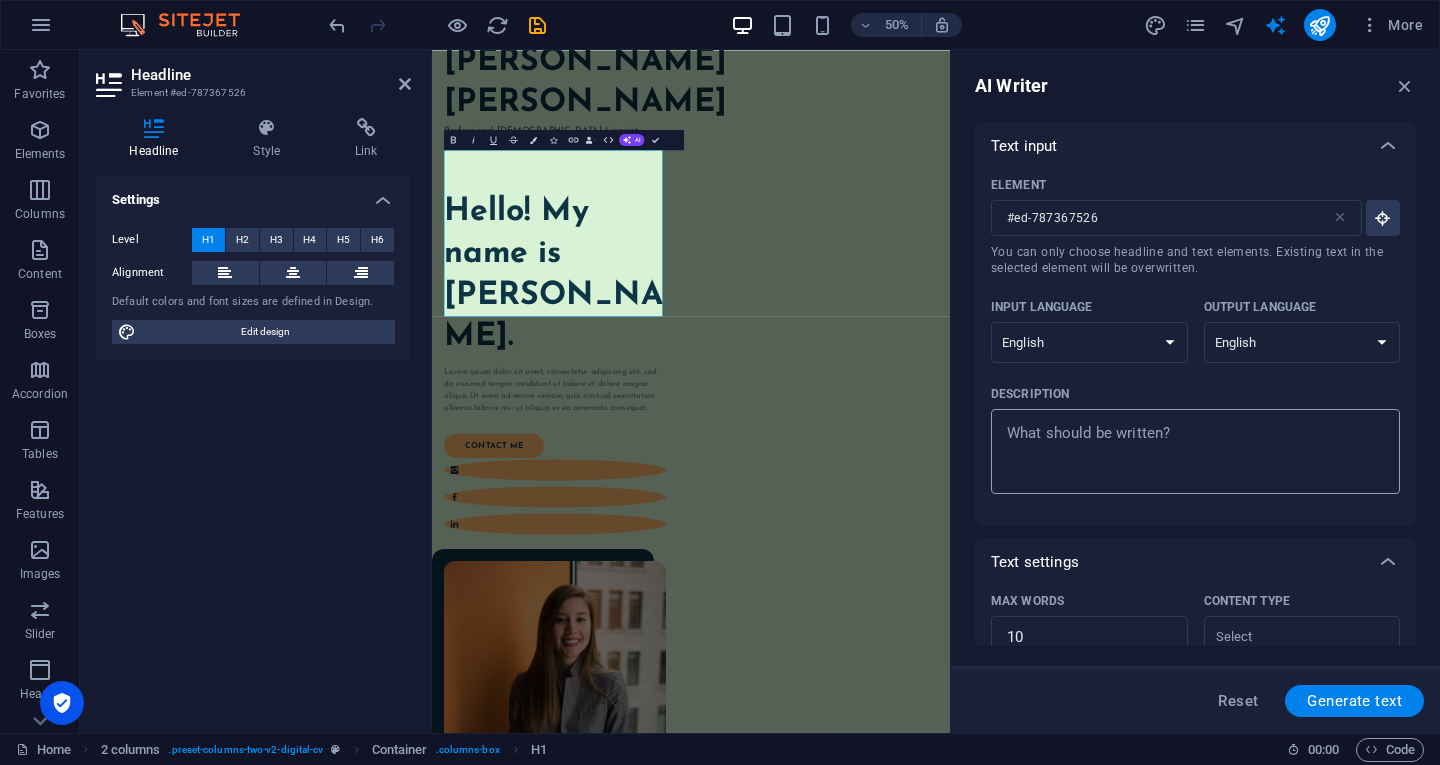 type on "x" 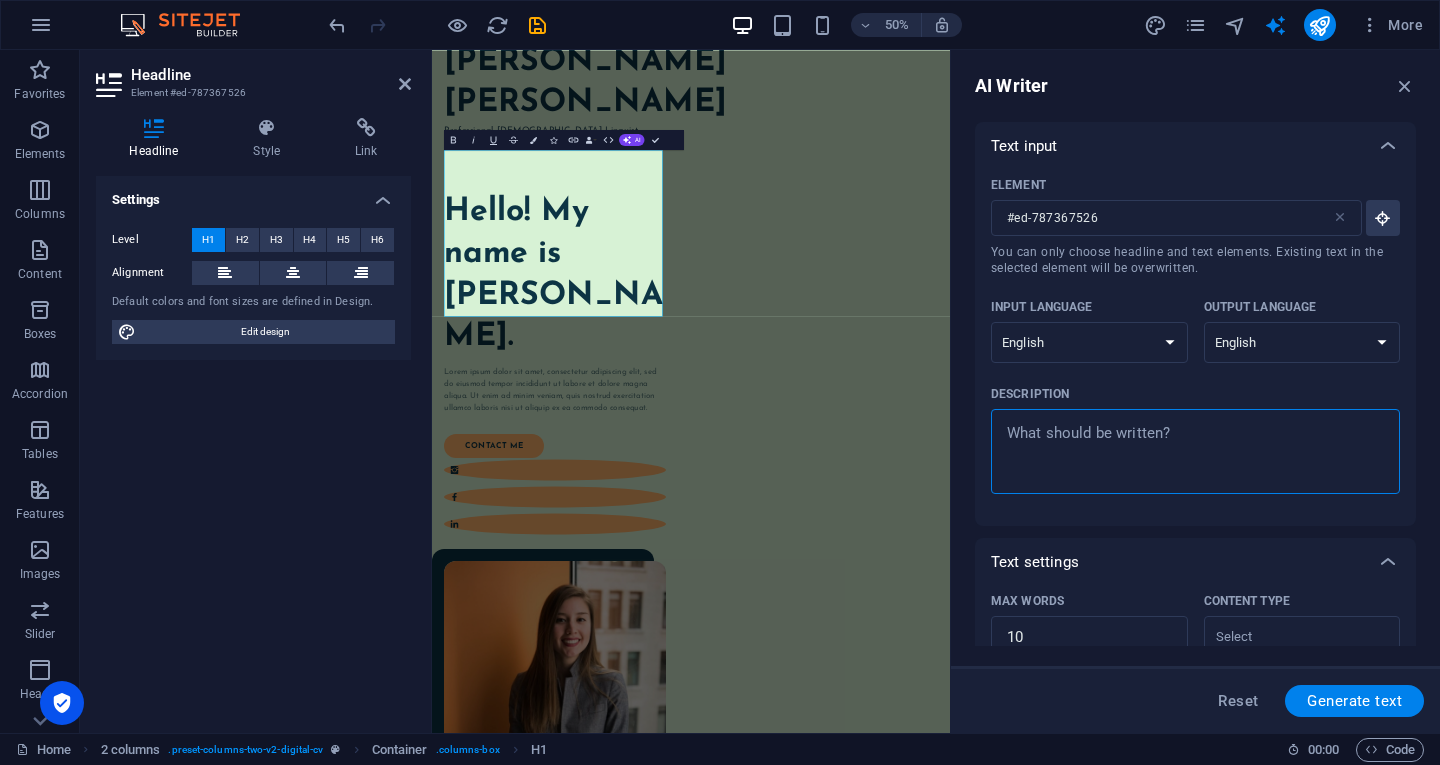 click on "Description x ​" at bounding box center (1195, 451) 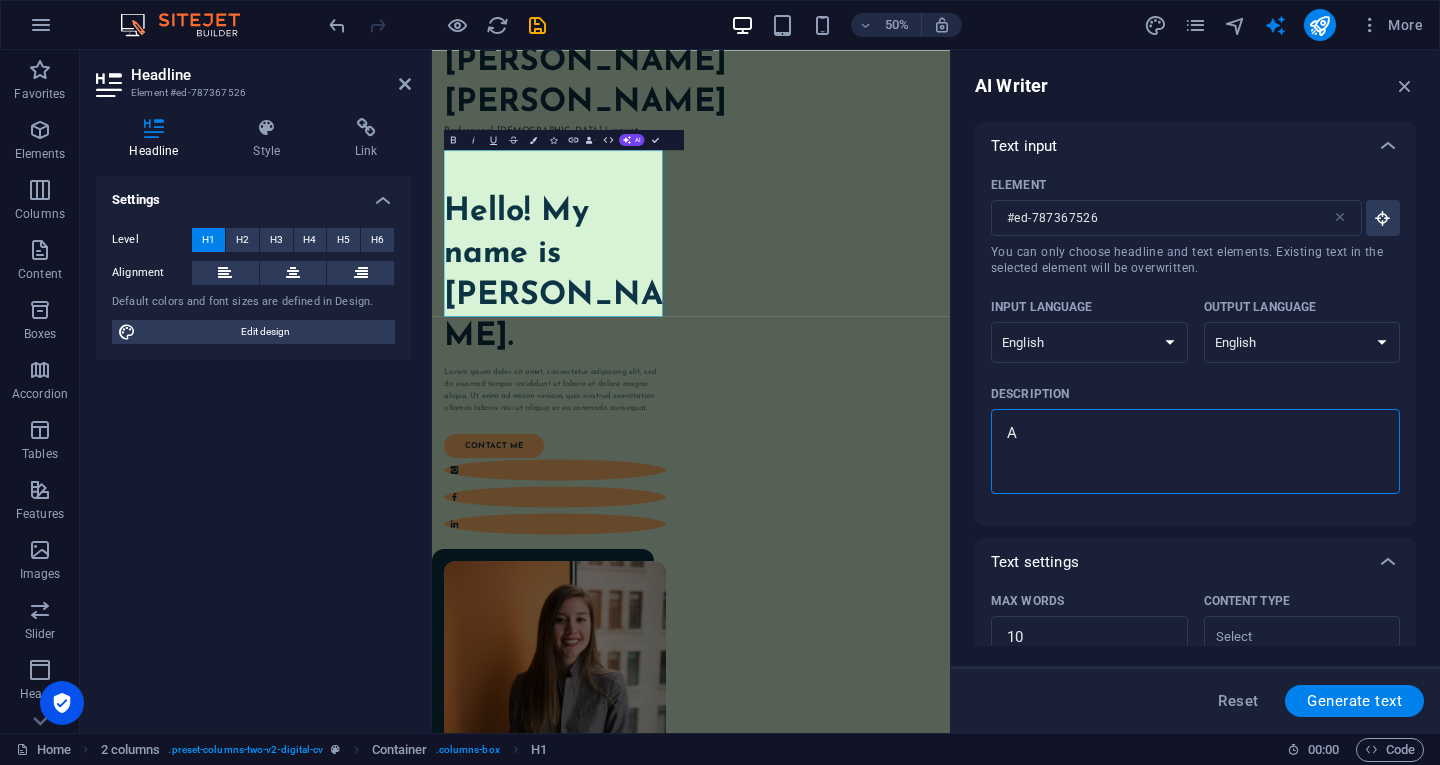 type on "A" 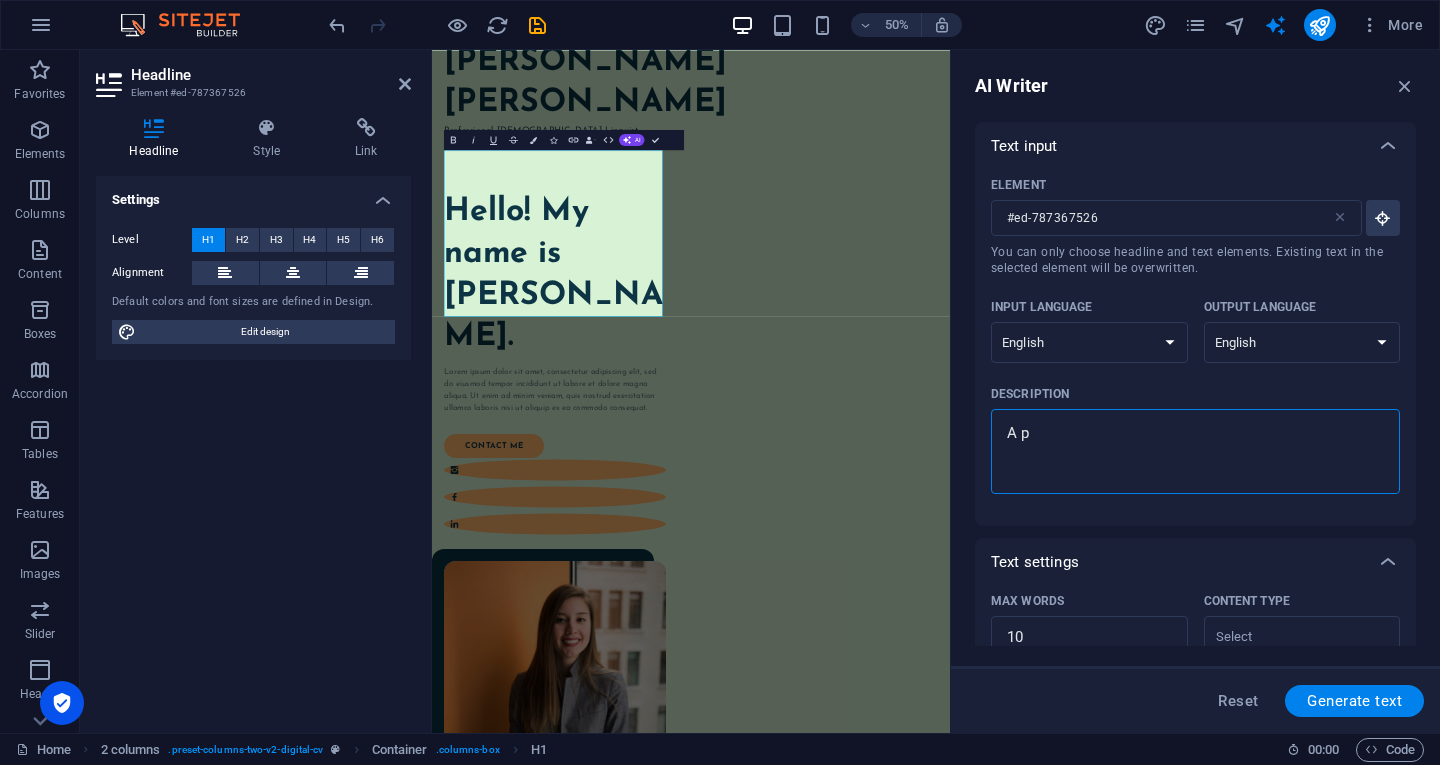type on "A pr" 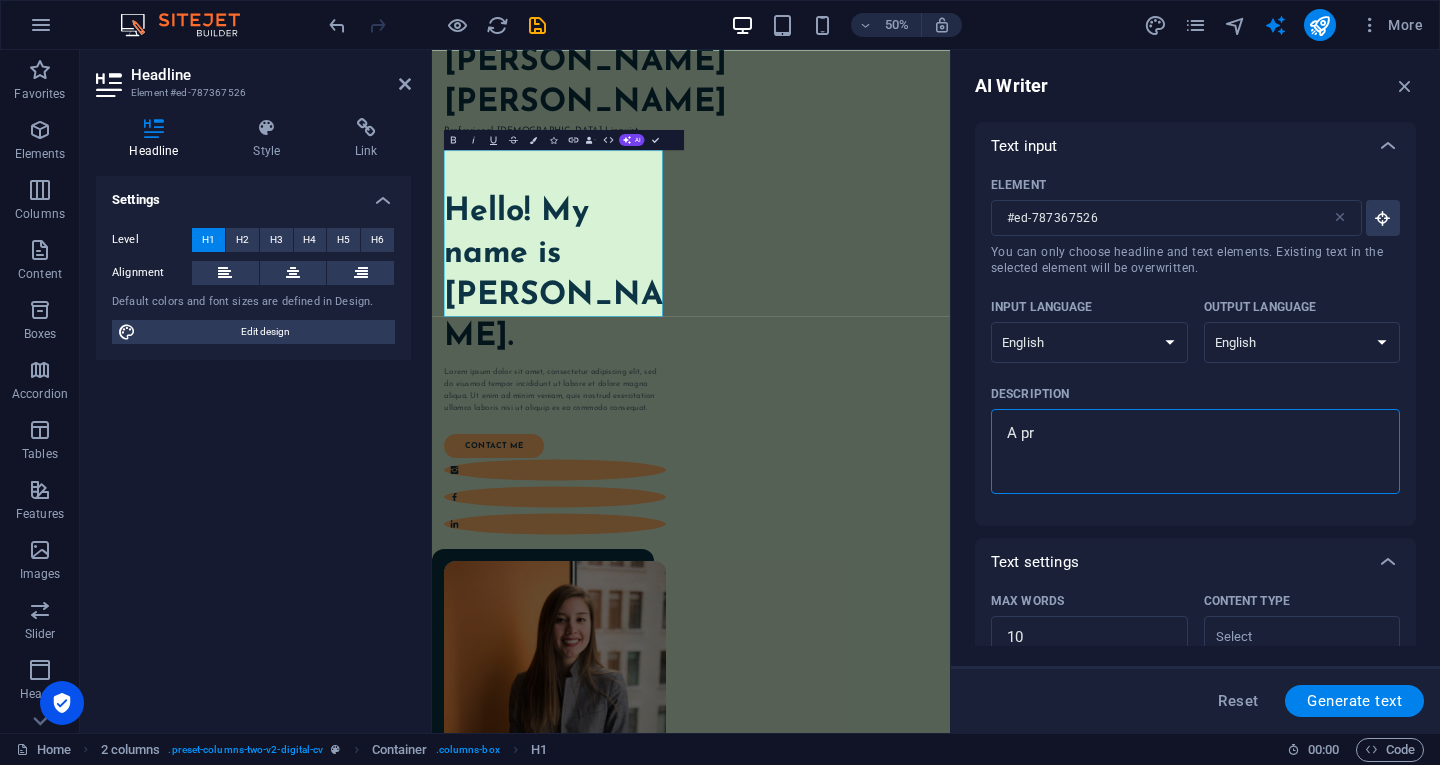 type on "A pro" 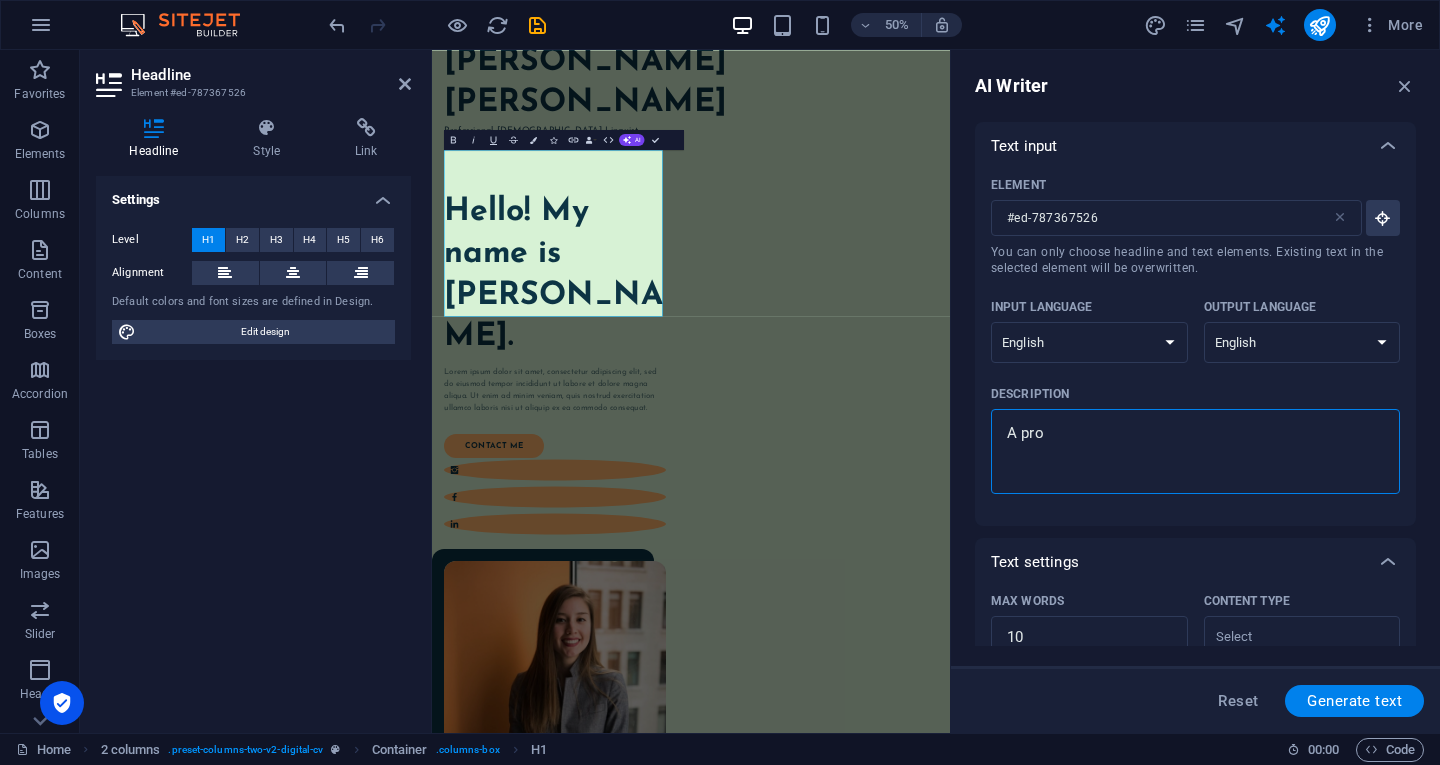 type on "A prof" 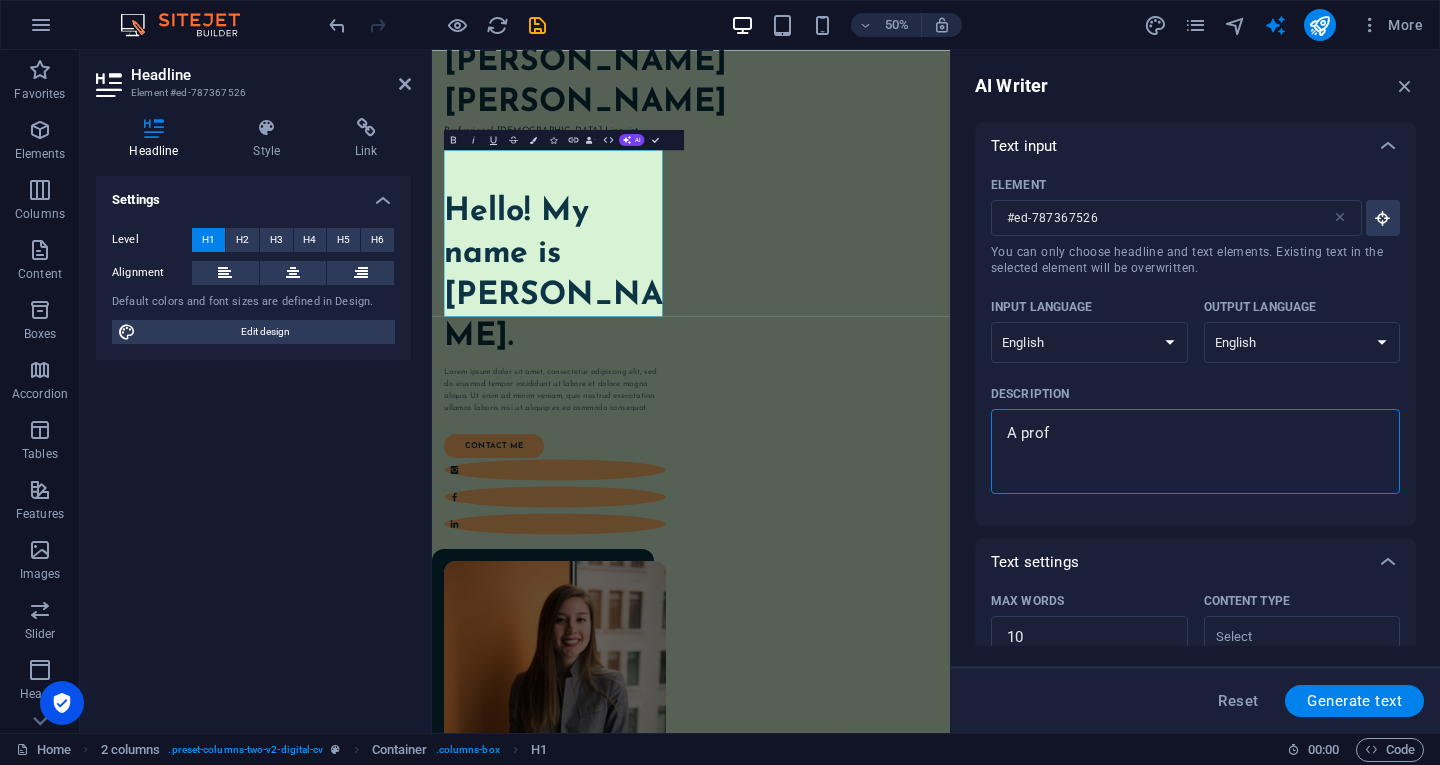 type on "A profe" 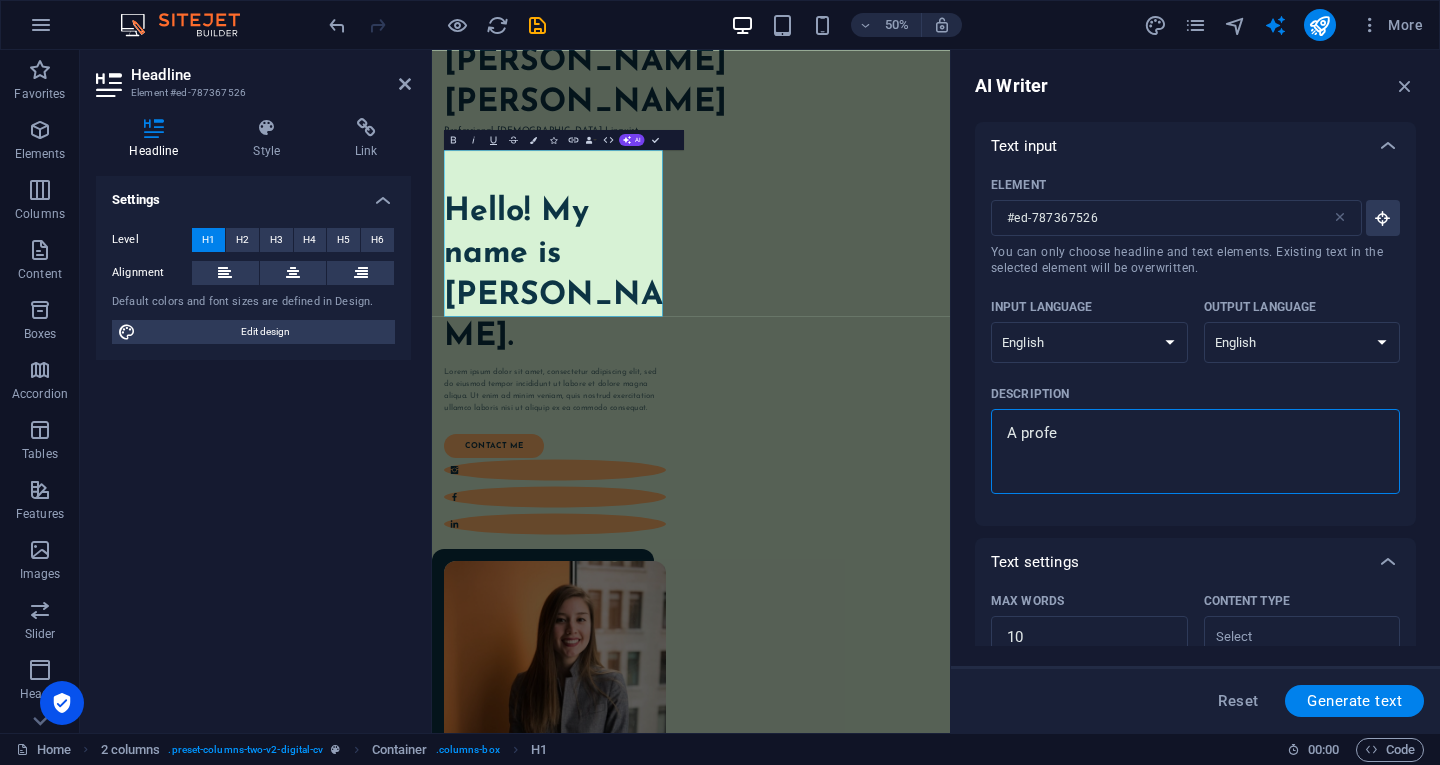 type on "A profes" 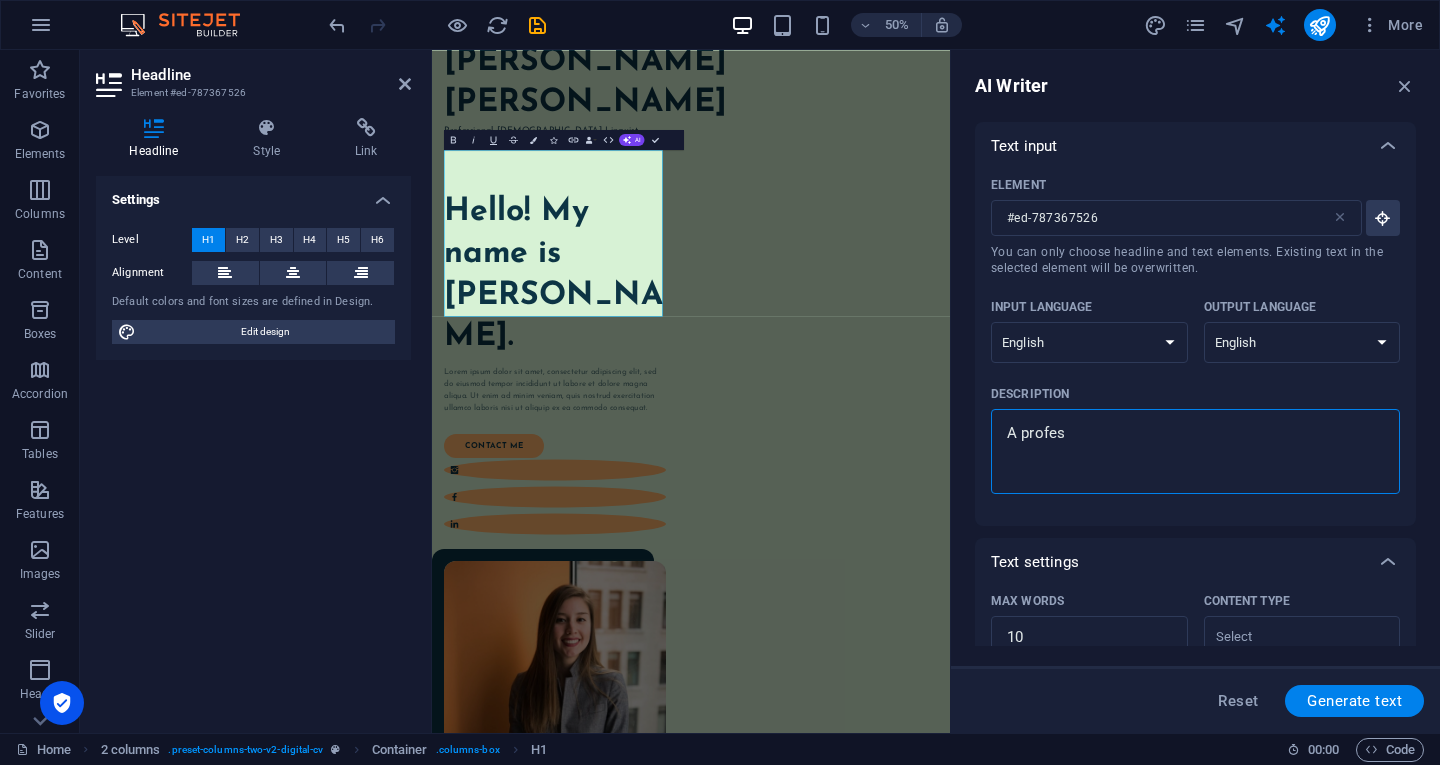 type on "A profess" 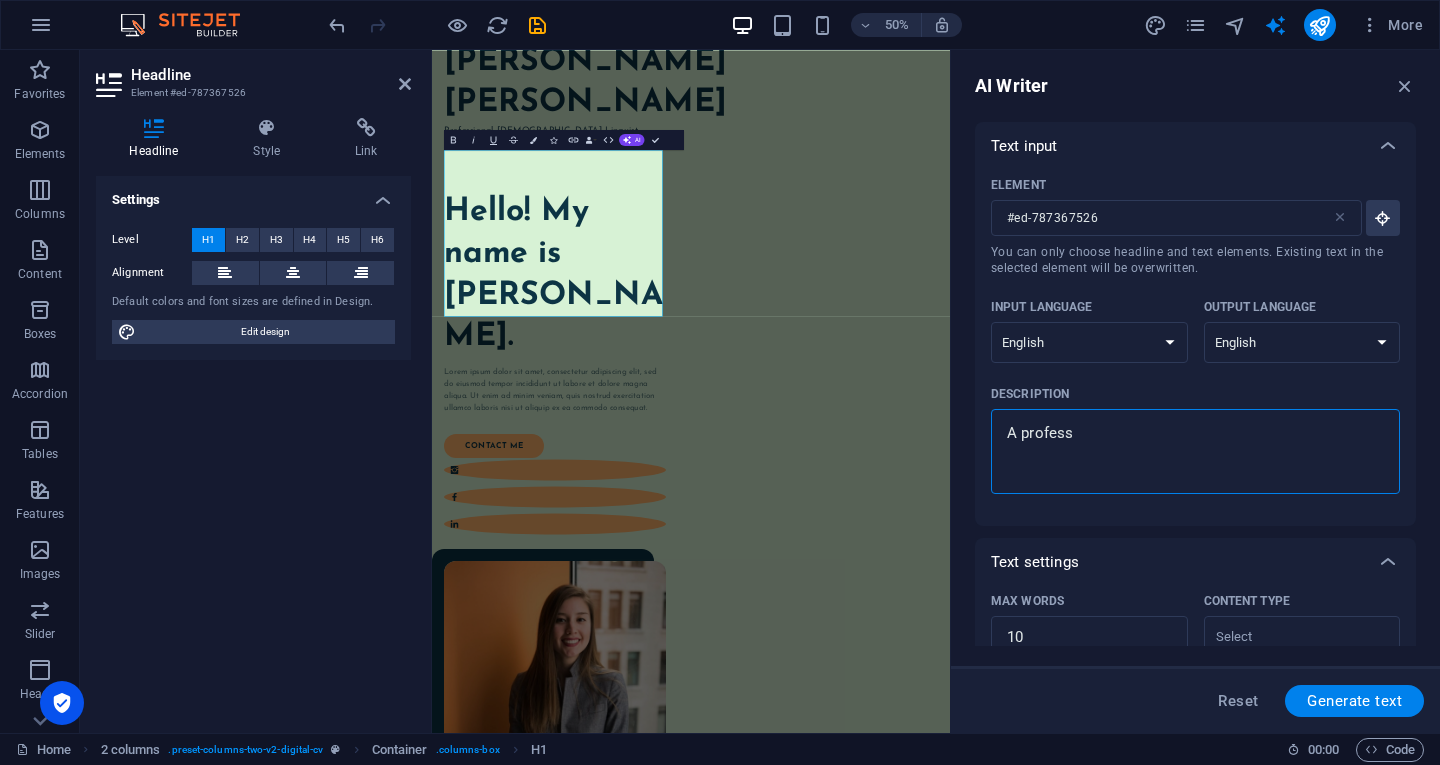 type on "A professi" 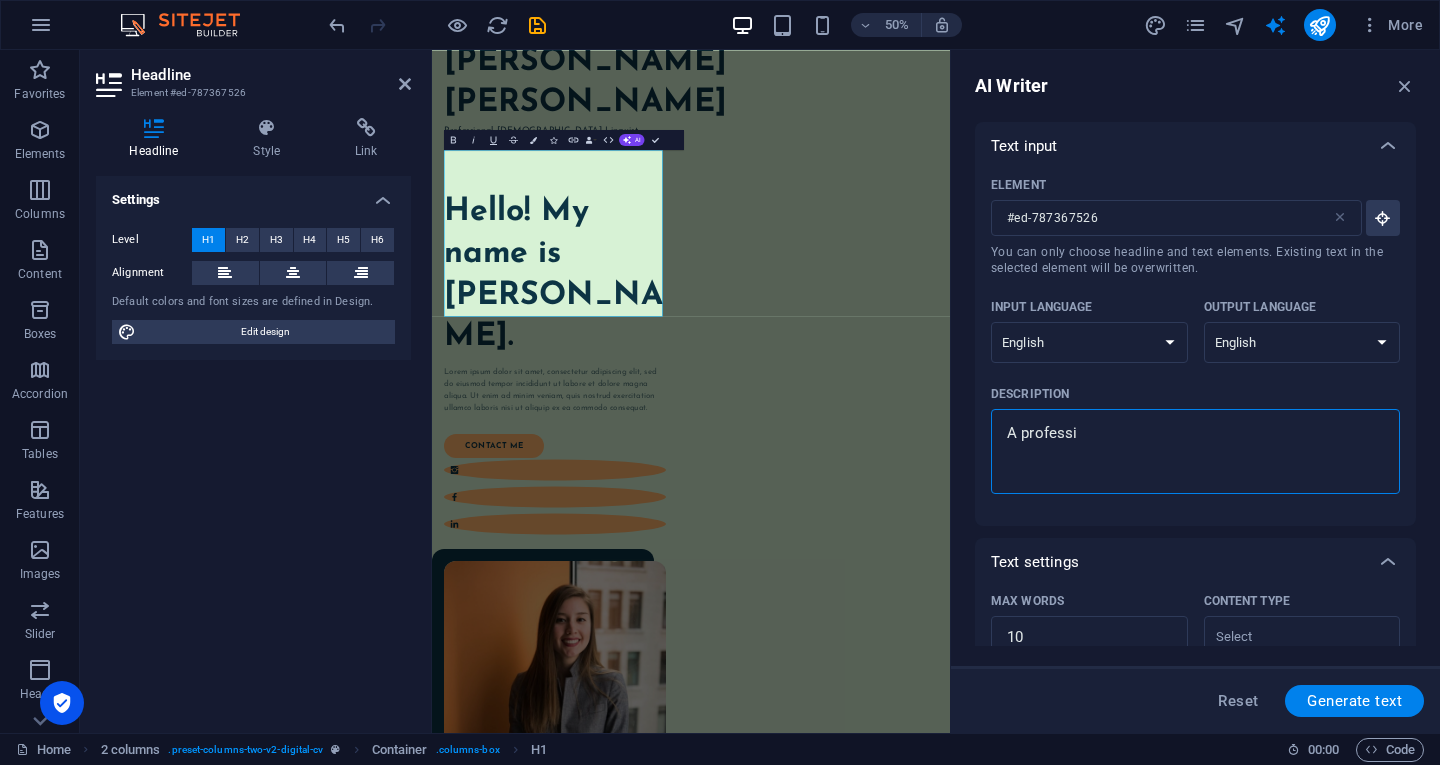 type on "A professio" 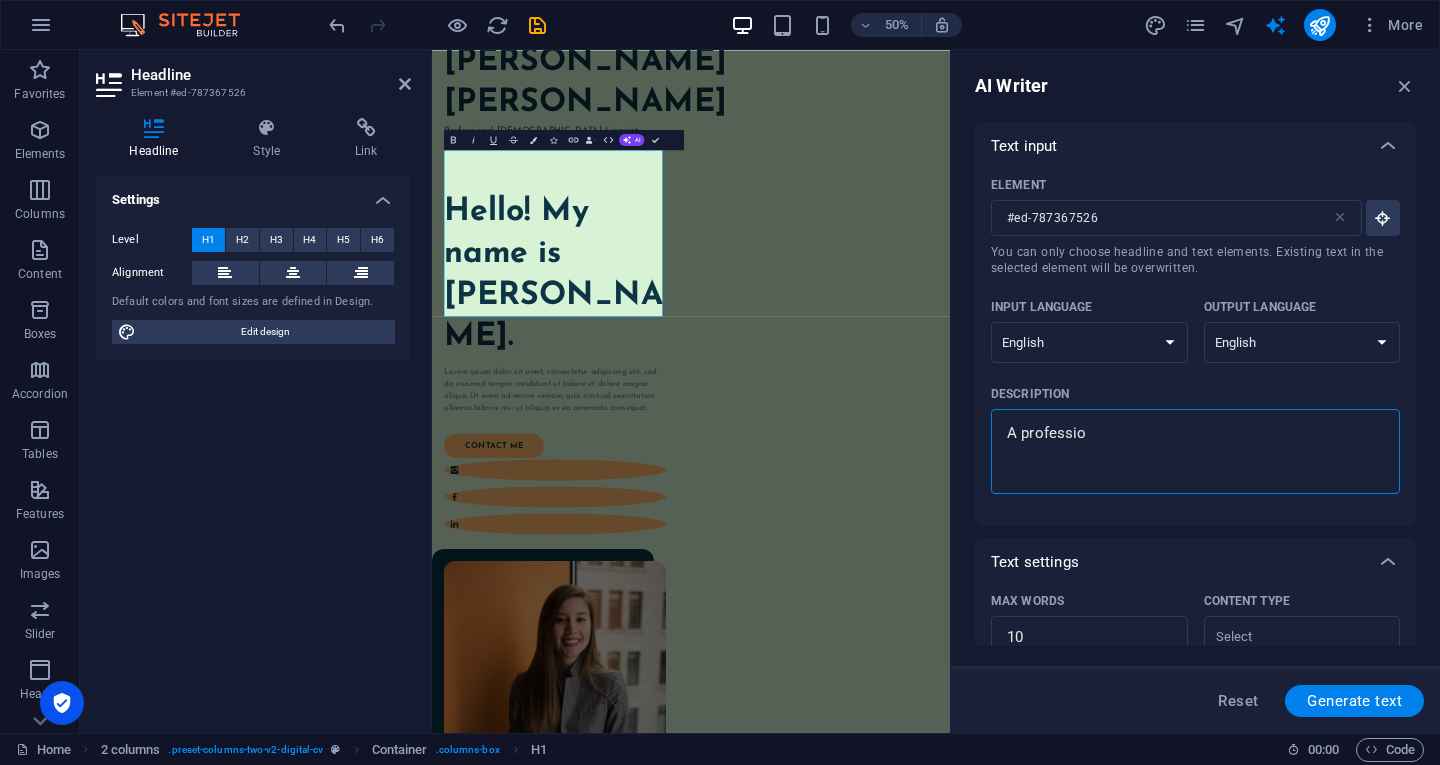 type on "A profession" 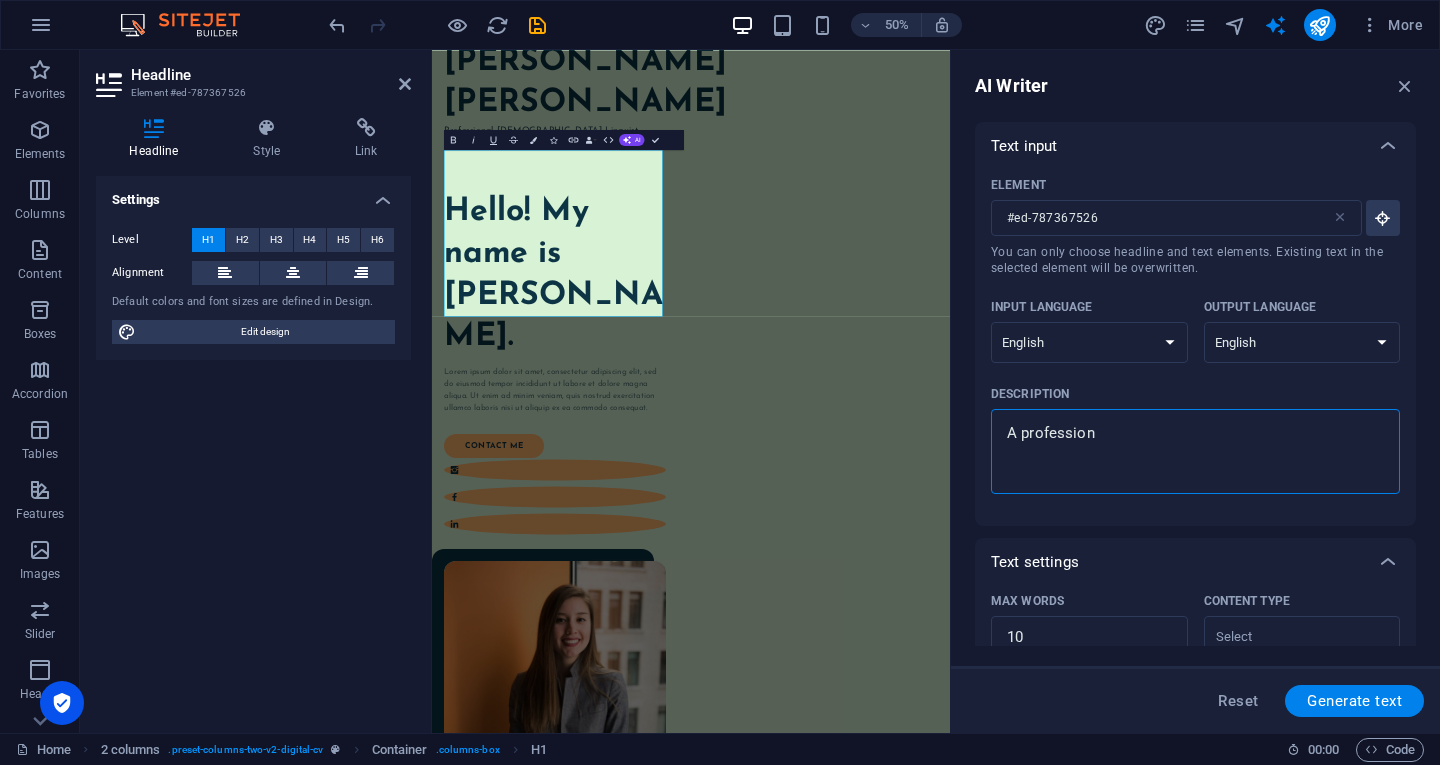 type on "x" 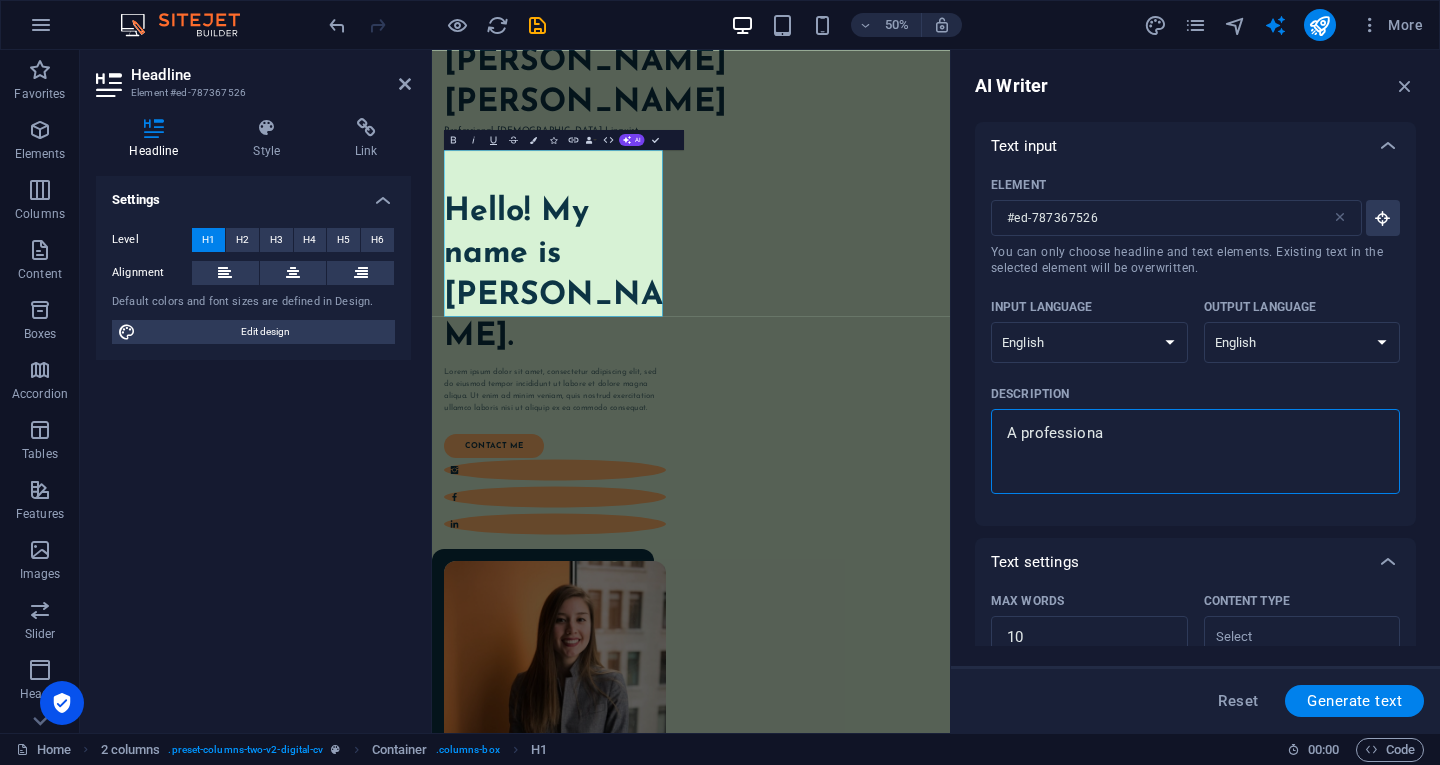 type on "A professional" 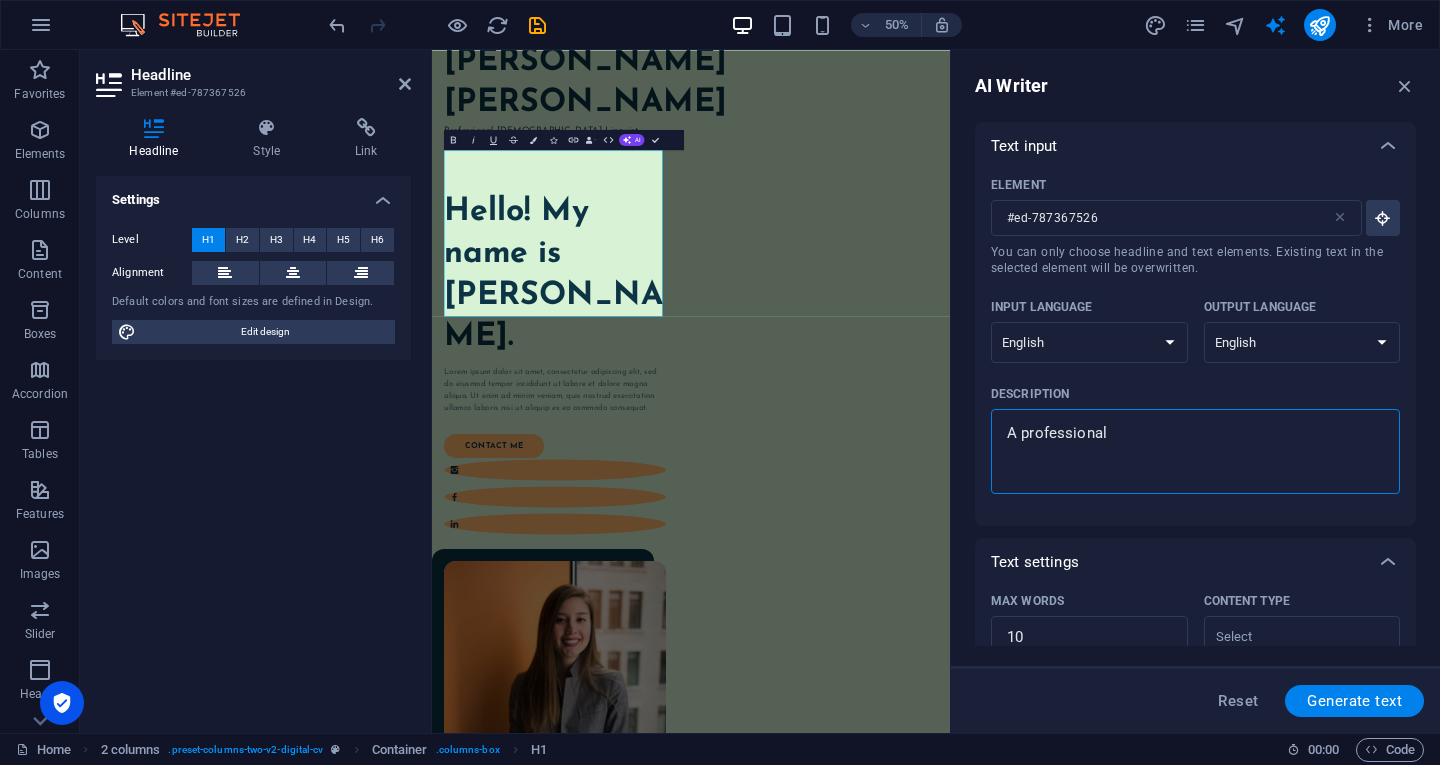 type on "A professional" 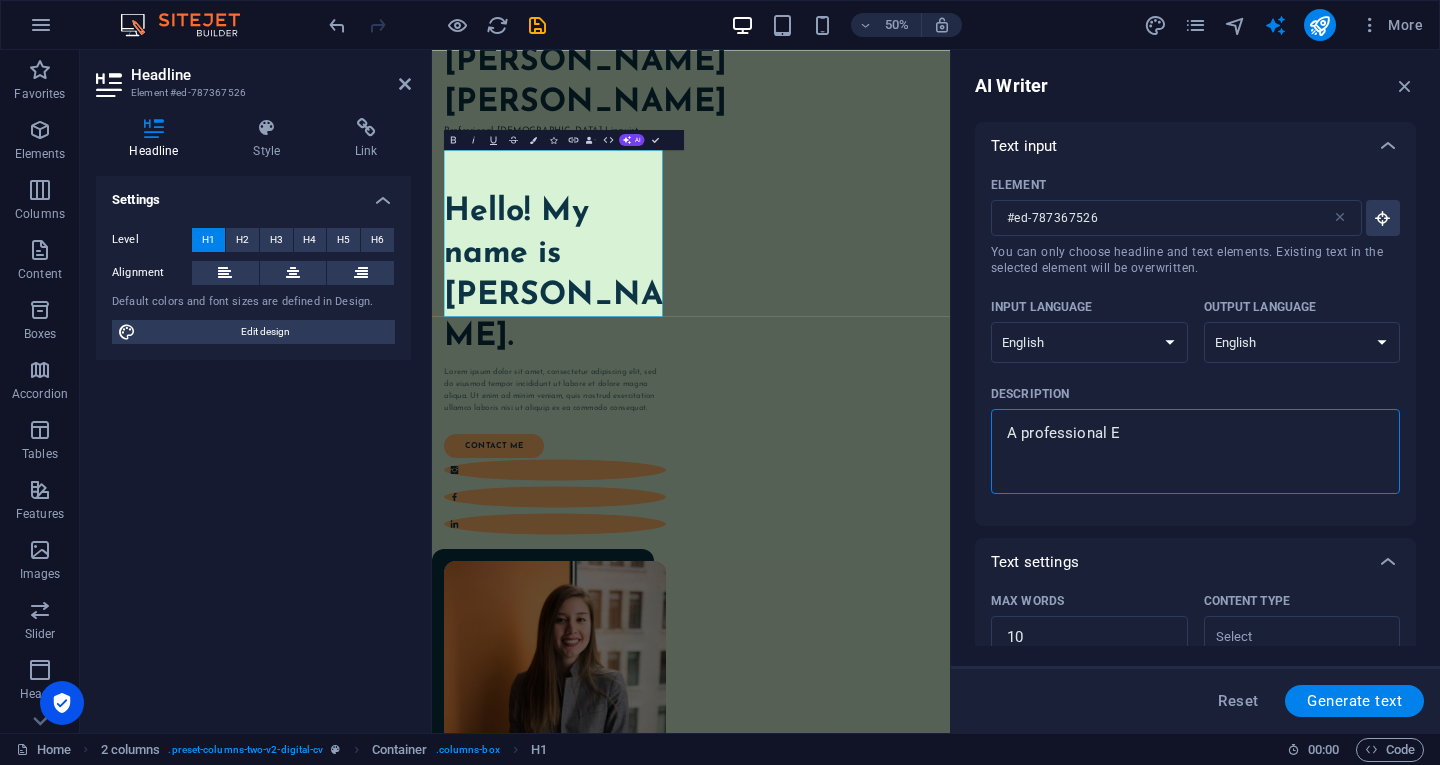 type on "A professional En" 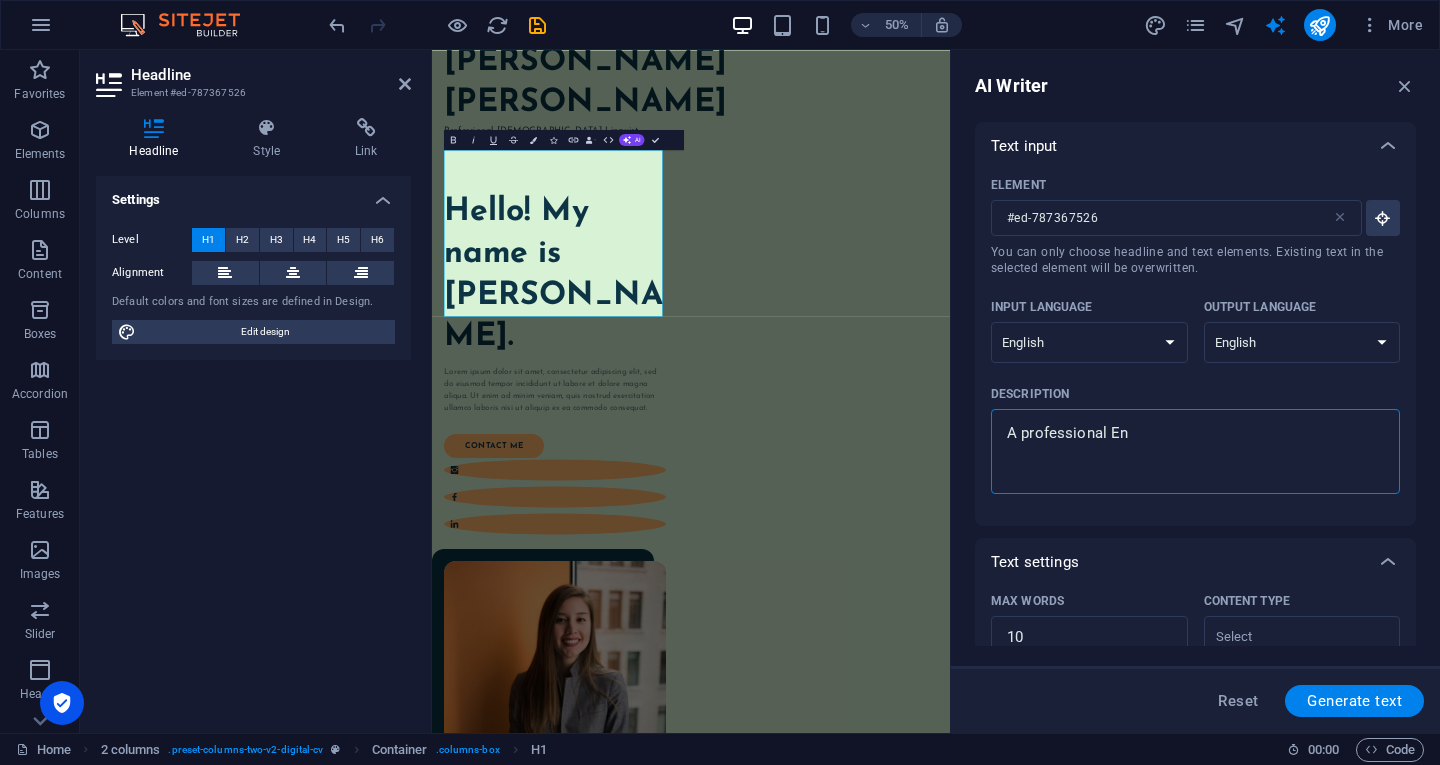 type on "A professional Eng" 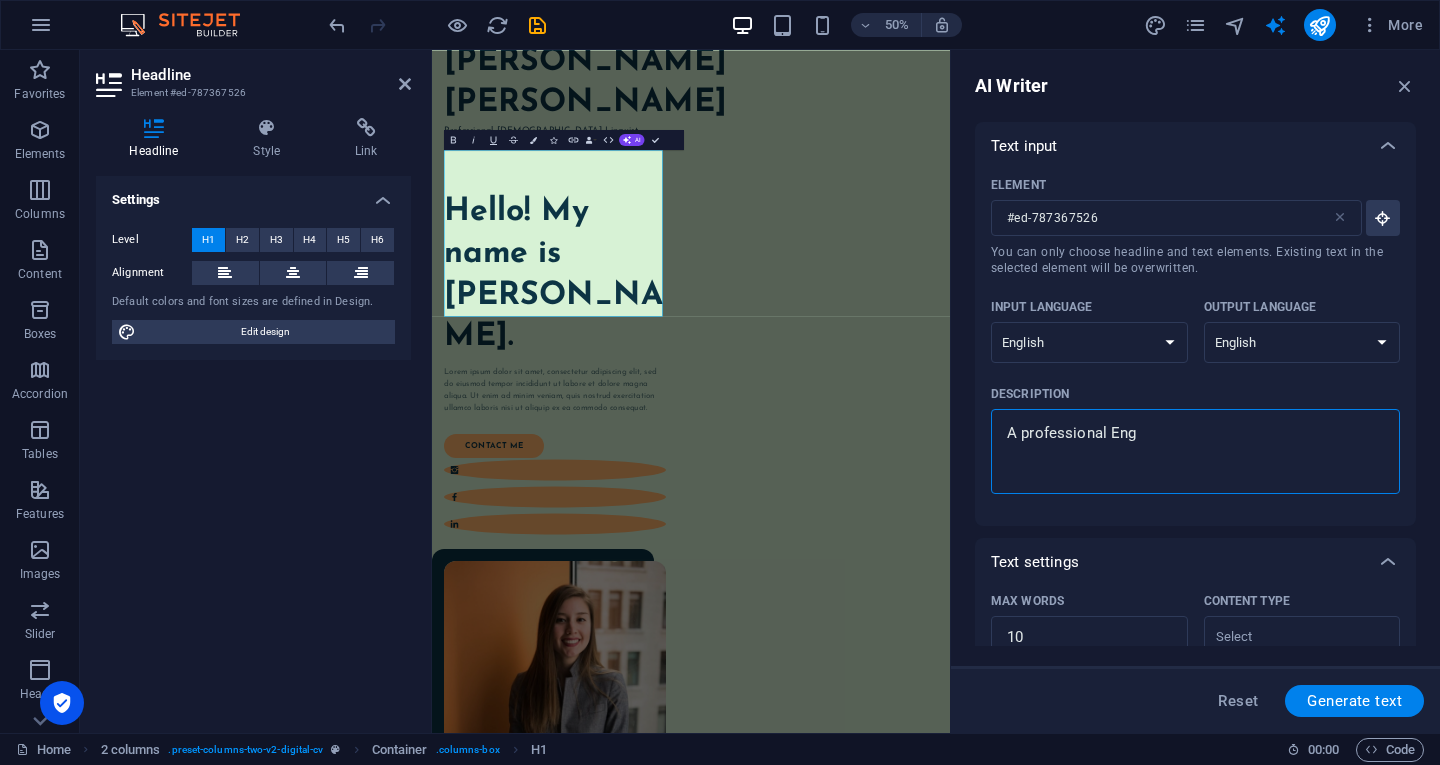 type on "A professional Engl" 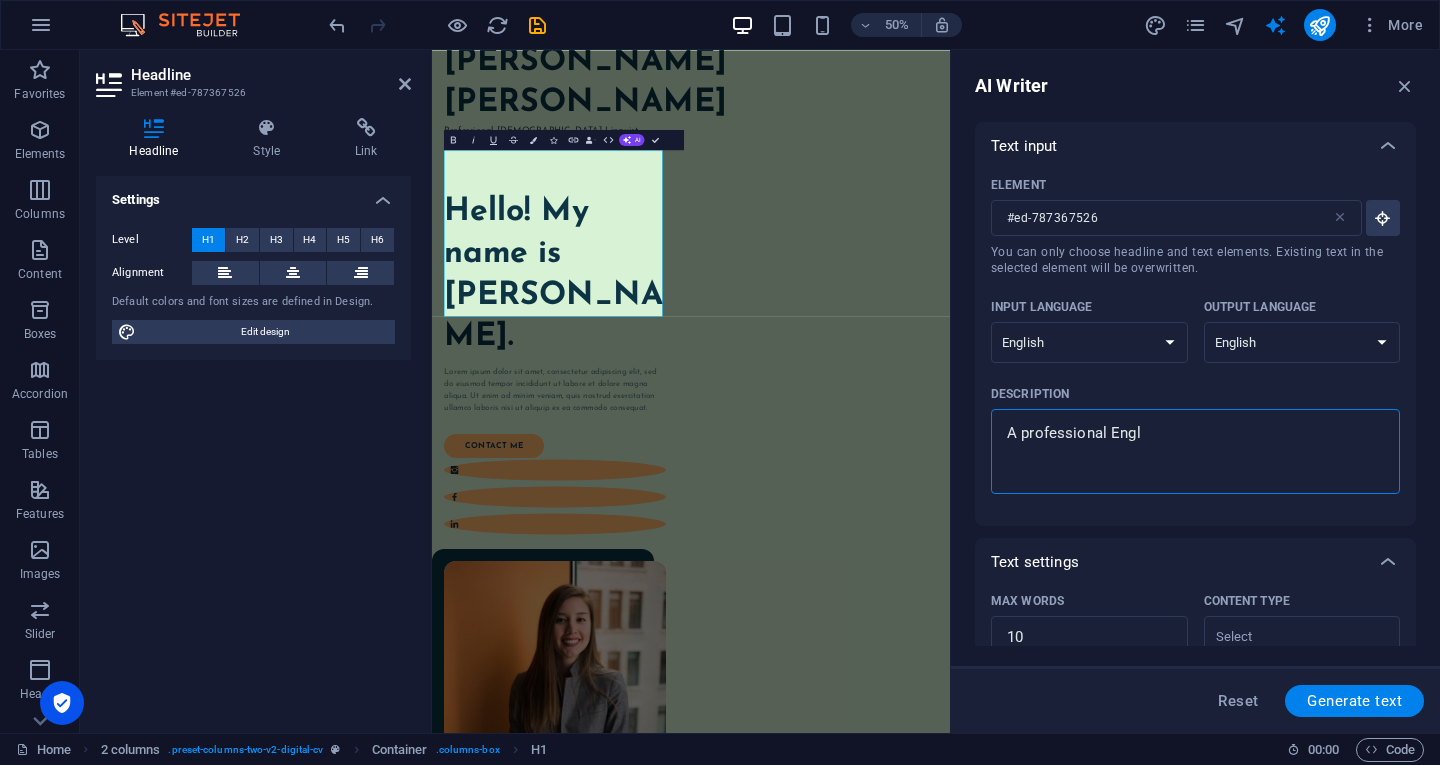 type on "A professional Engli" 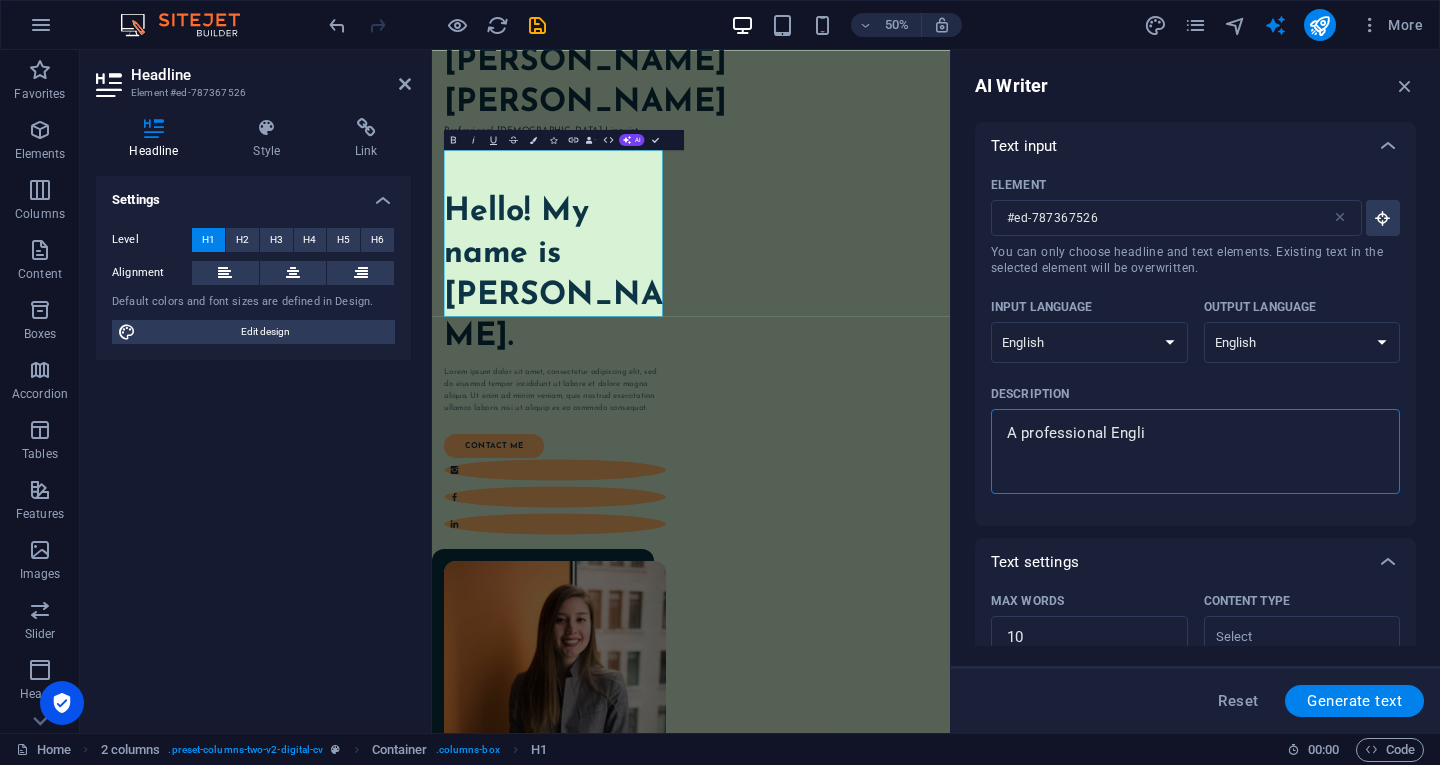 type on "A professional Englis" 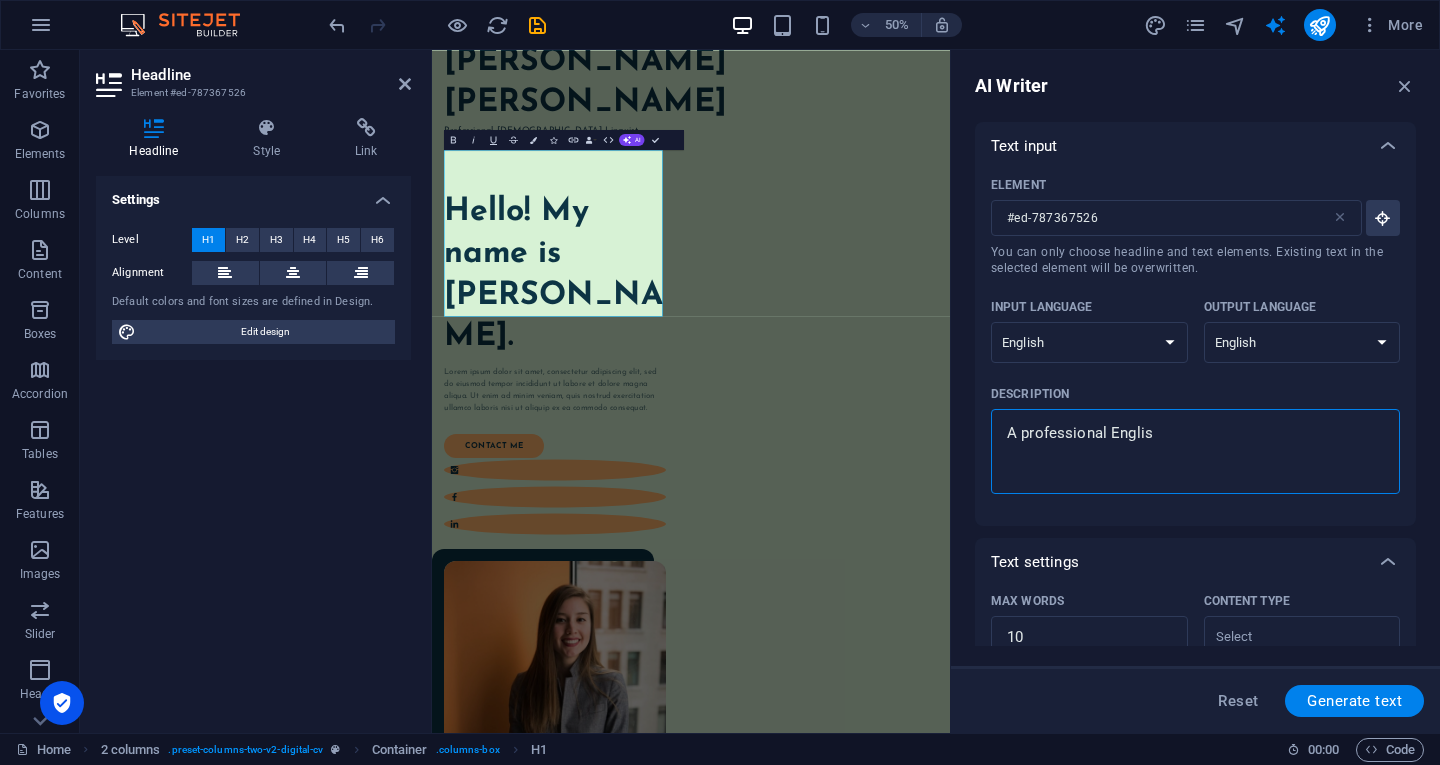 type on "A professional English" 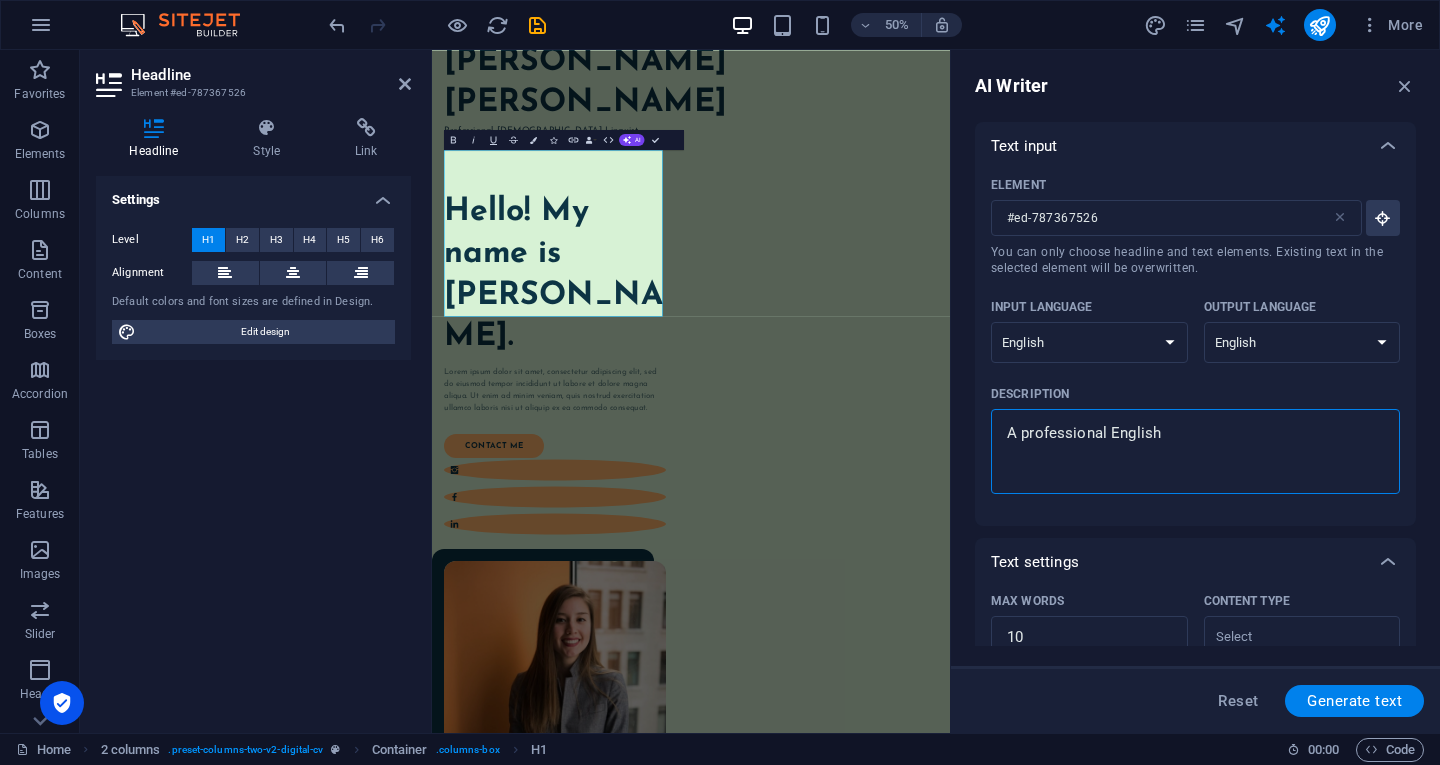 type on "A professional English" 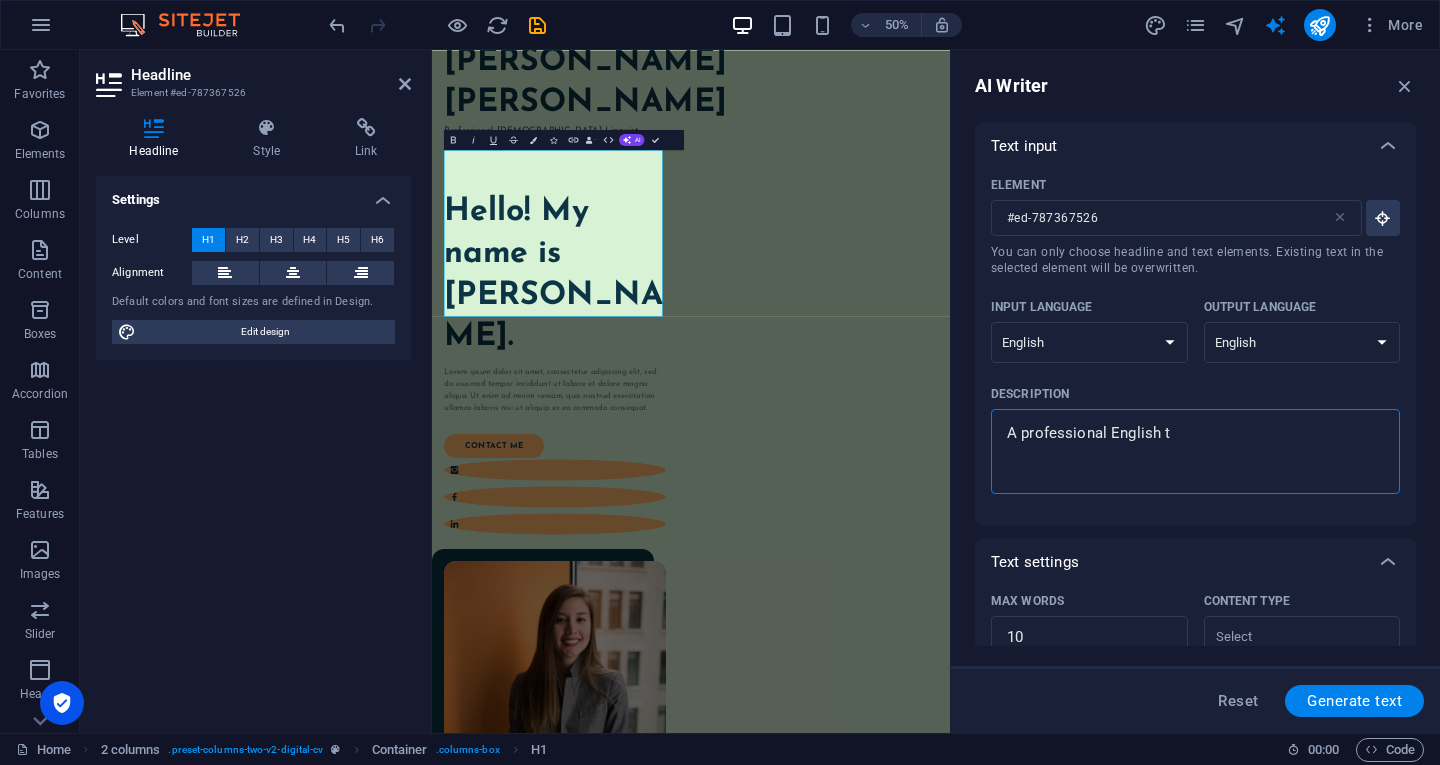 type on "A professional English to" 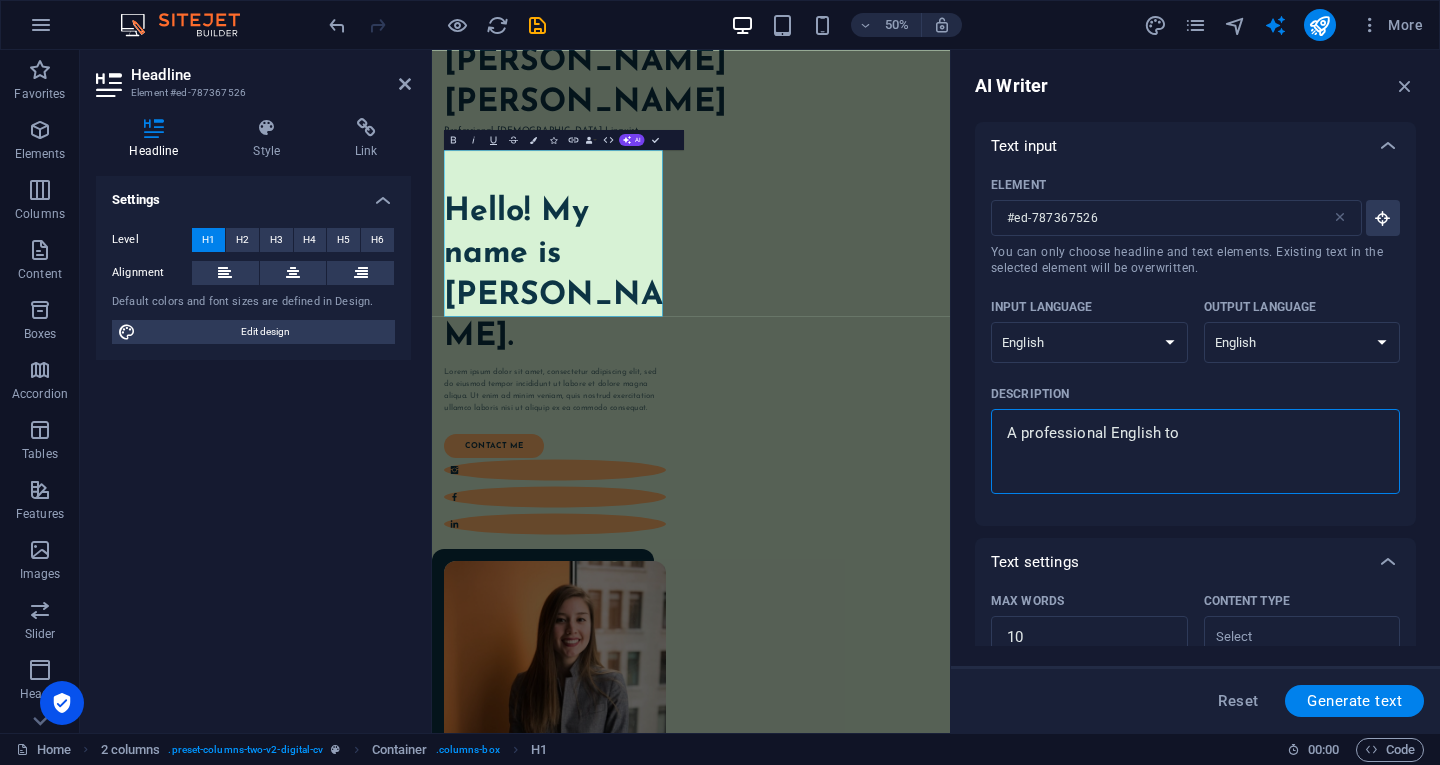 type on "A professional English to" 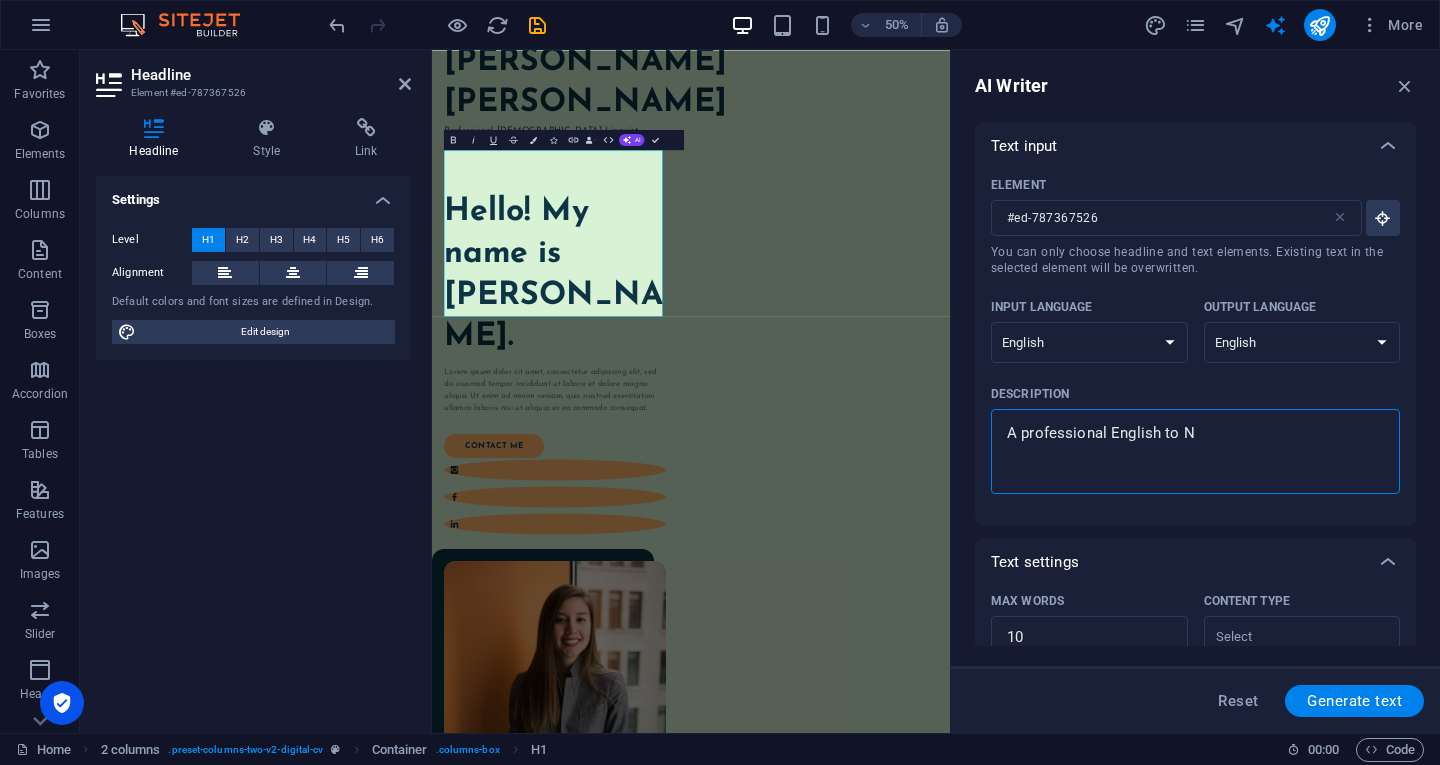 type on "A professional English to Ne" 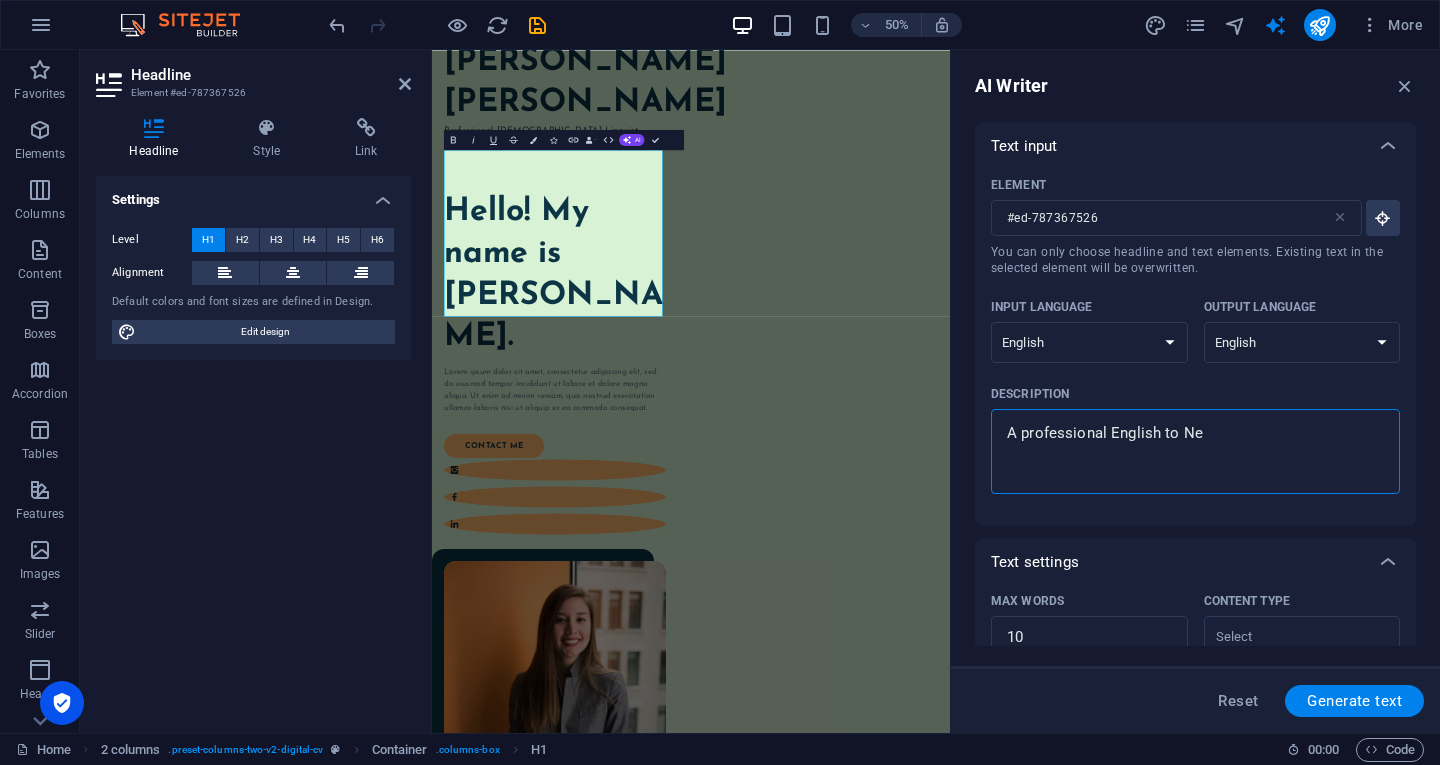 type on "A professional English to Nea" 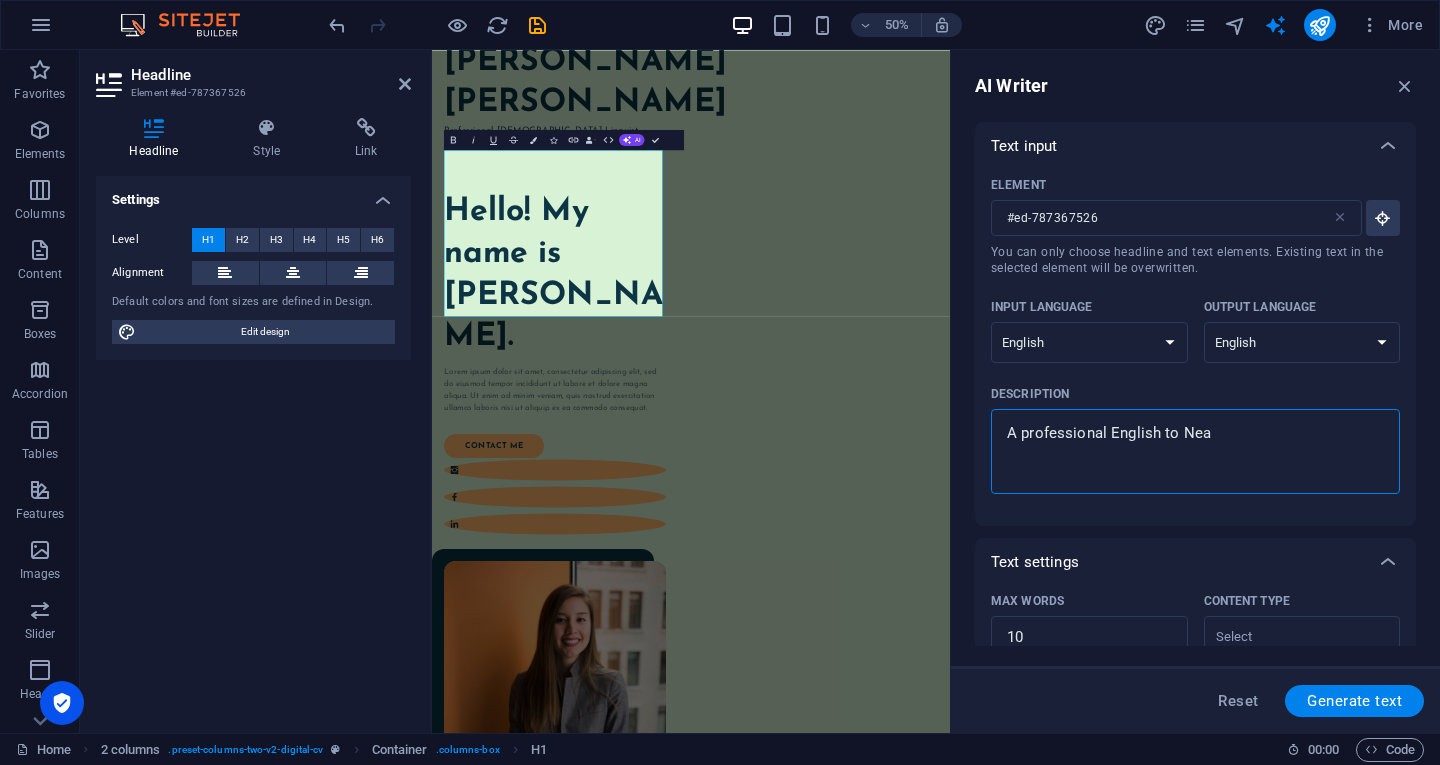 type on "A professional English to Ne" 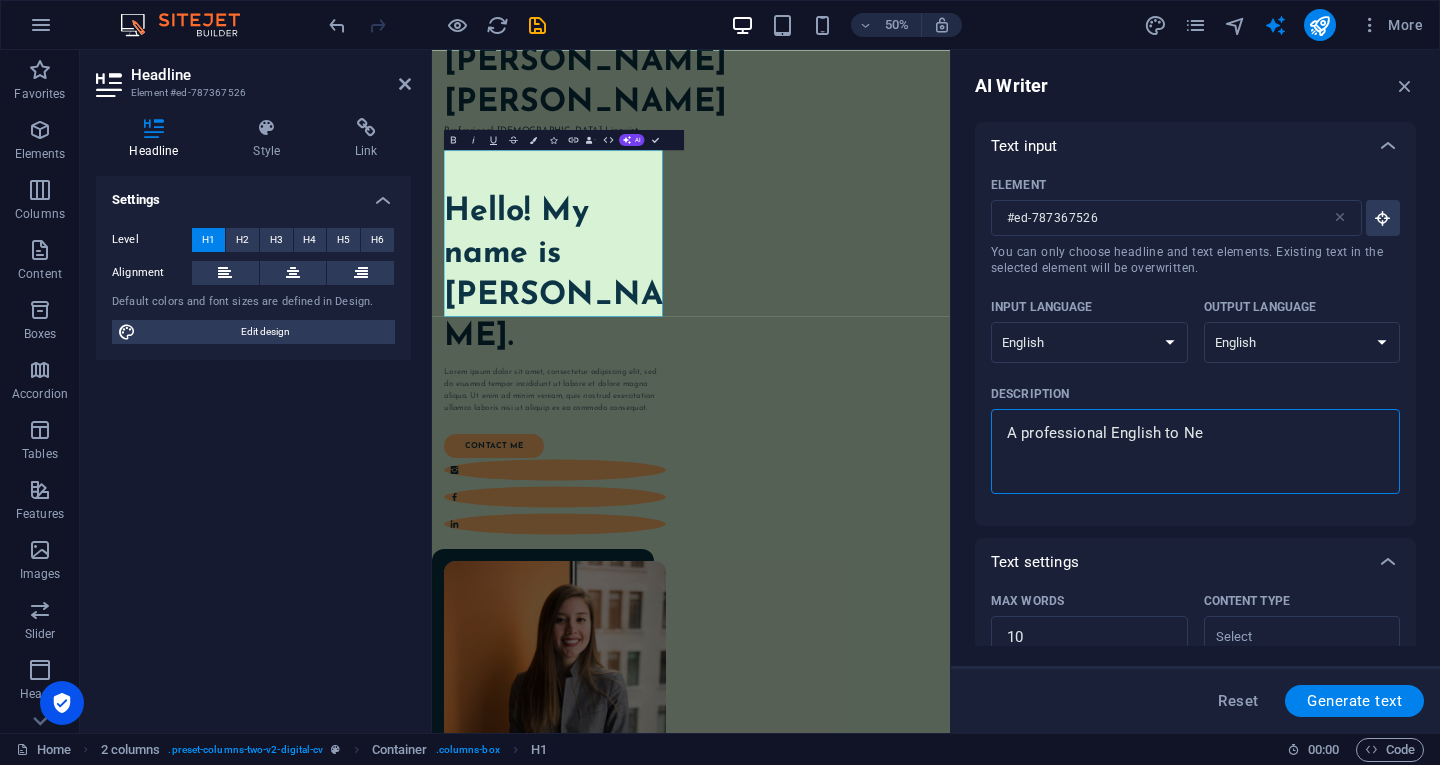 type on "x" 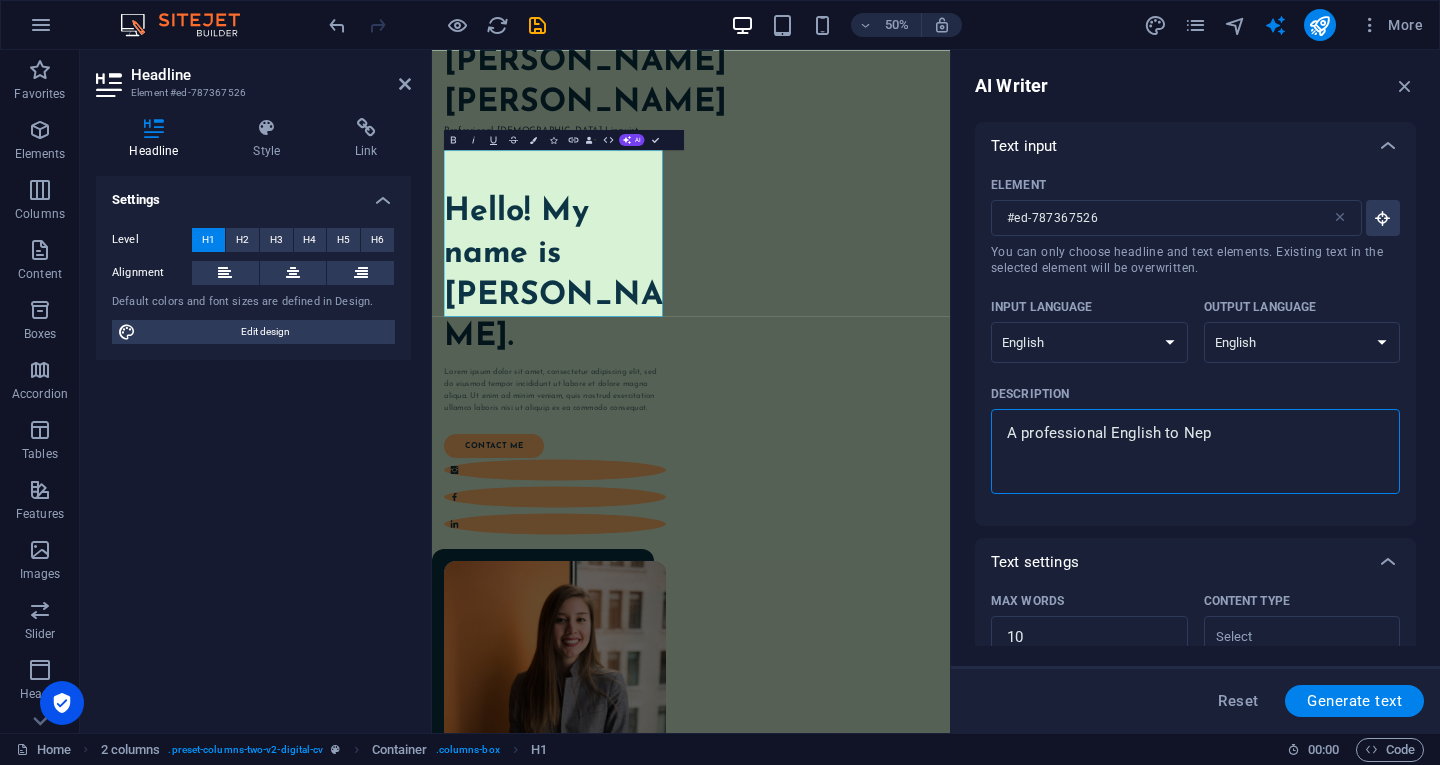 type on "A professional English to Nepa" 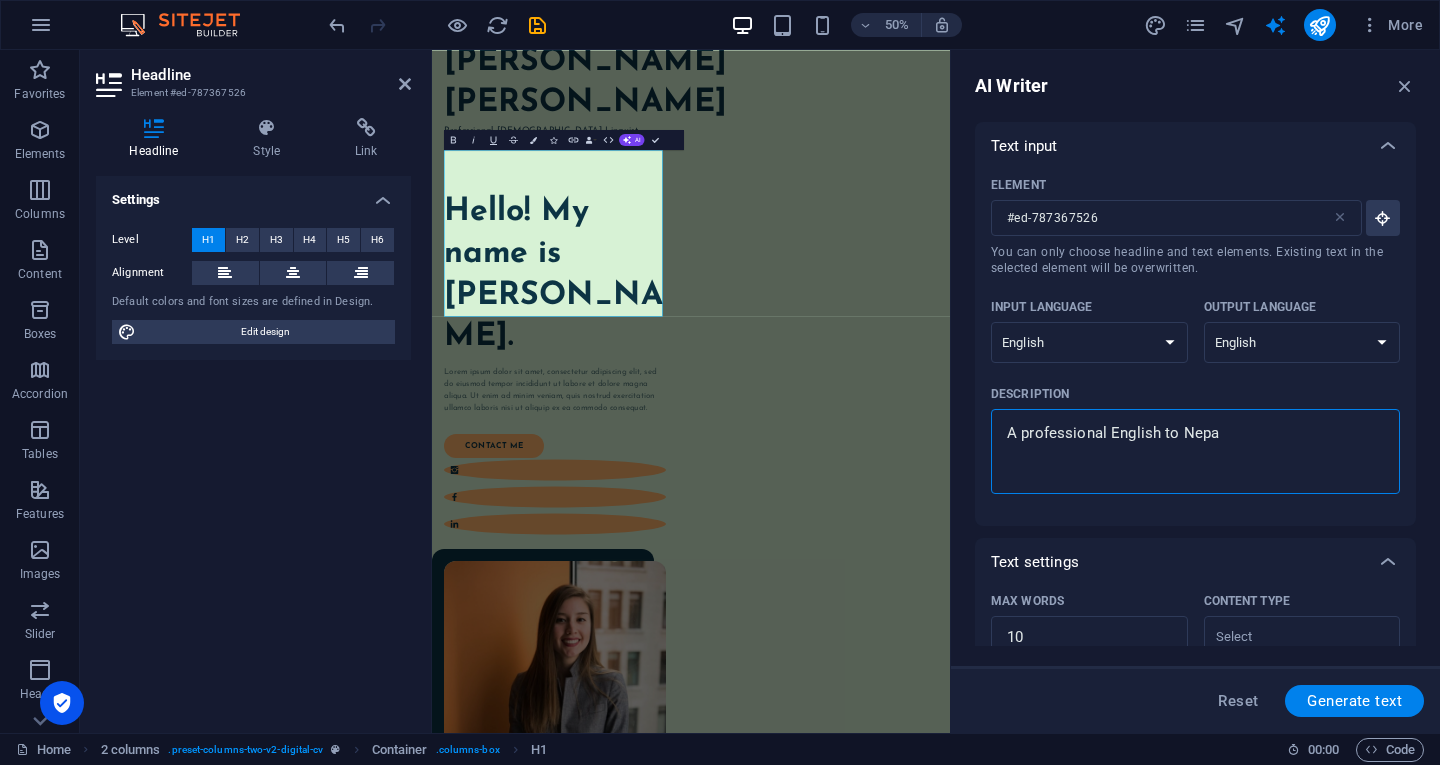 type on "A professional English to Nepal" 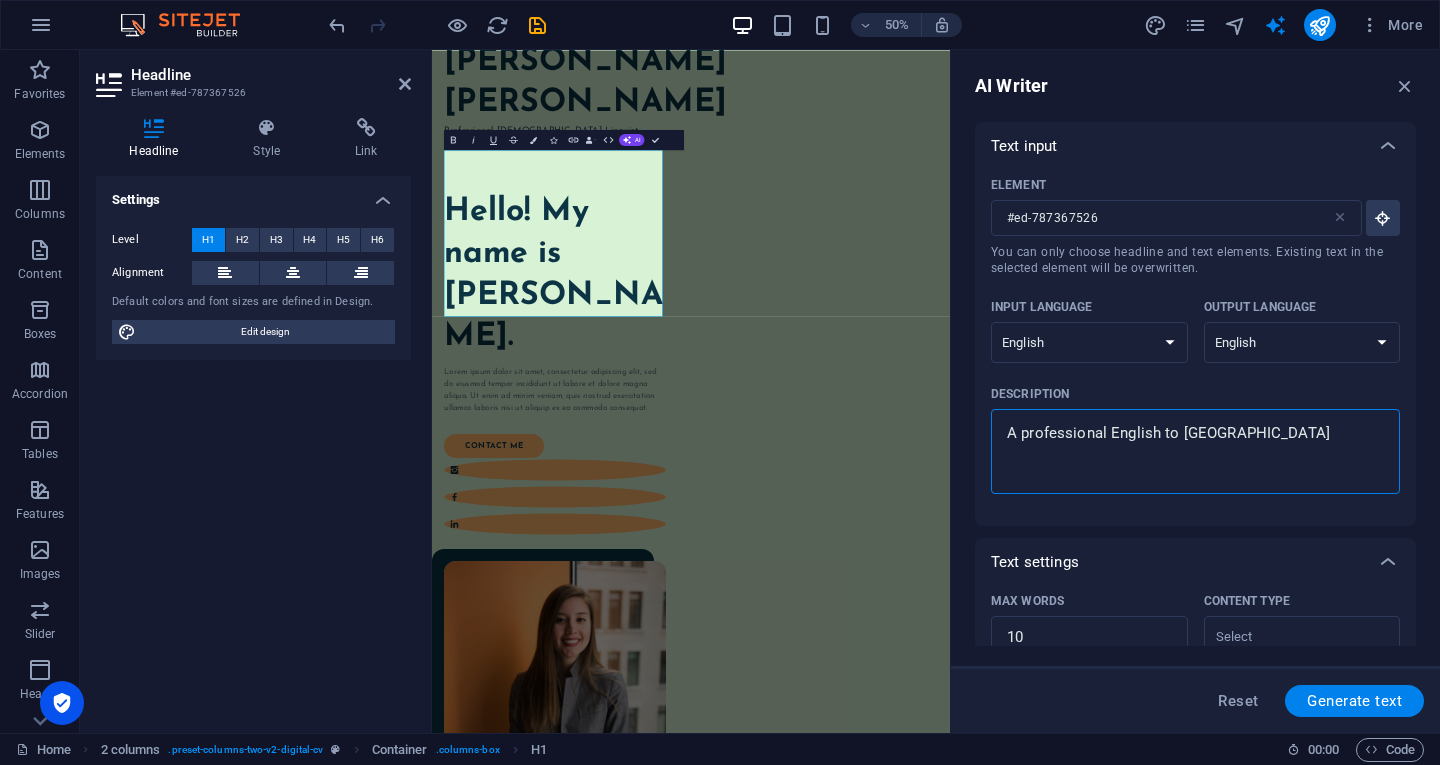 type on "x" 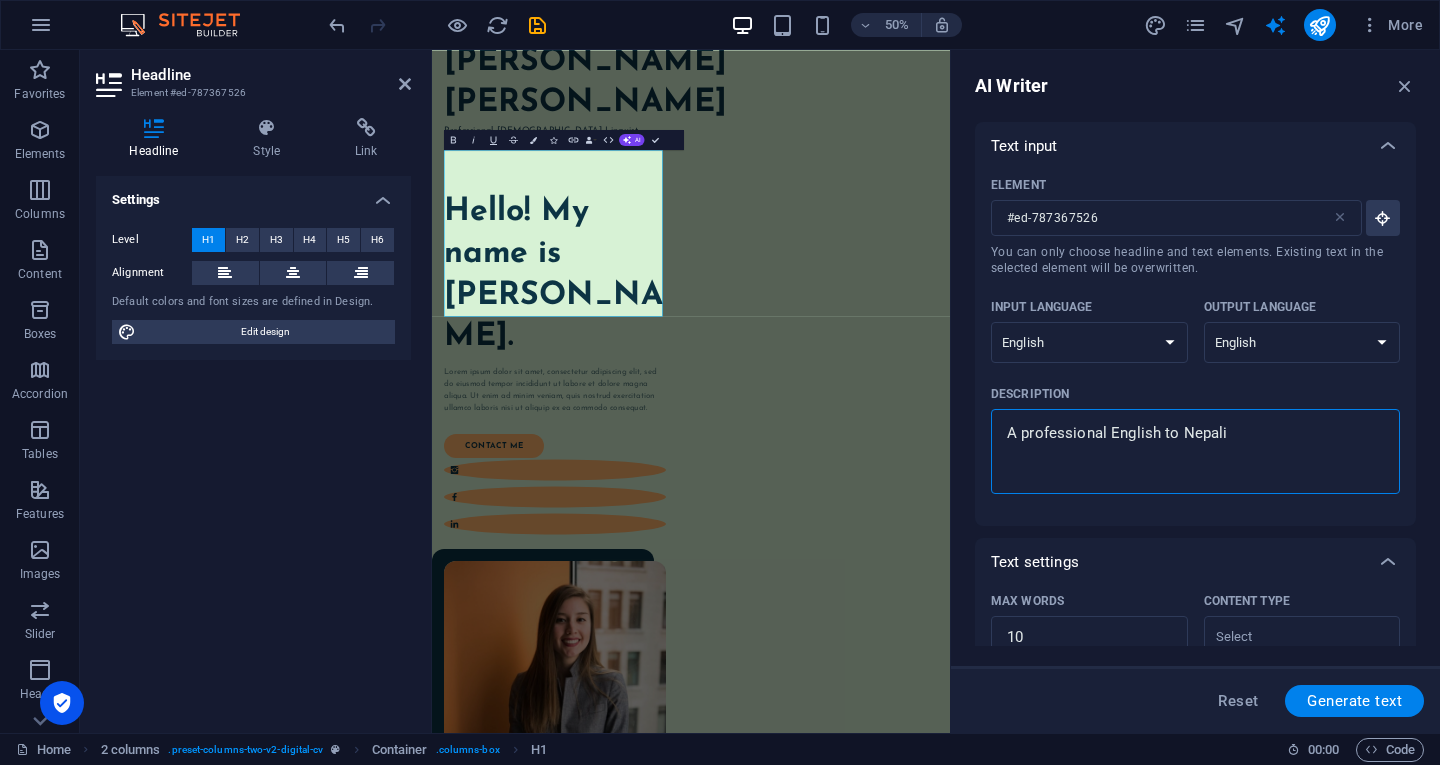 type on "A professional English to Nepali" 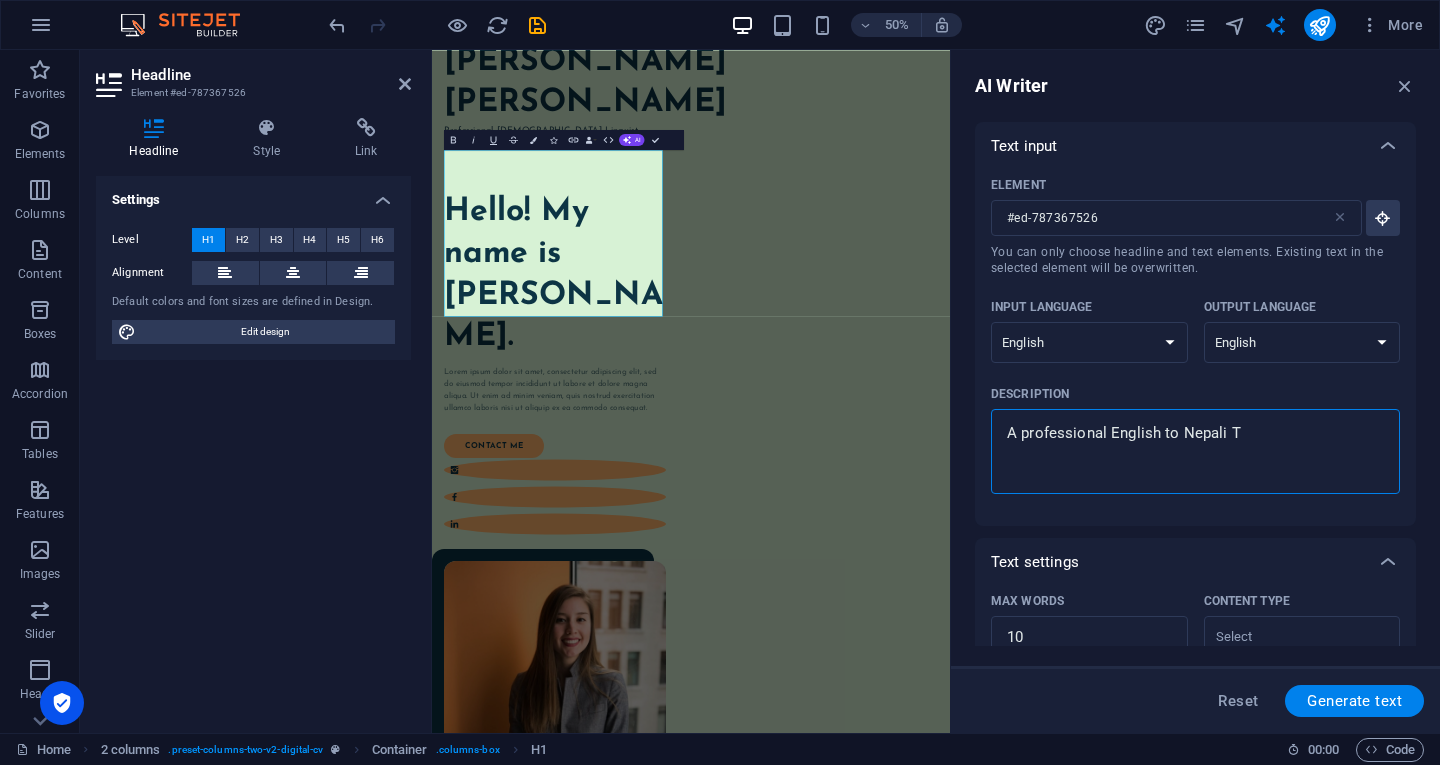 type on "A professional English to Nepali Tr" 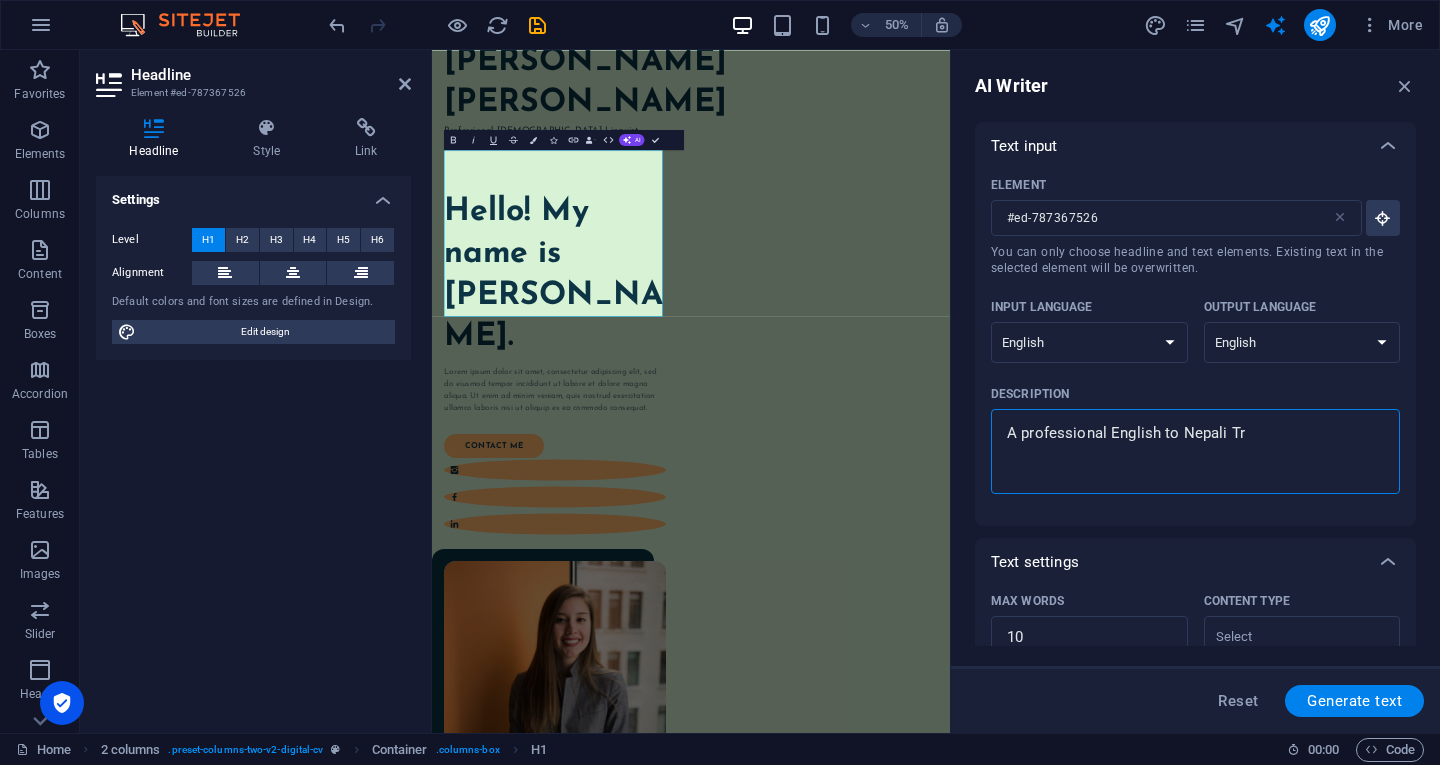 type on "A professional English to Nepali Tra" 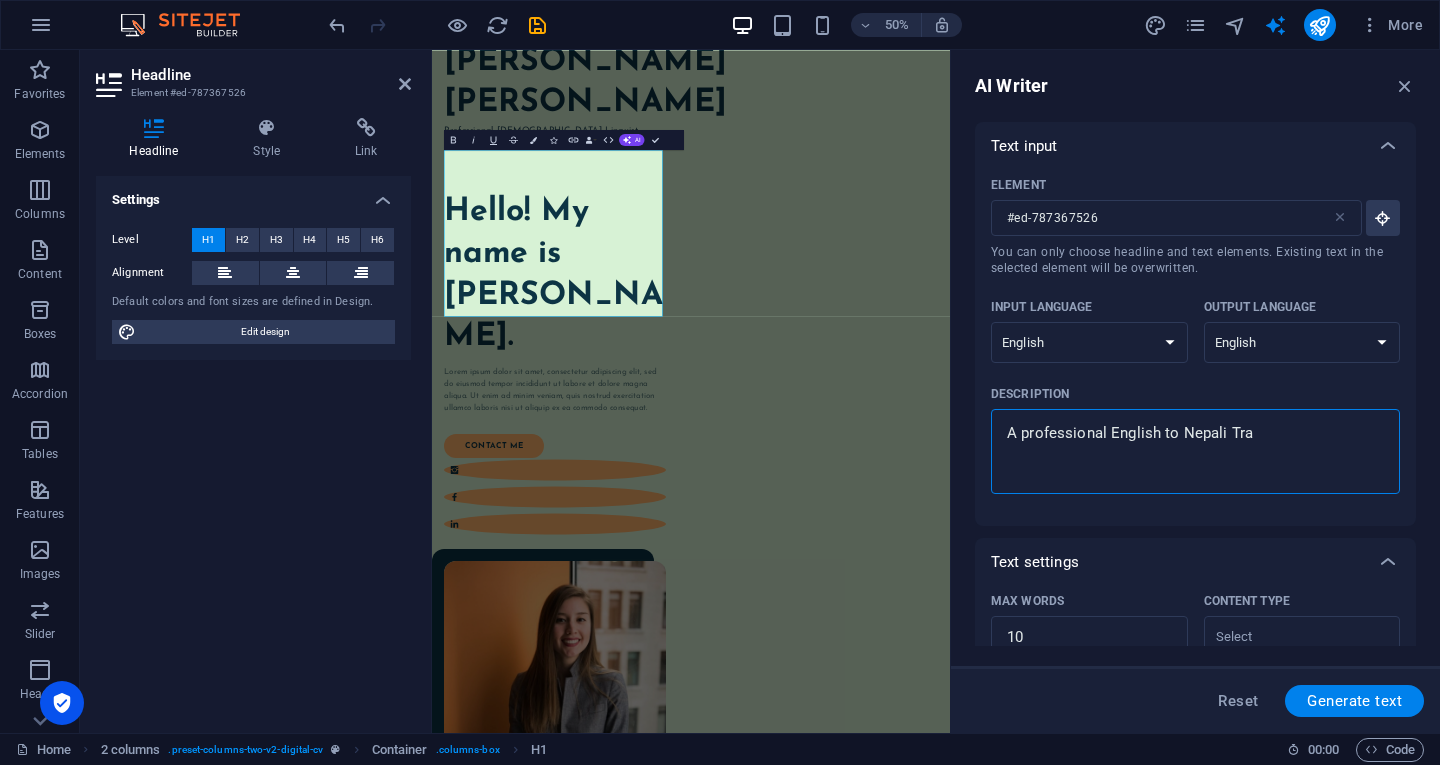 type on "A professional English to Nepali Tran" 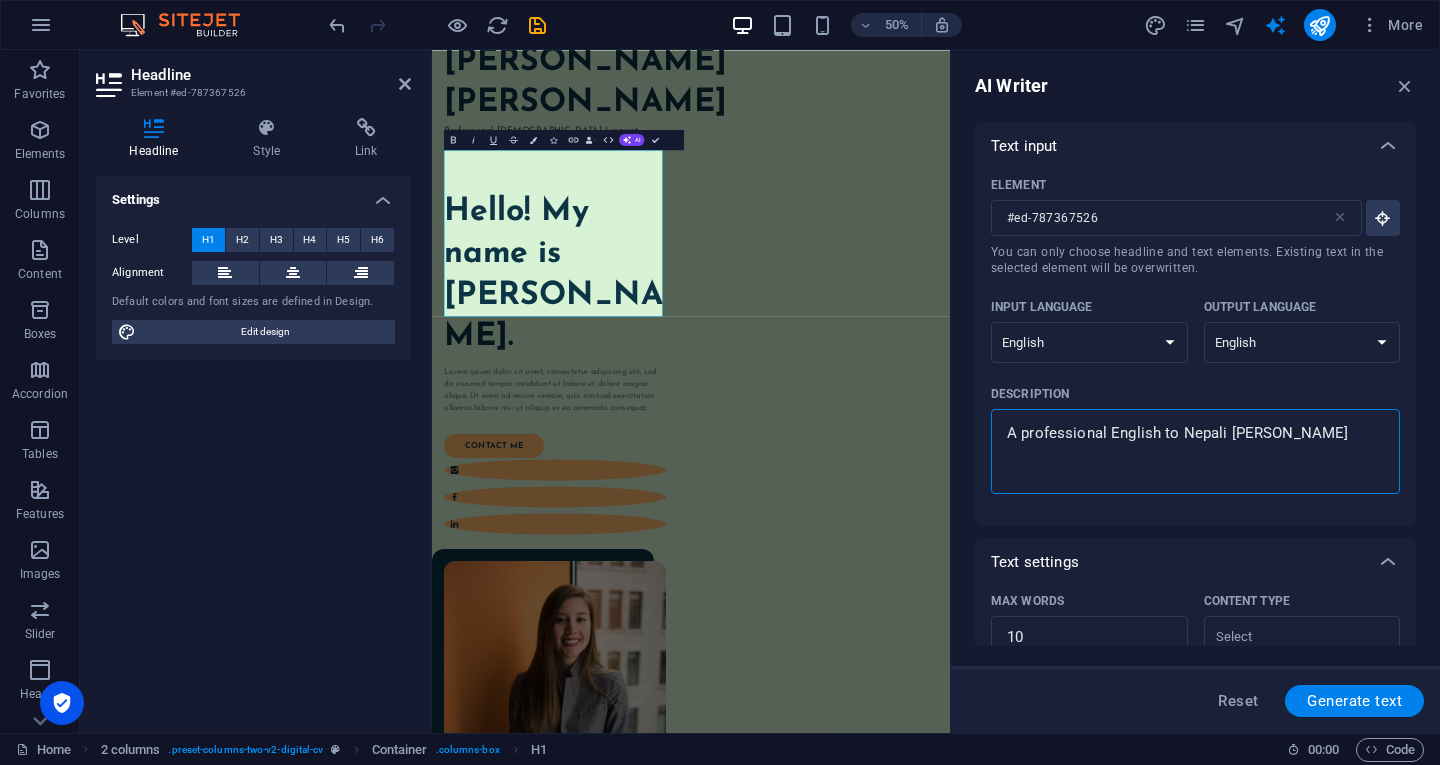 type on "A professional English to Nepali Trans" 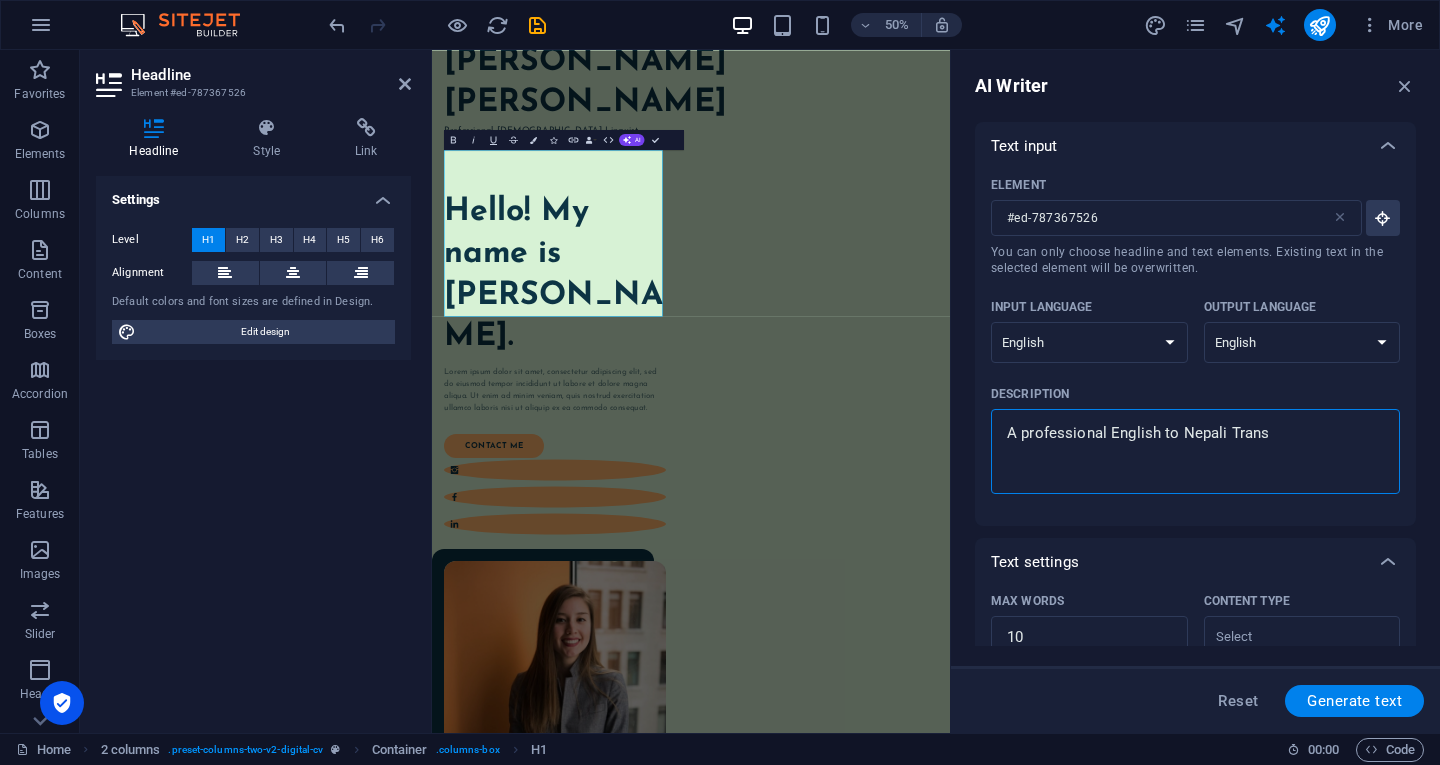 type on "A professional English to Nepali Transl" 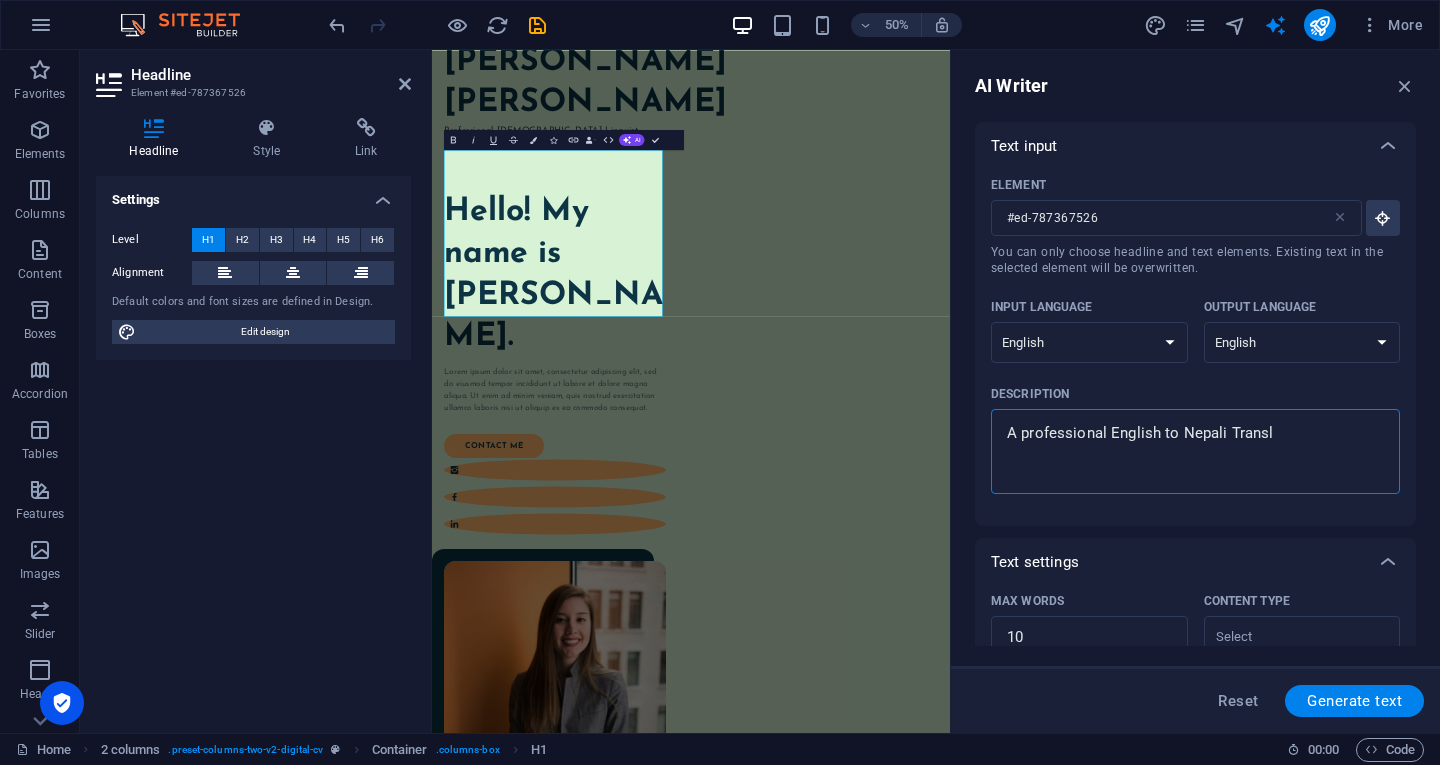 type on "A professional English to Nepali Transla" 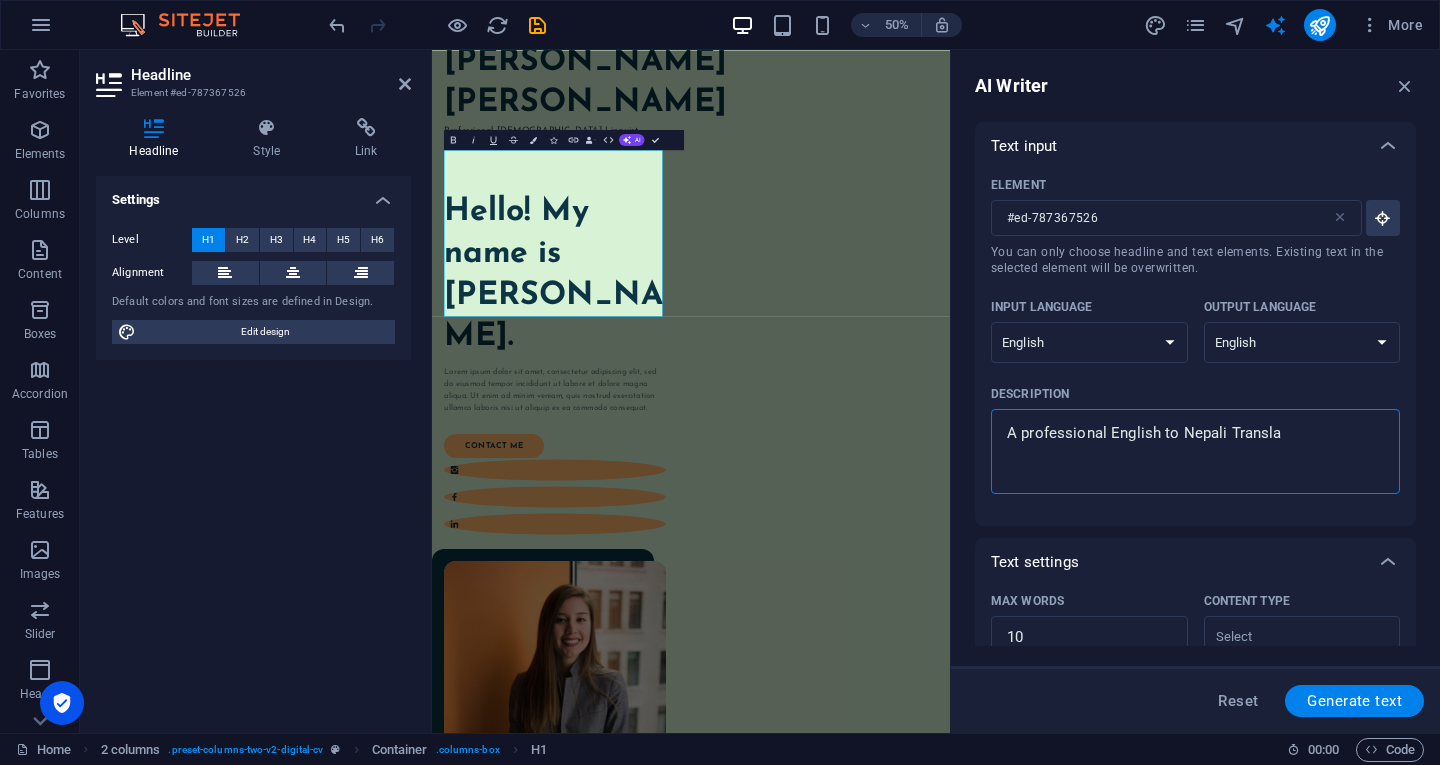 type on "A professional English to Nepali Translat" 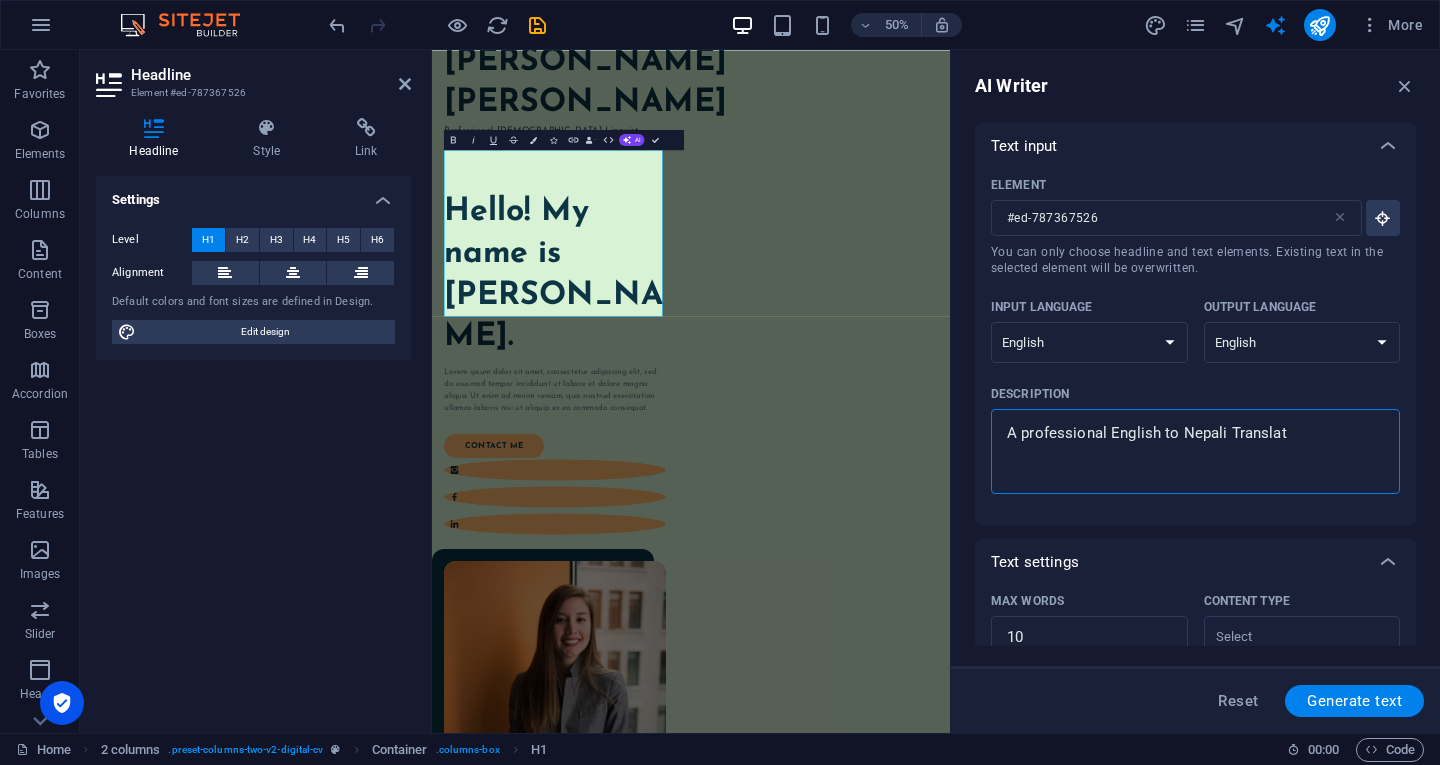 type on "A professional English to Nepali Translato" 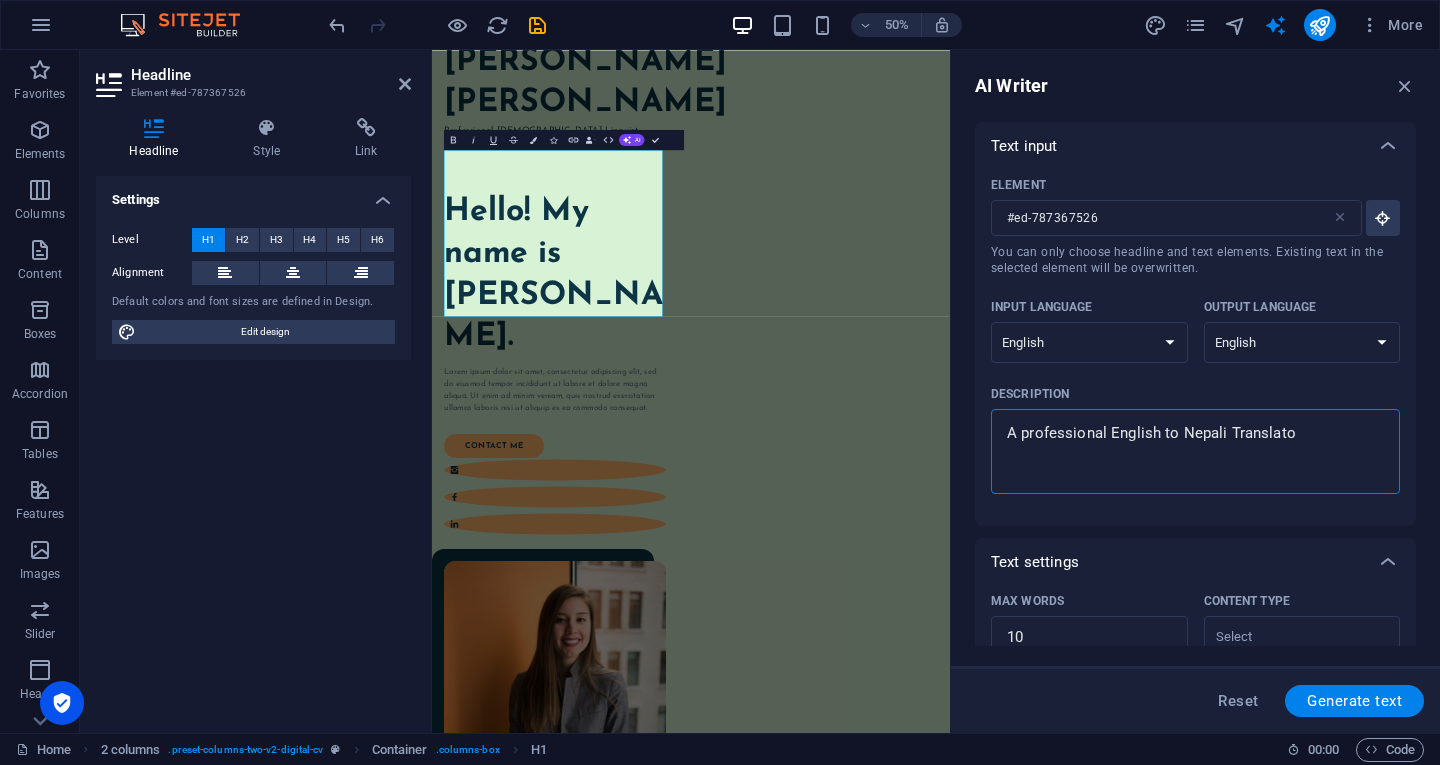type on "A professional English to Nepali Translator" 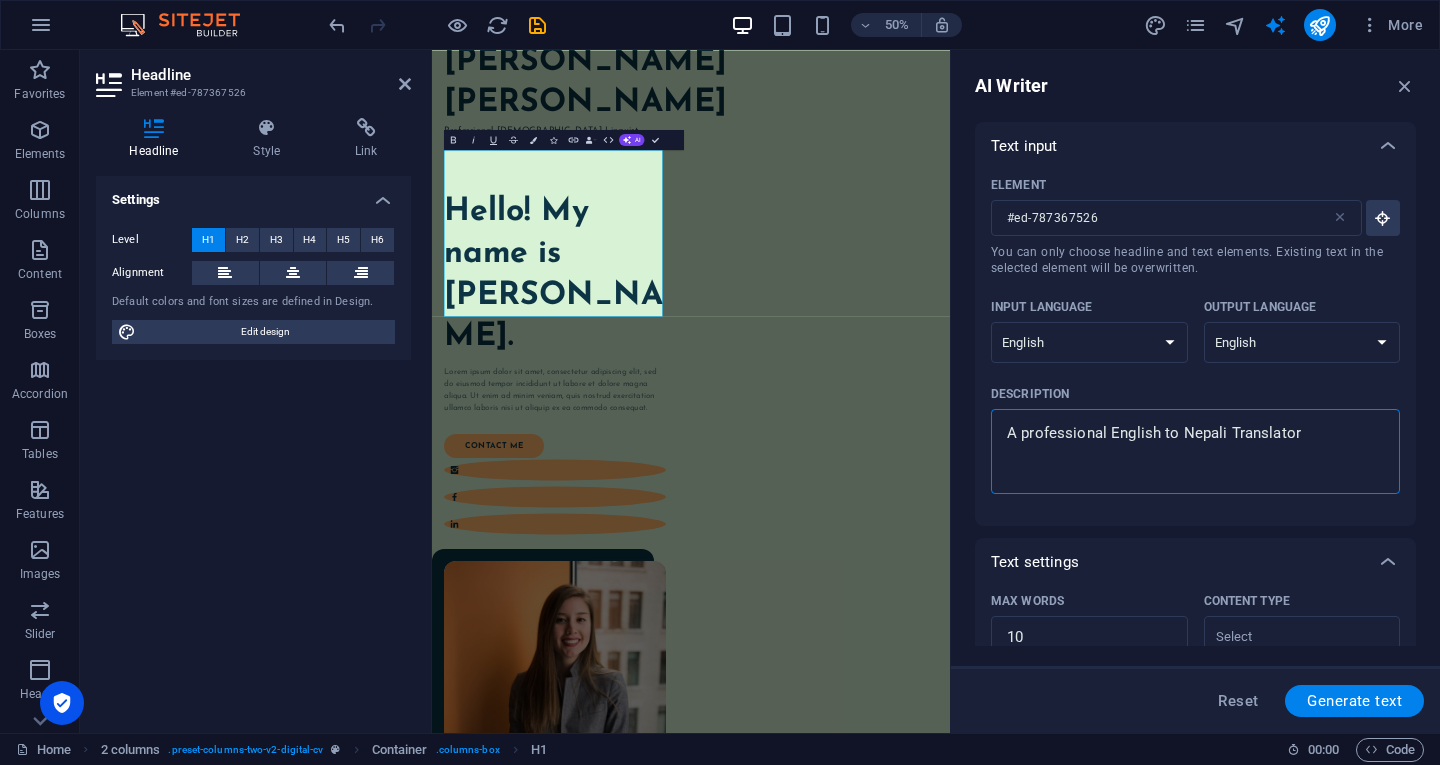 type on "A professional English to Nepali Translator." 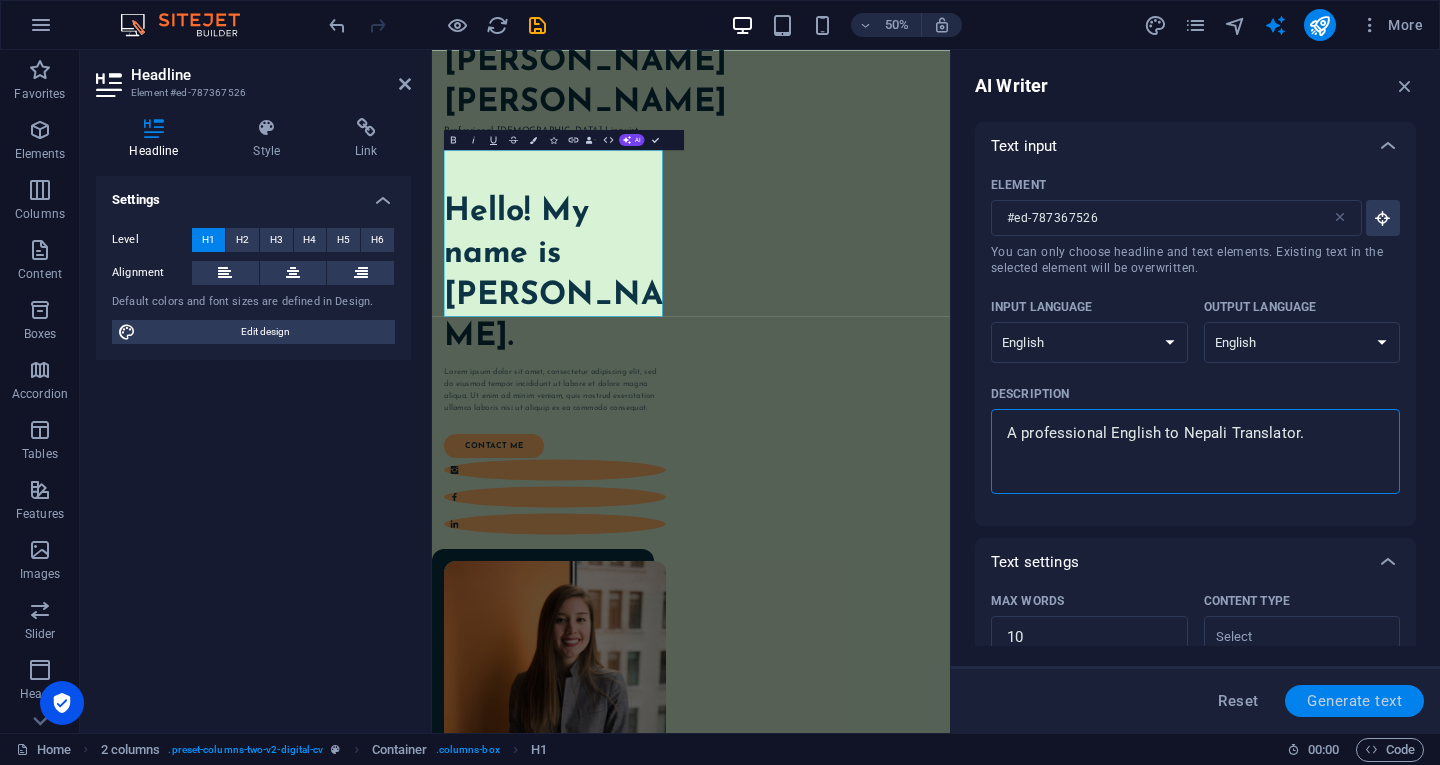 type on "A professional English to Nepali Translator." 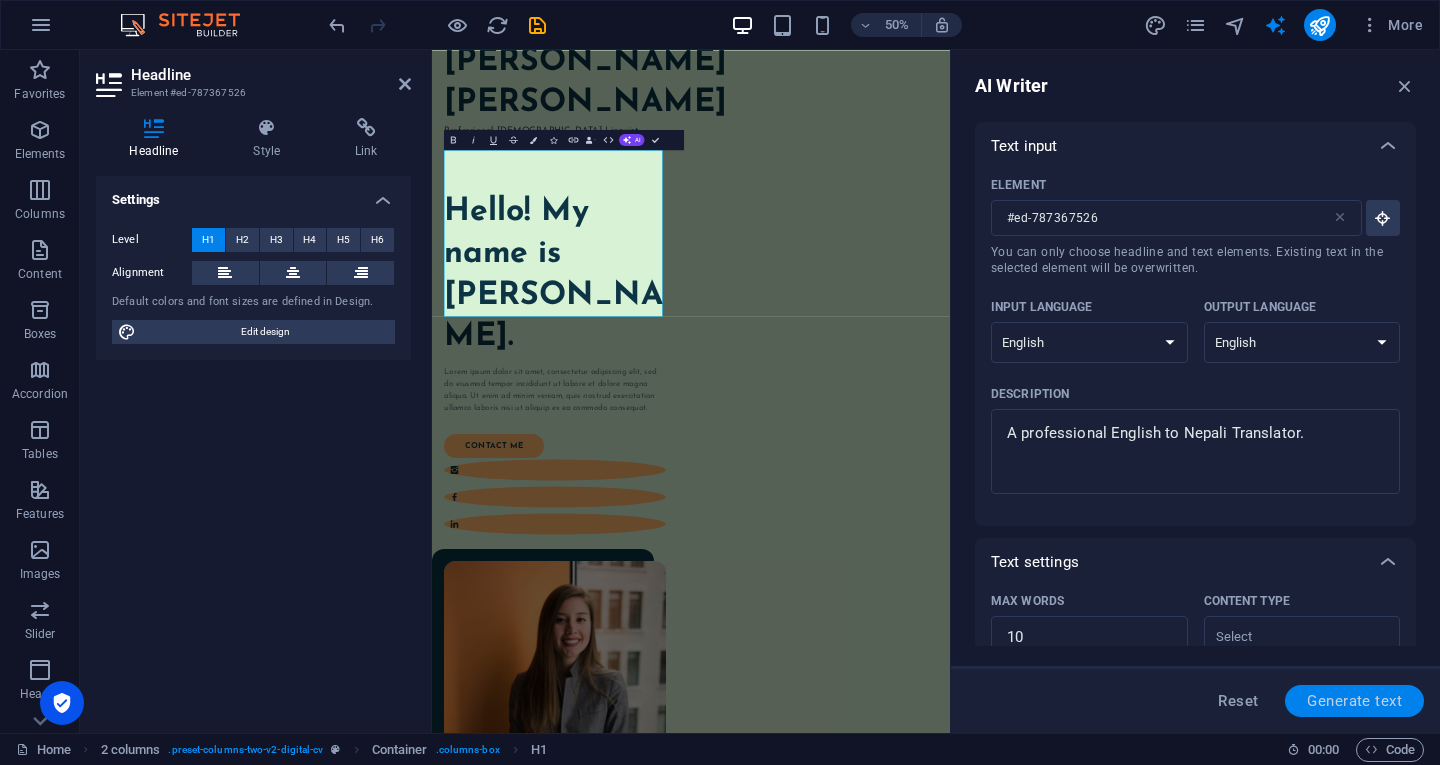 click on "Generate text" at bounding box center (1354, 701) 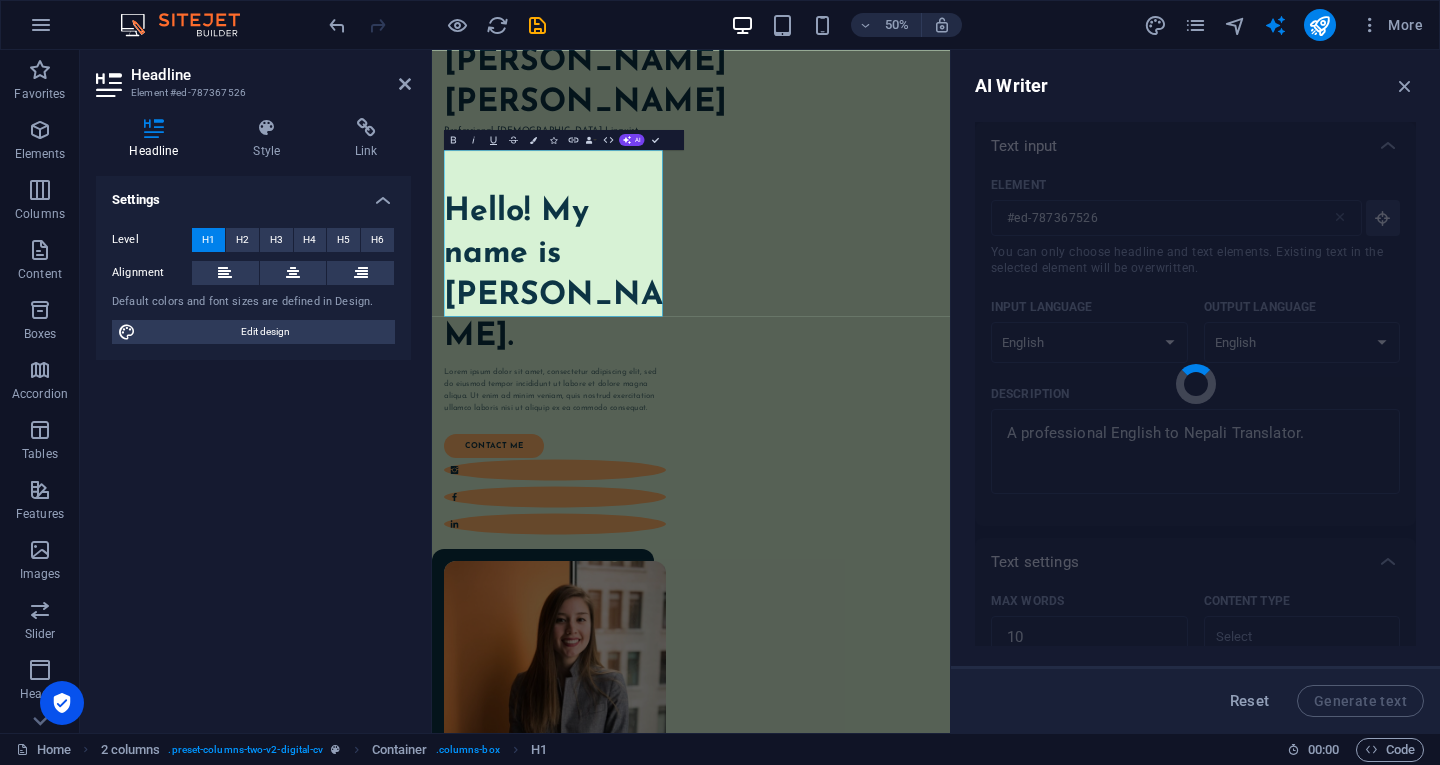 type on "x" 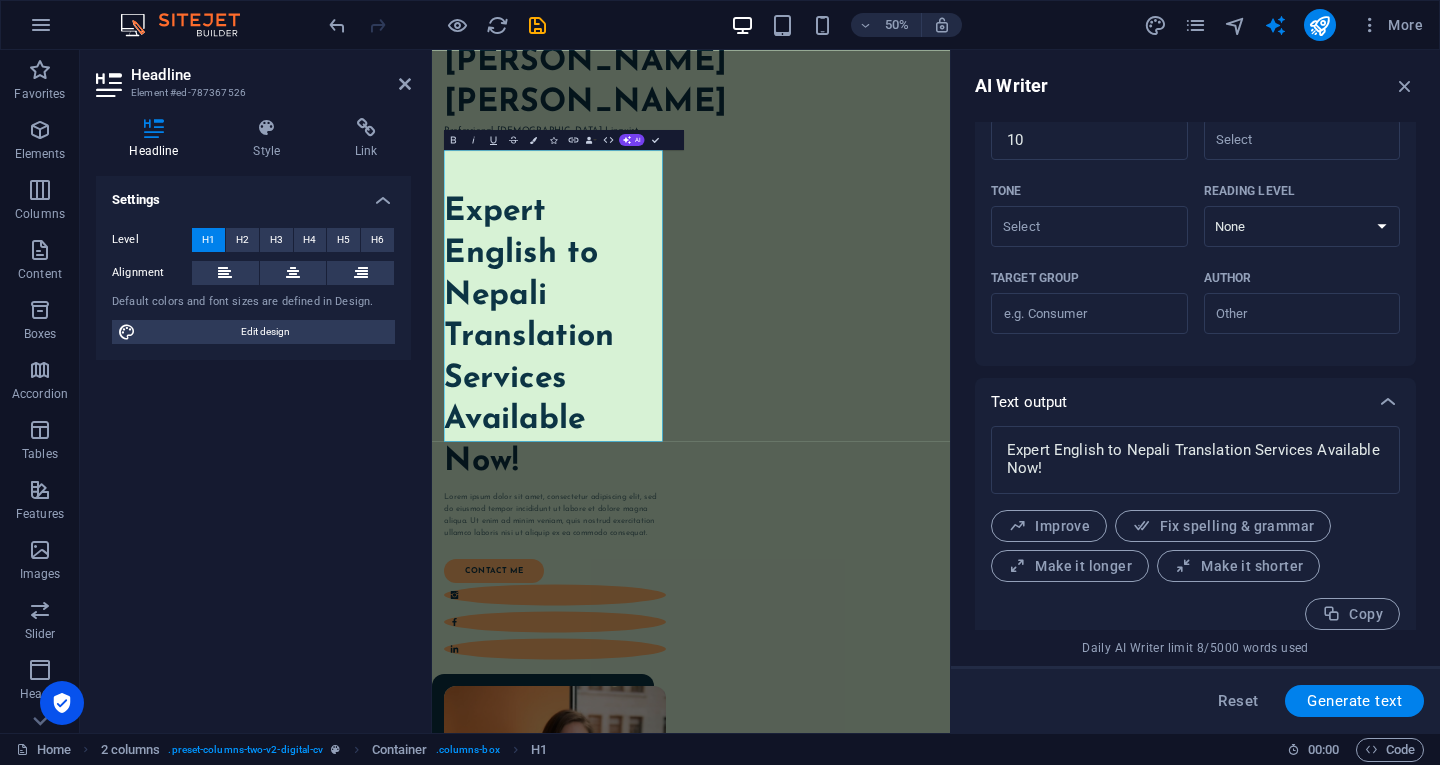 scroll, scrollTop: 513, scrollLeft: 0, axis: vertical 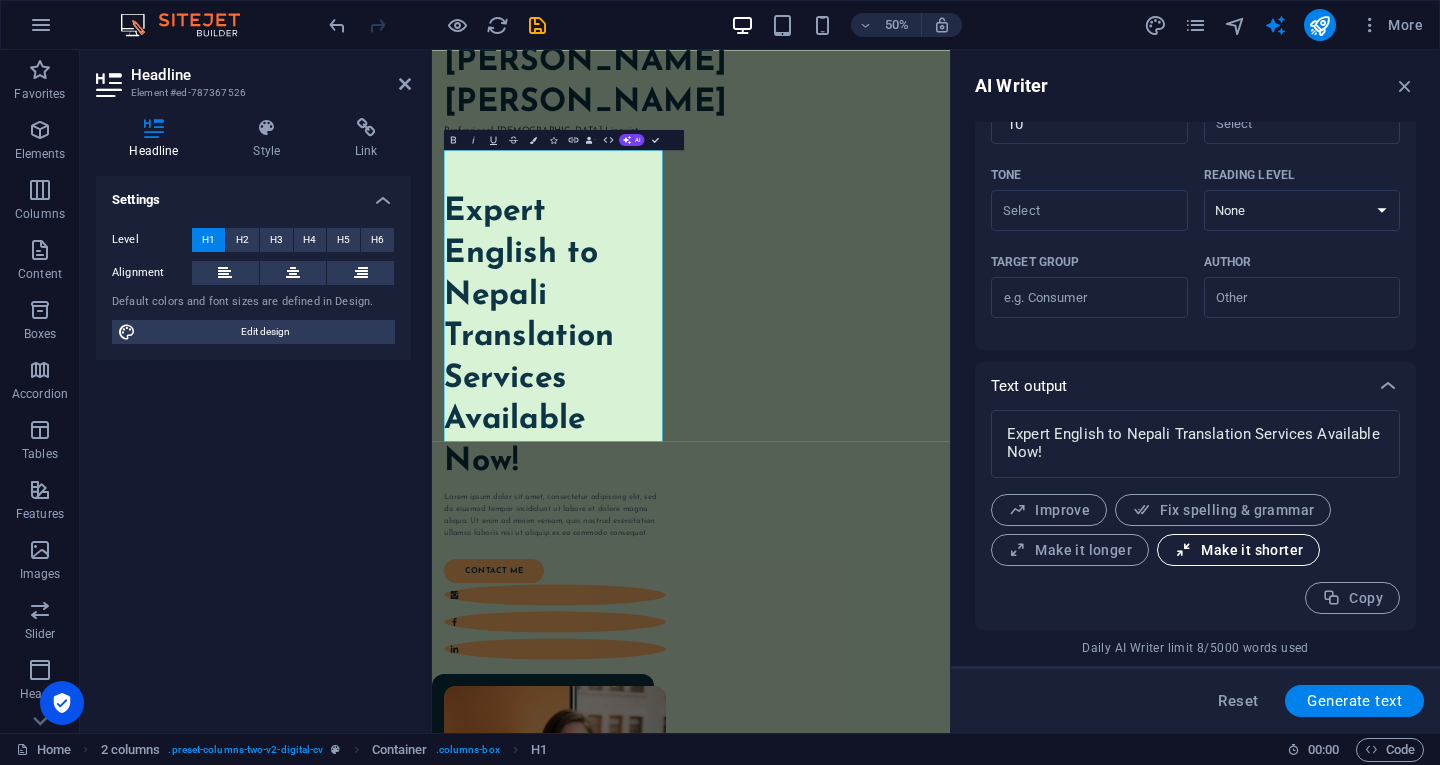 click on "Make it shorter" at bounding box center (1238, 550) 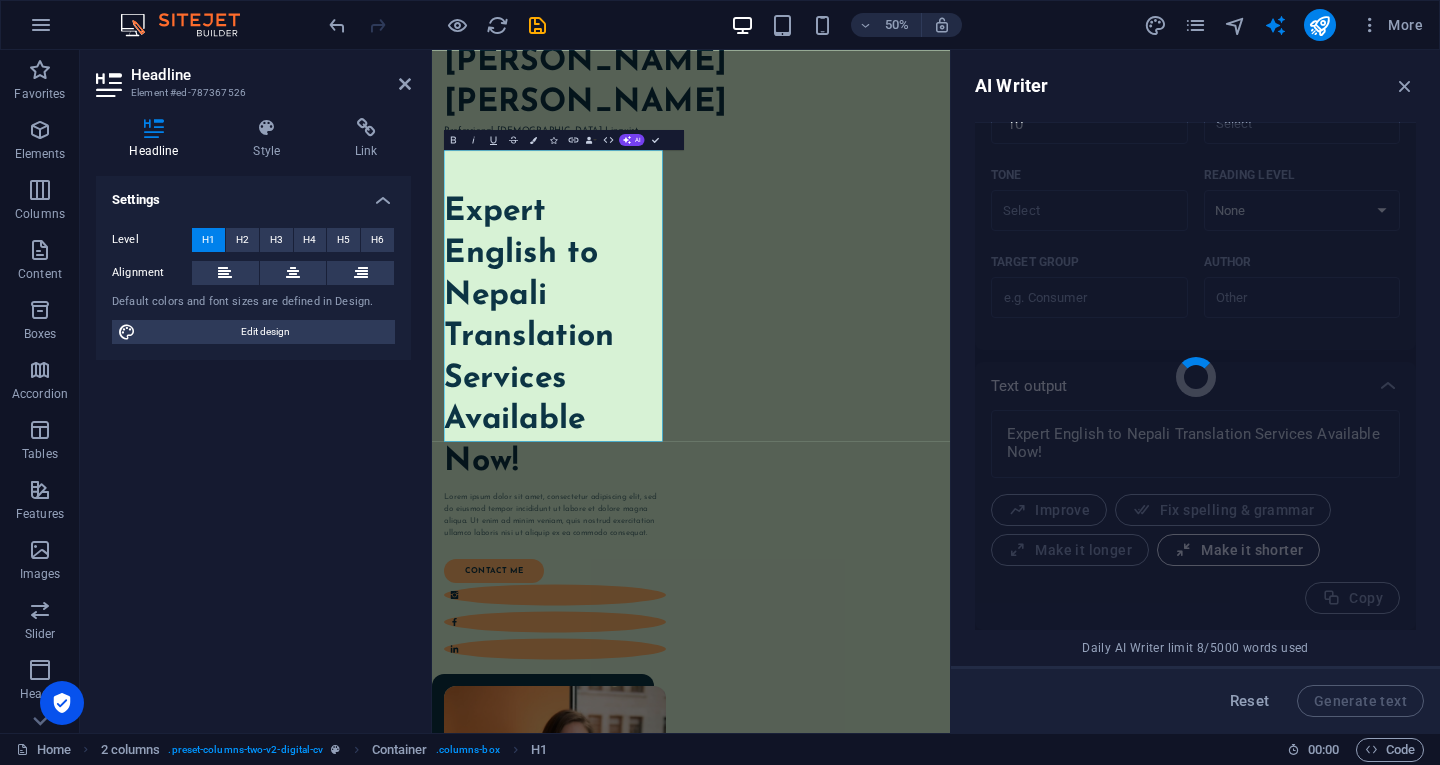 type on "x" 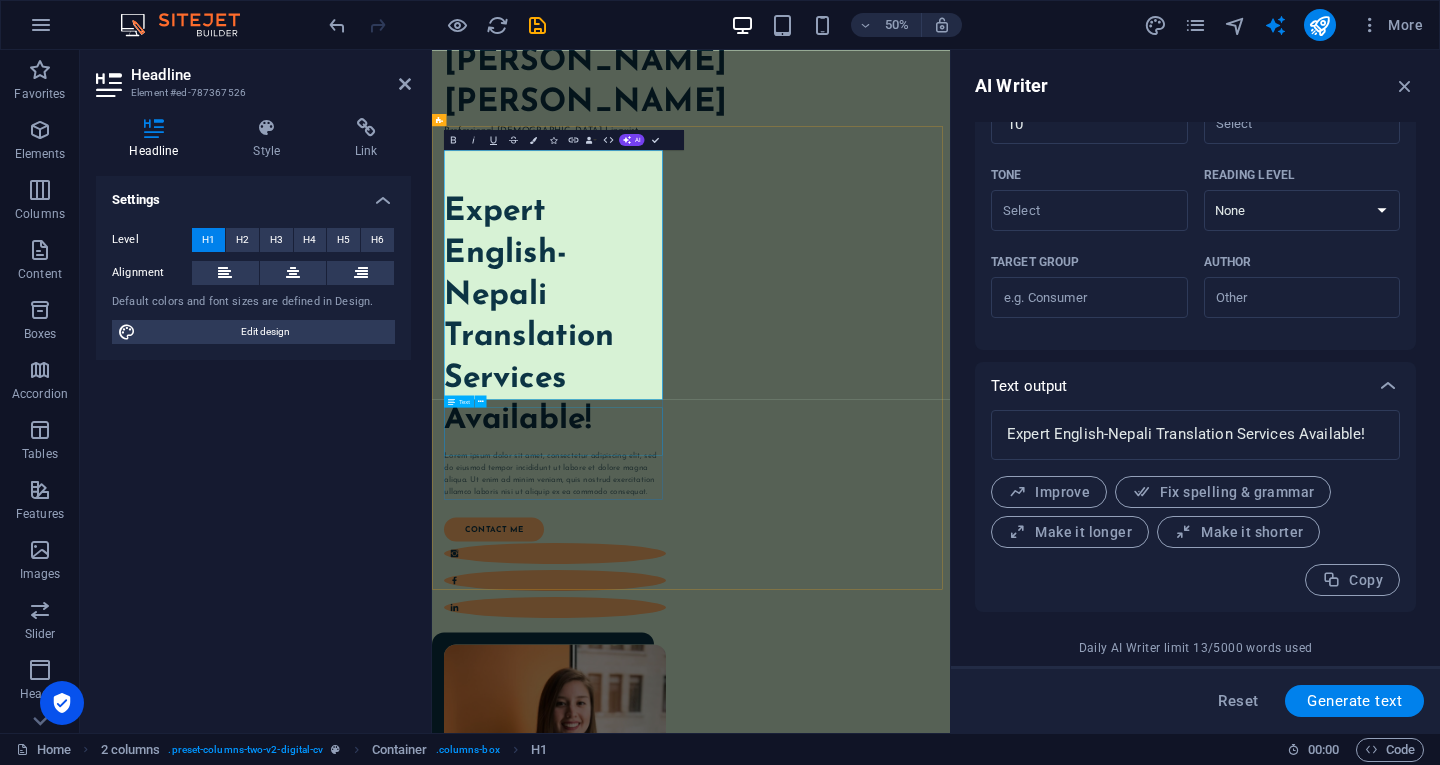 click on "Lorem ipsum dolor sit amet, consectetur adipiscing elit, sed do eiusmod tempor incididunt ut labore et dolore magna aliqua. Ut enim ad minim veniam, quis nostrud exercitation ullamco laboris nisi ut aliquip ex ea commodo consequat." at bounding box center (678, 896) 